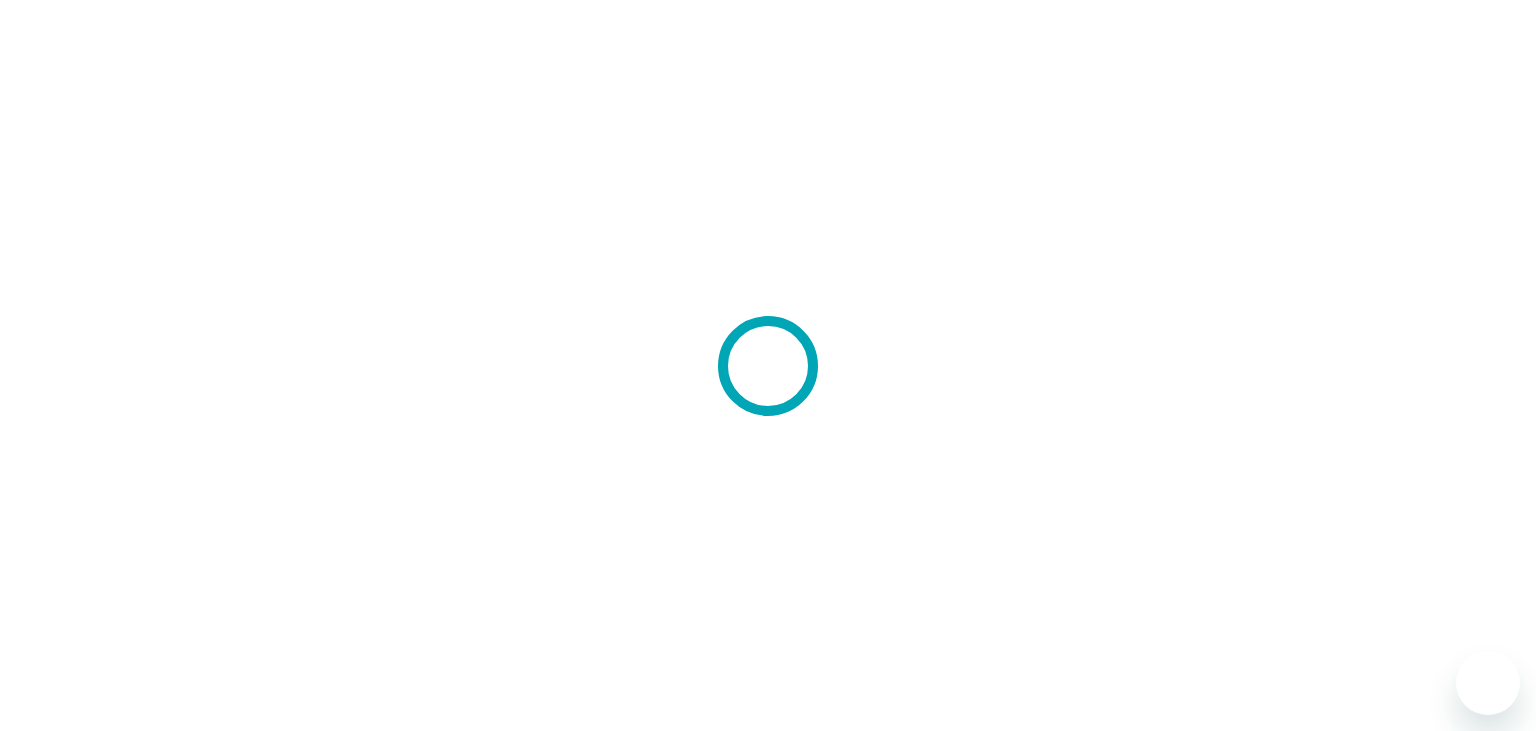 scroll, scrollTop: 0, scrollLeft: 0, axis: both 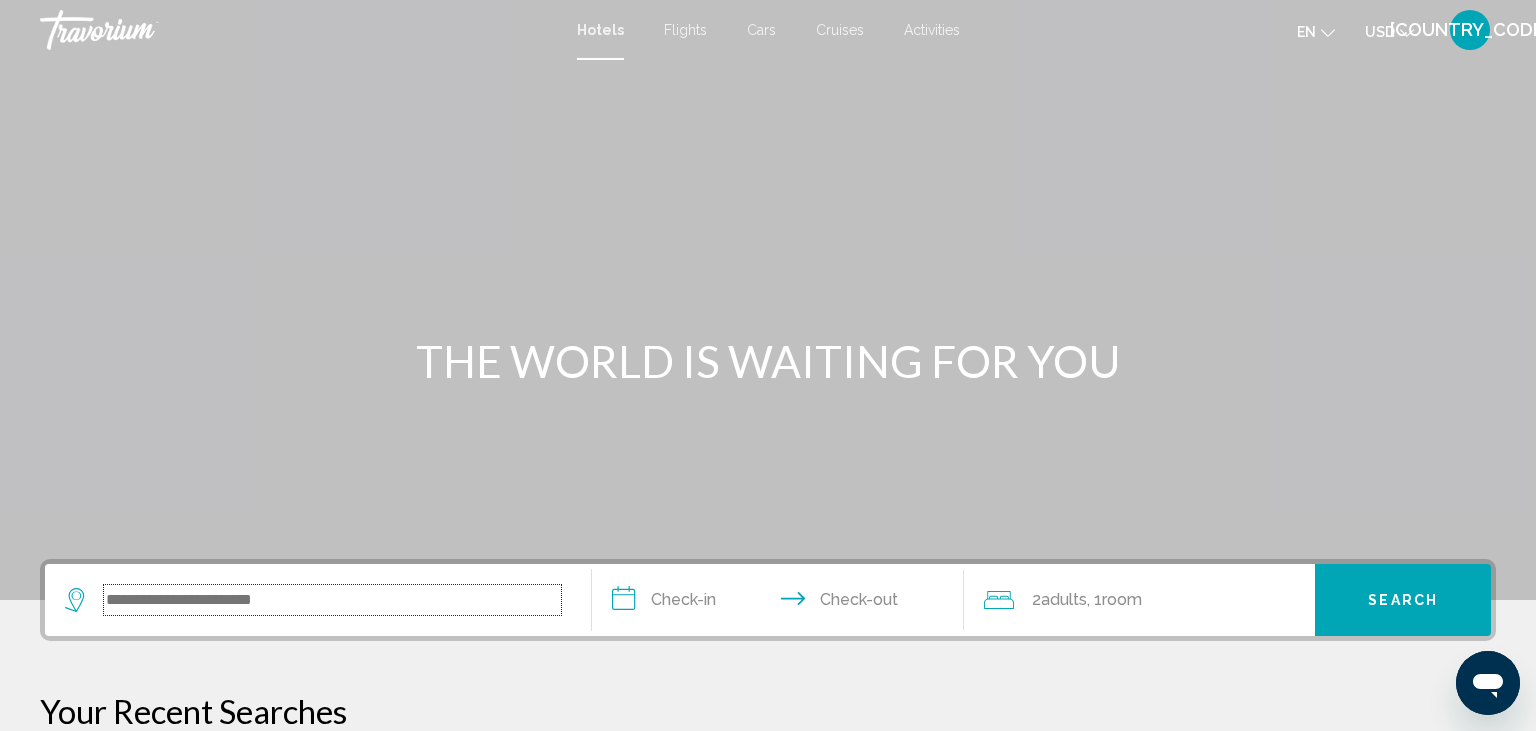 click at bounding box center (332, 600) 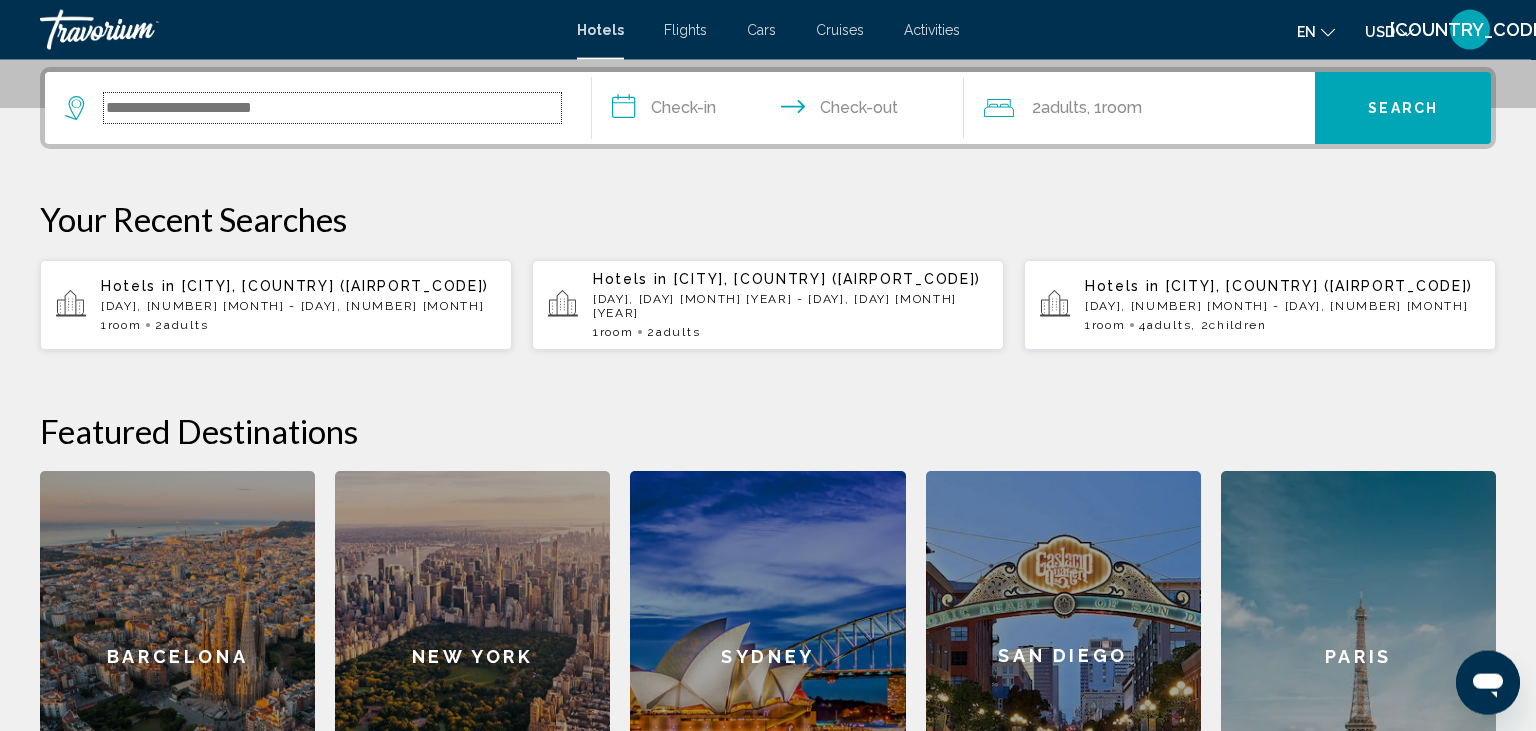 scroll, scrollTop: 493, scrollLeft: 0, axis: vertical 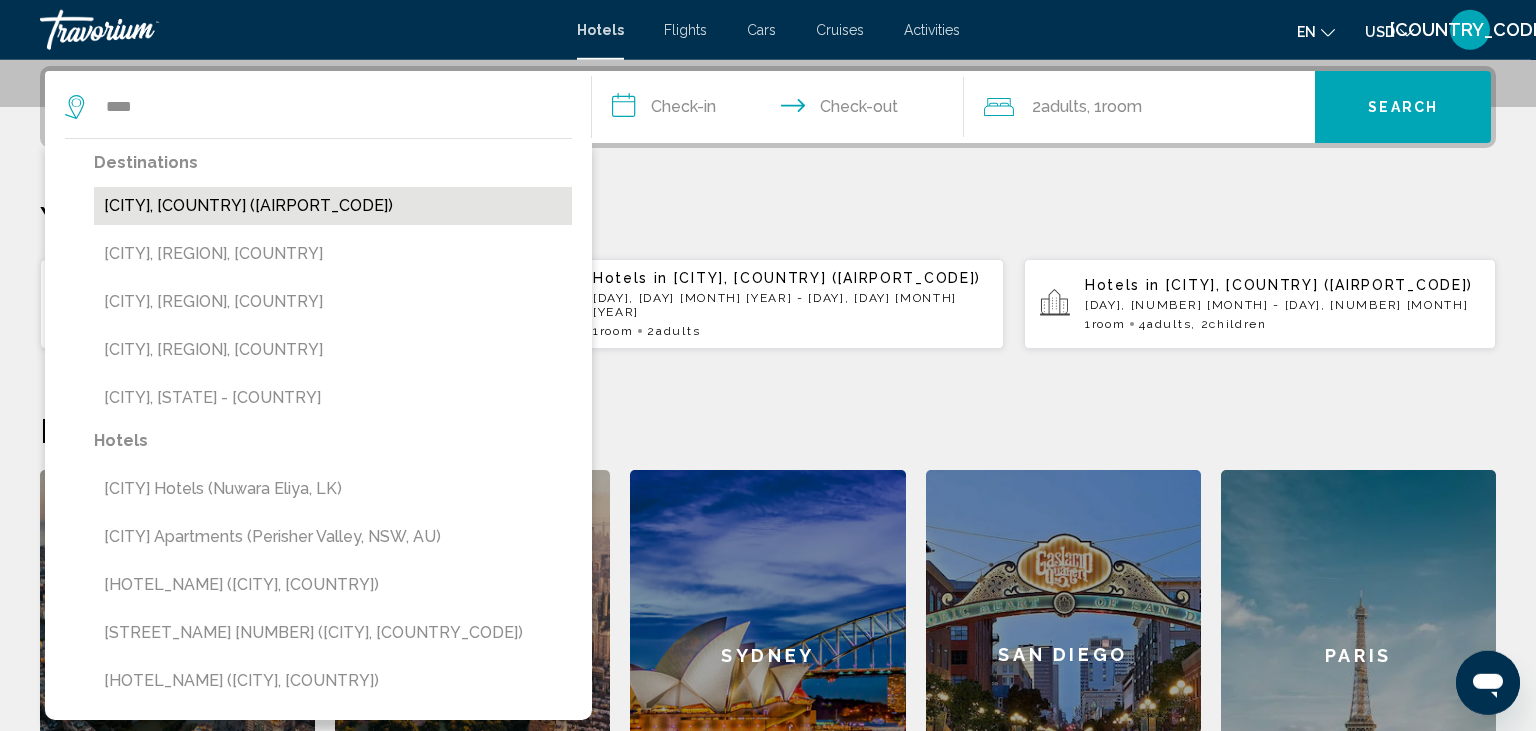 click on "[CITY], [COUNTRY] ([AIRPORT_CODE])" at bounding box center [333, 206] 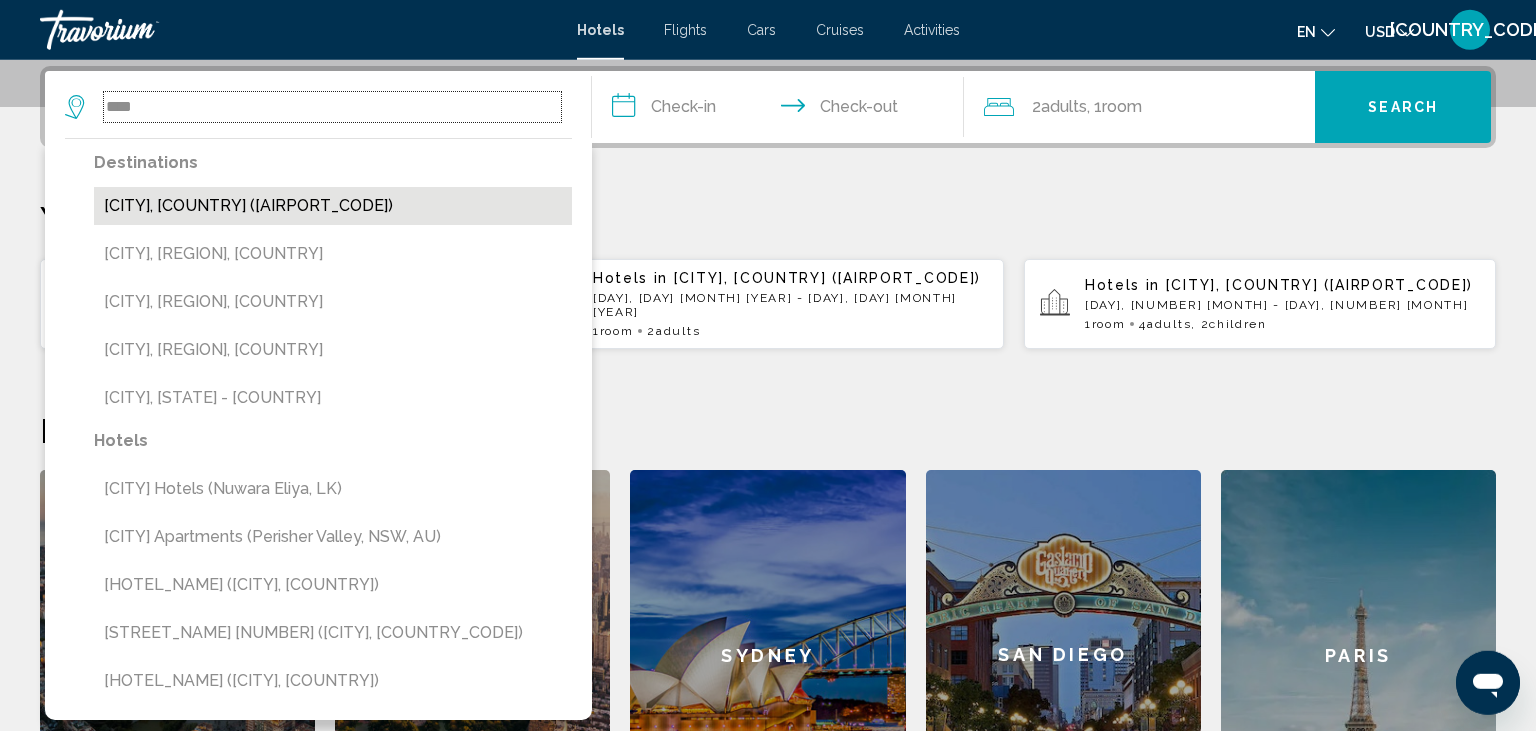 type on "**********" 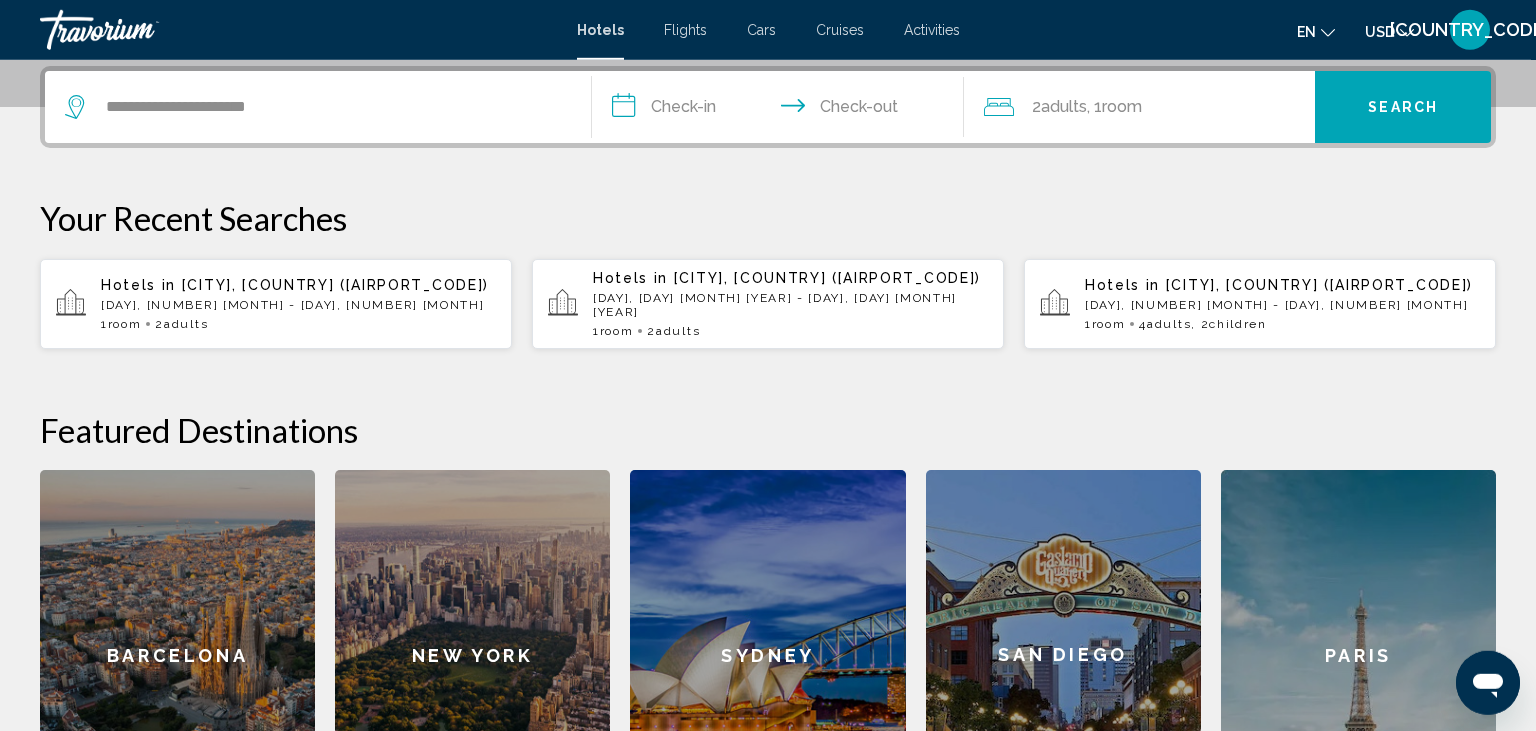 click on "**********" at bounding box center [782, 110] 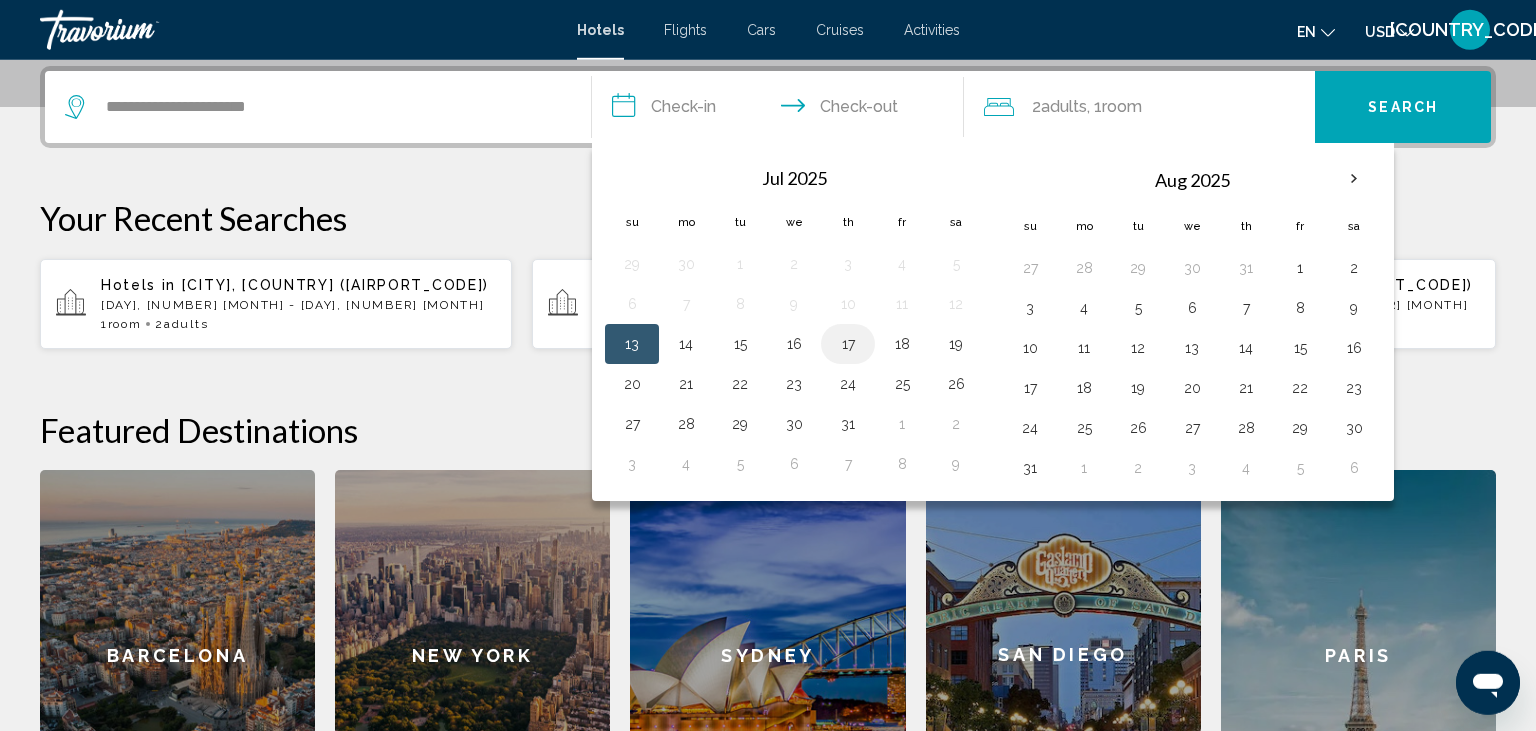click on "17" at bounding box center (848, 344) 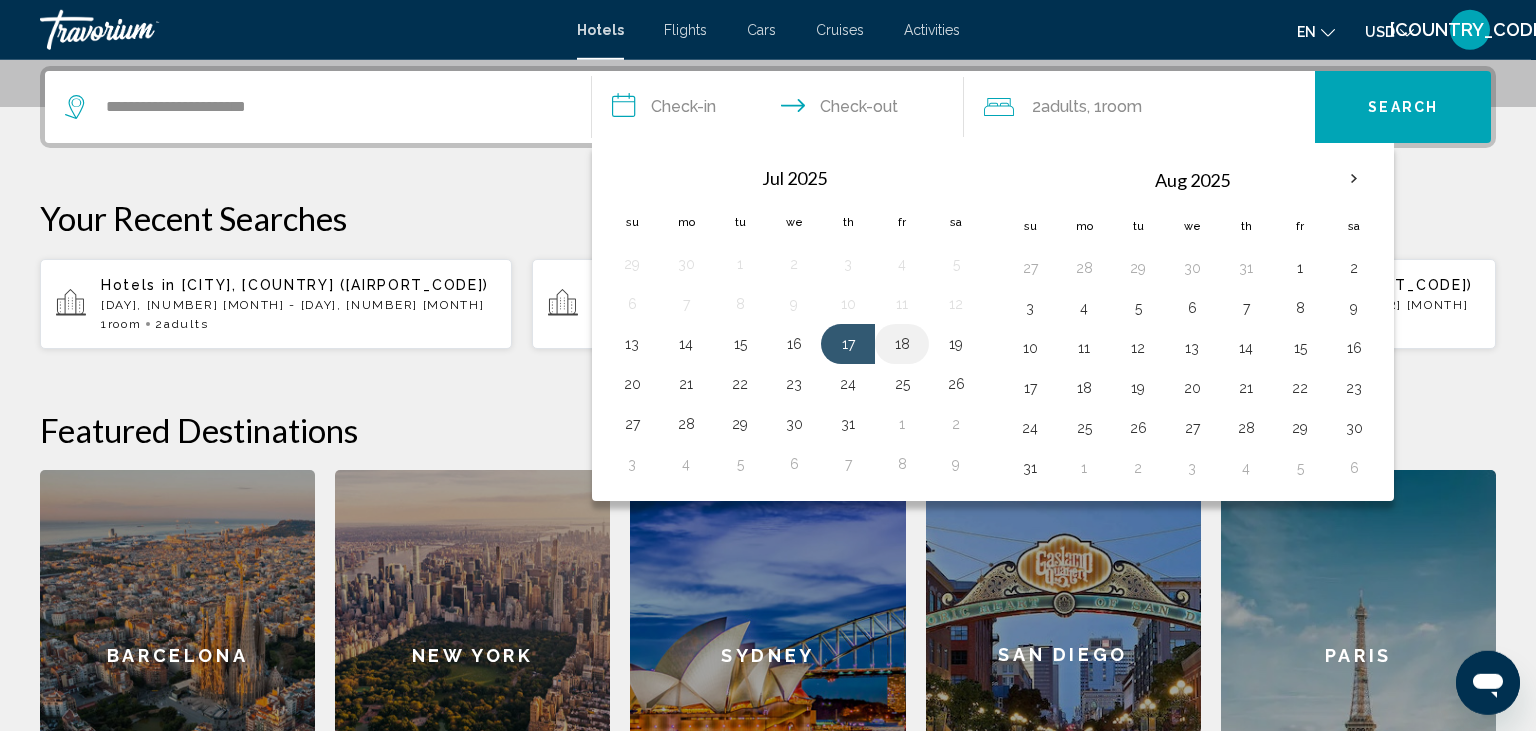 click on "18" at bounding box center (902, 344) 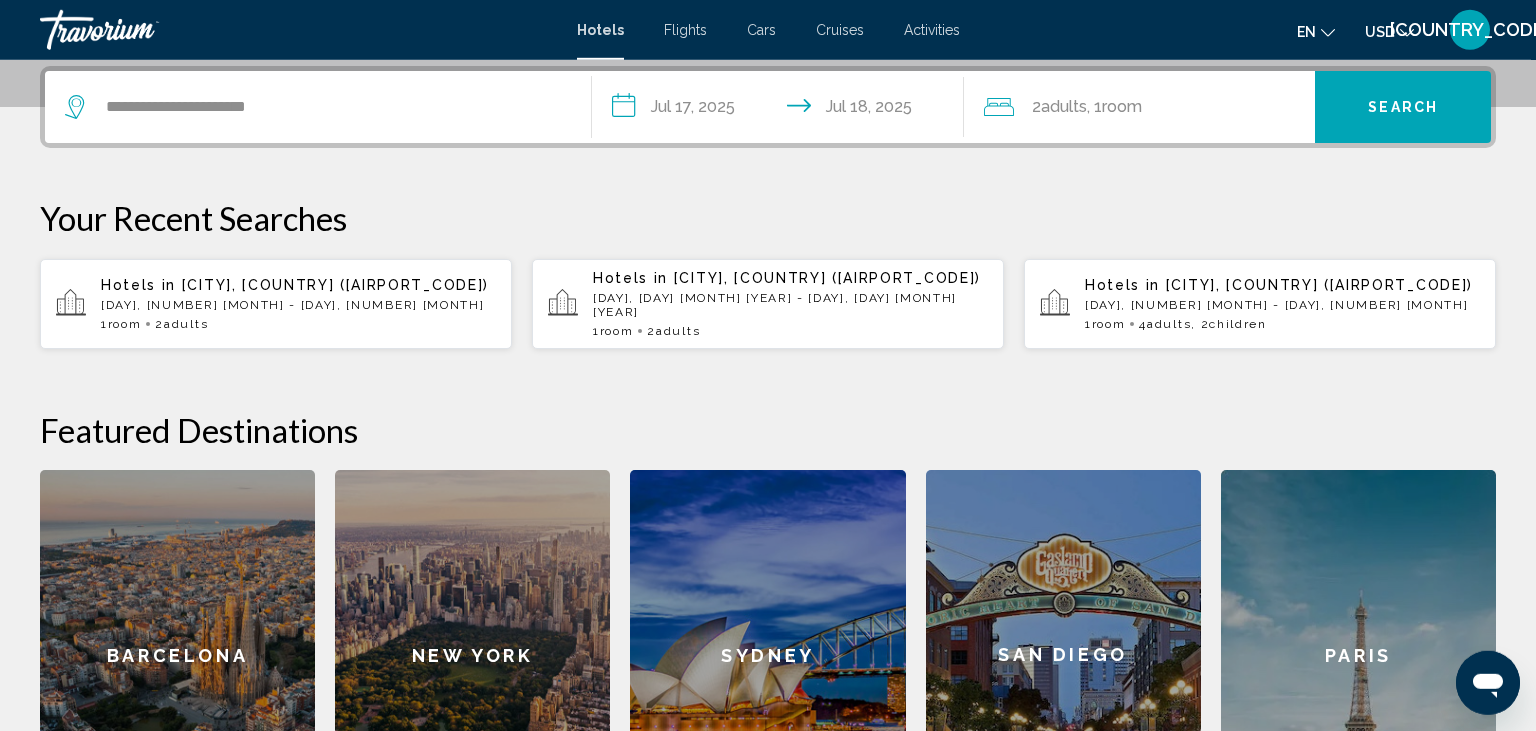 click on "Search" at bounding box center [1403, 108] 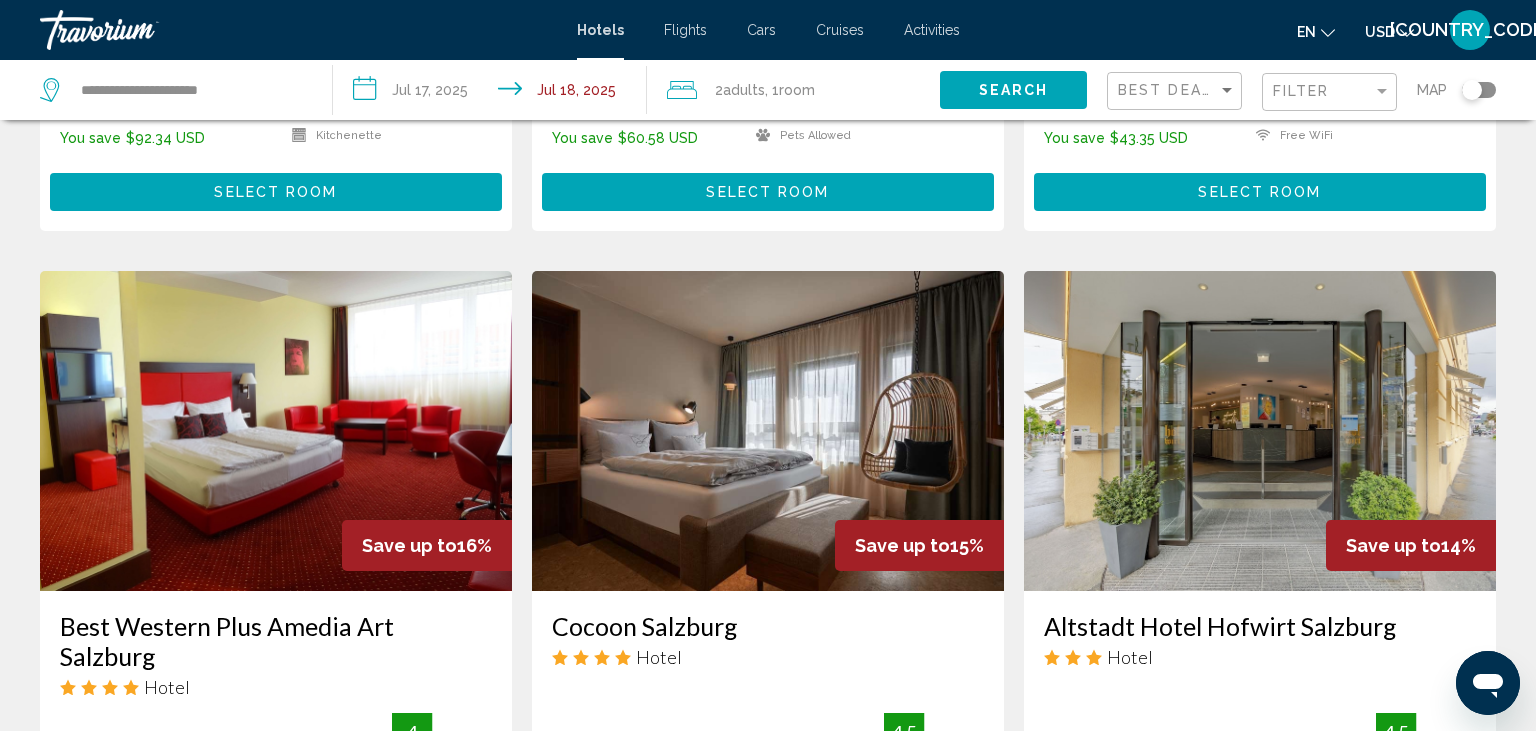 scroll, scrollTop: 844, scrollLeft: 0, axis: vertical 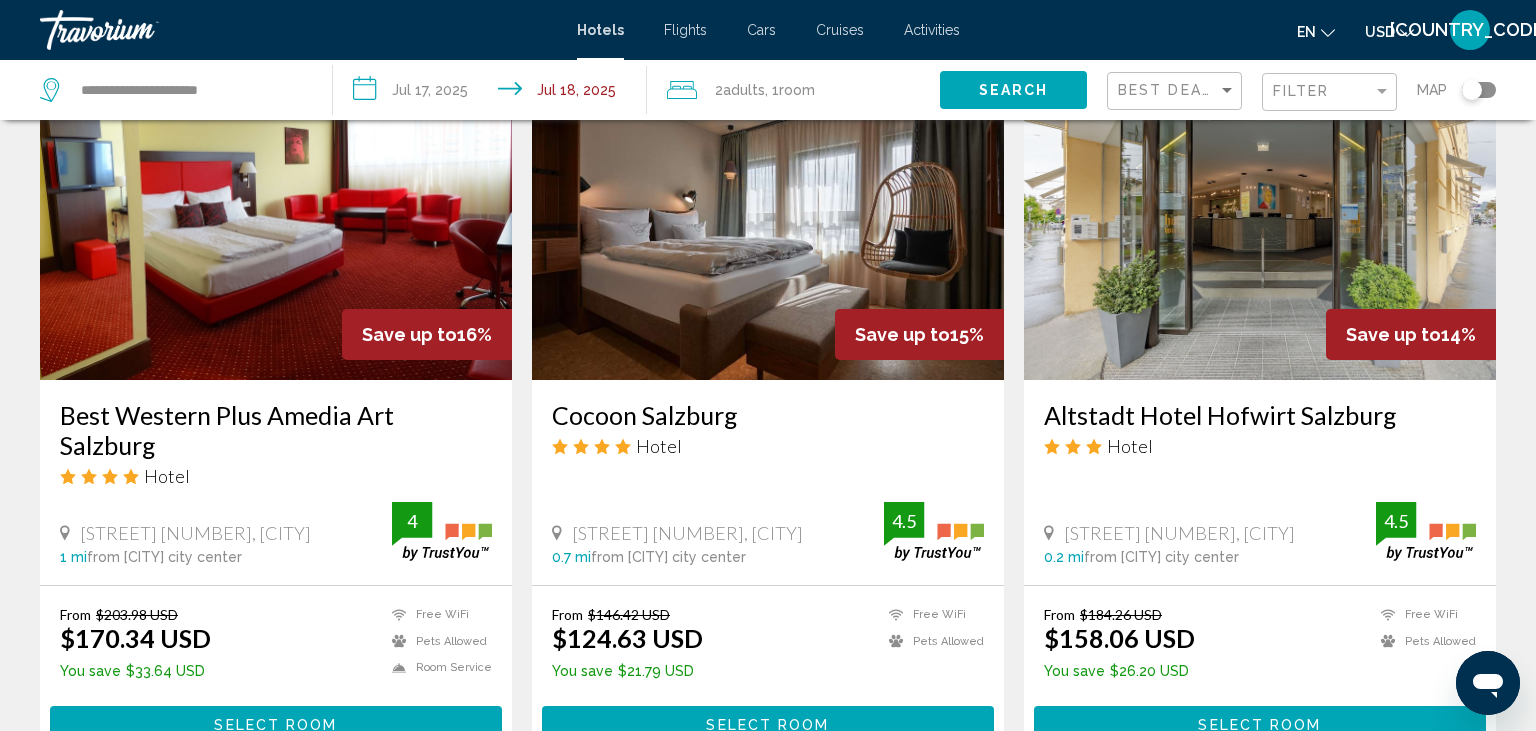 click at bounding box center (768, 220) 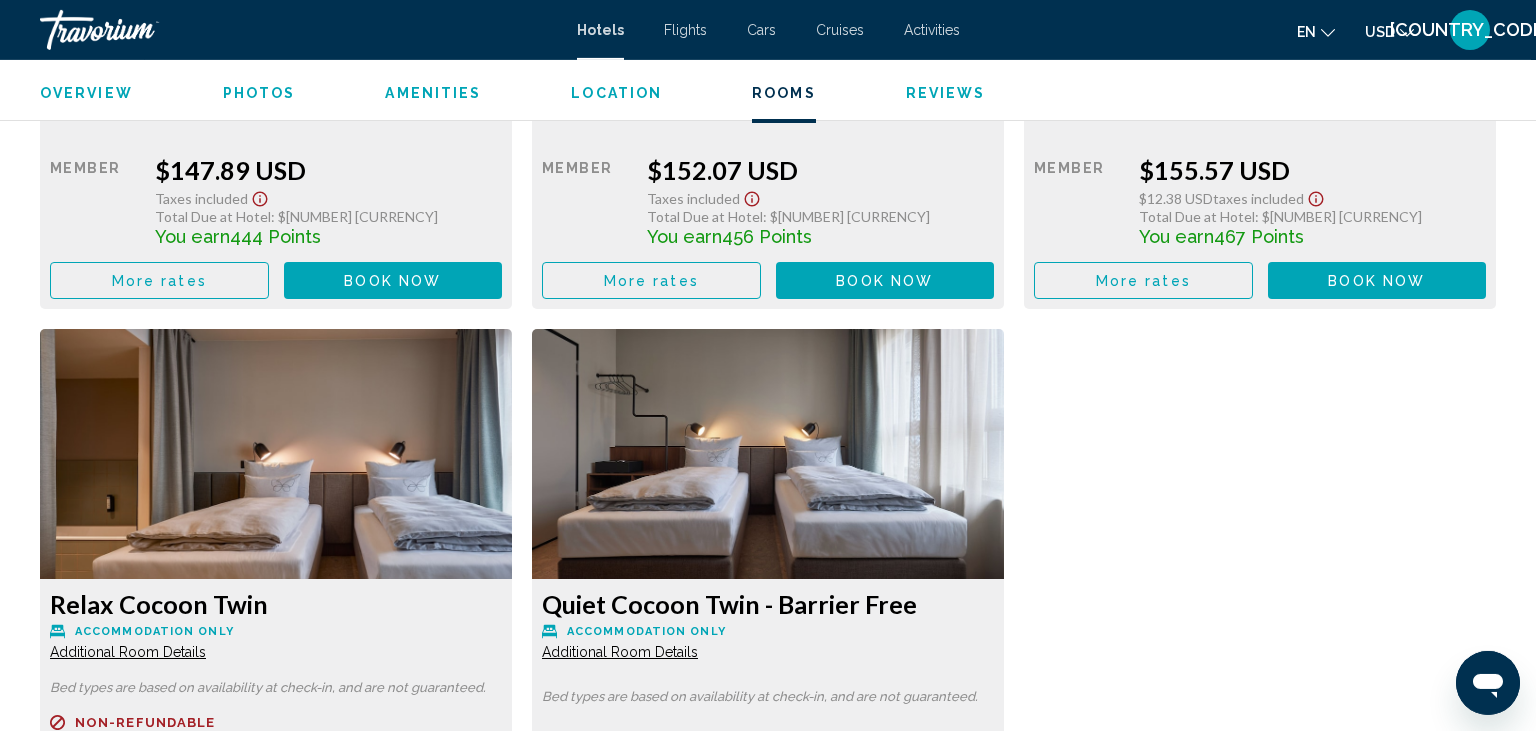 scroll, scrollTop: 4496, scrollLeft: 0, axis: vertical 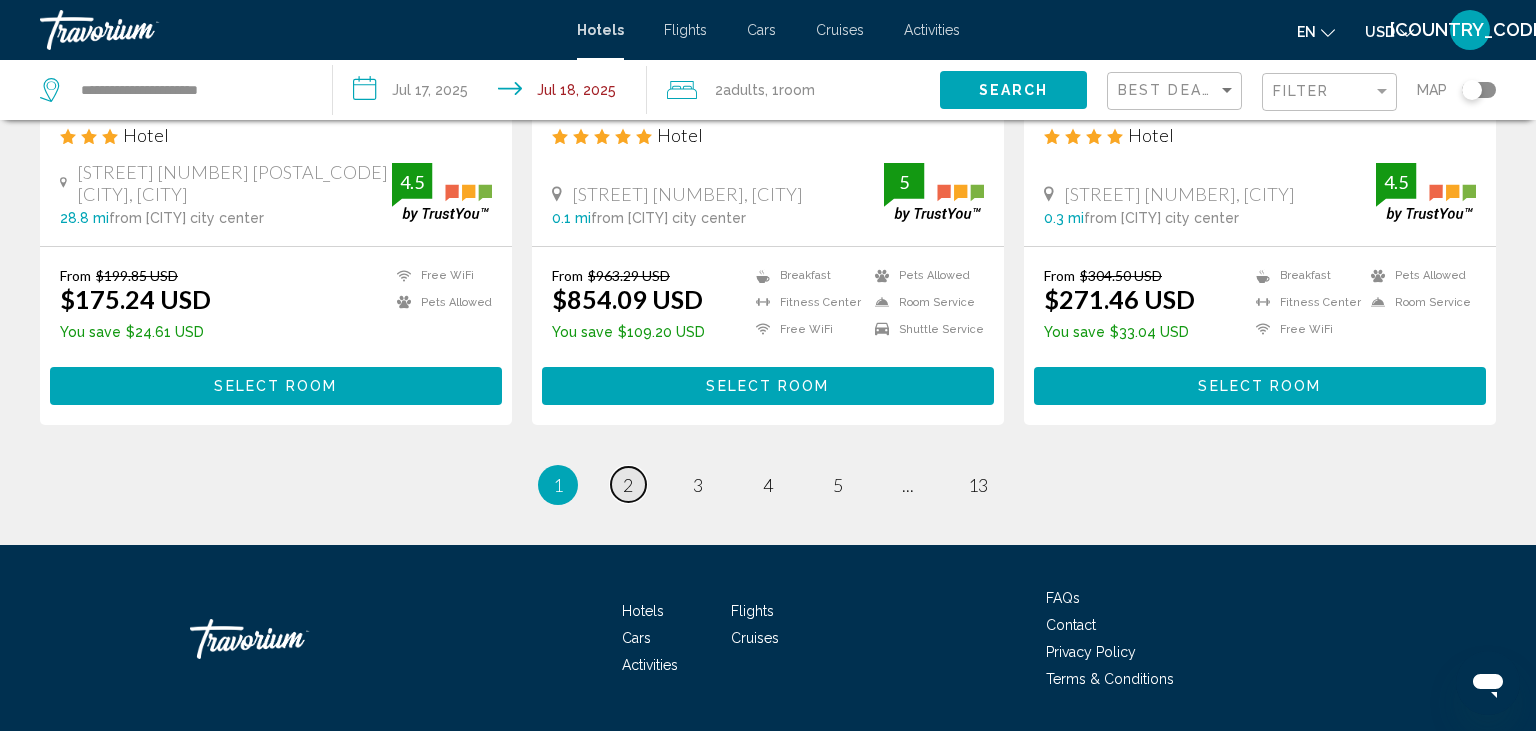 click on "page  2" at bounding box center [628, 484] 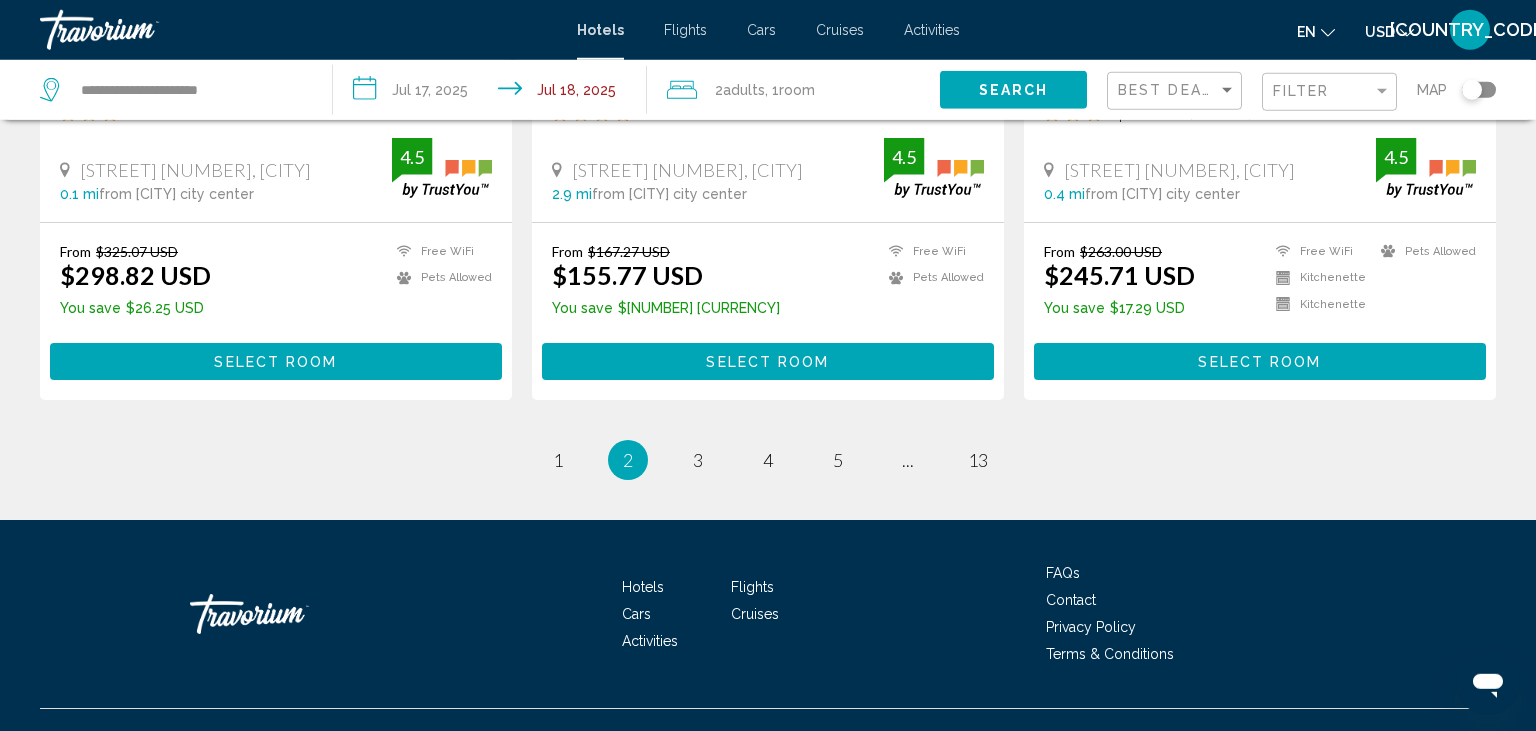 scroll, scrollTop: 2697, scrollLeft: 0, axis: vertical 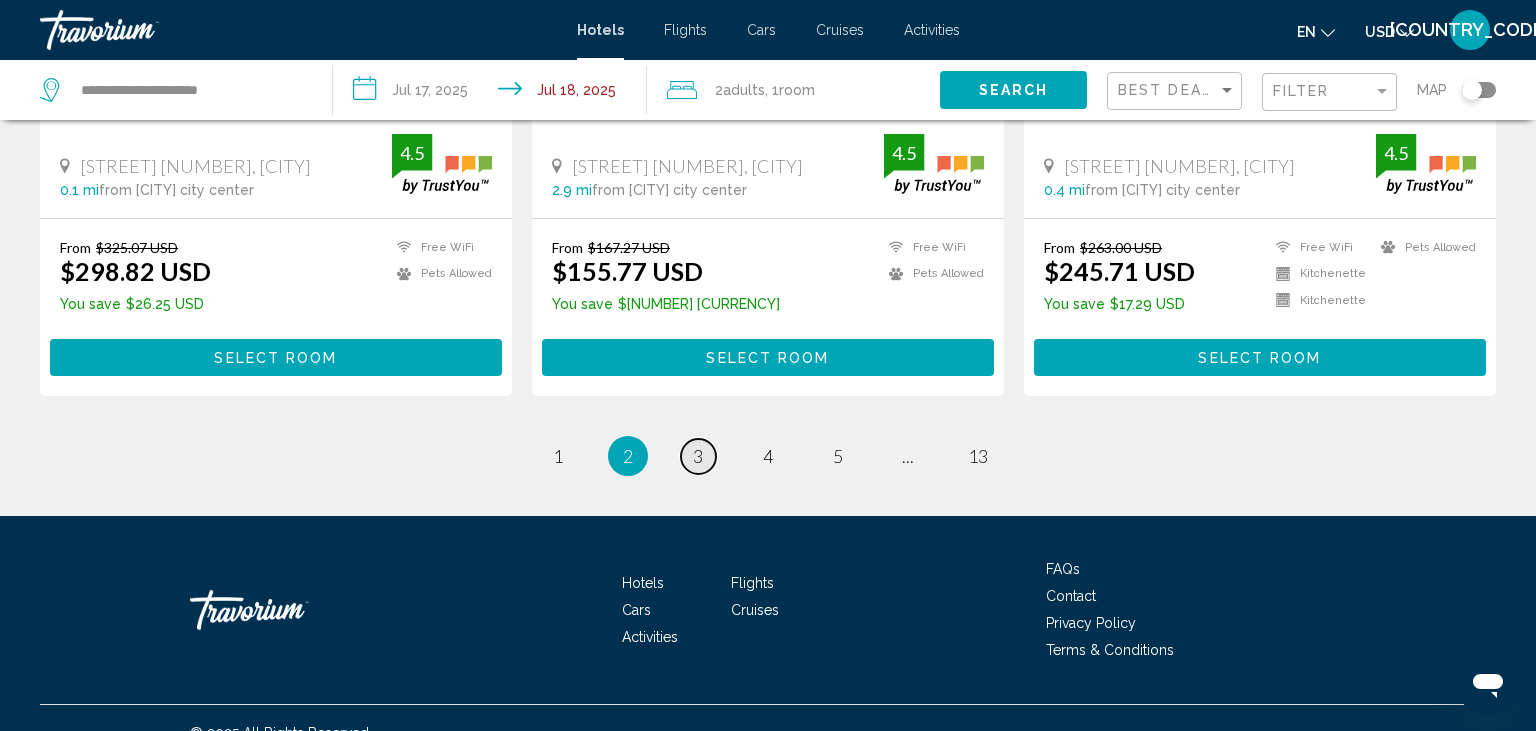 click on "3" at bounding box center (698, 456) 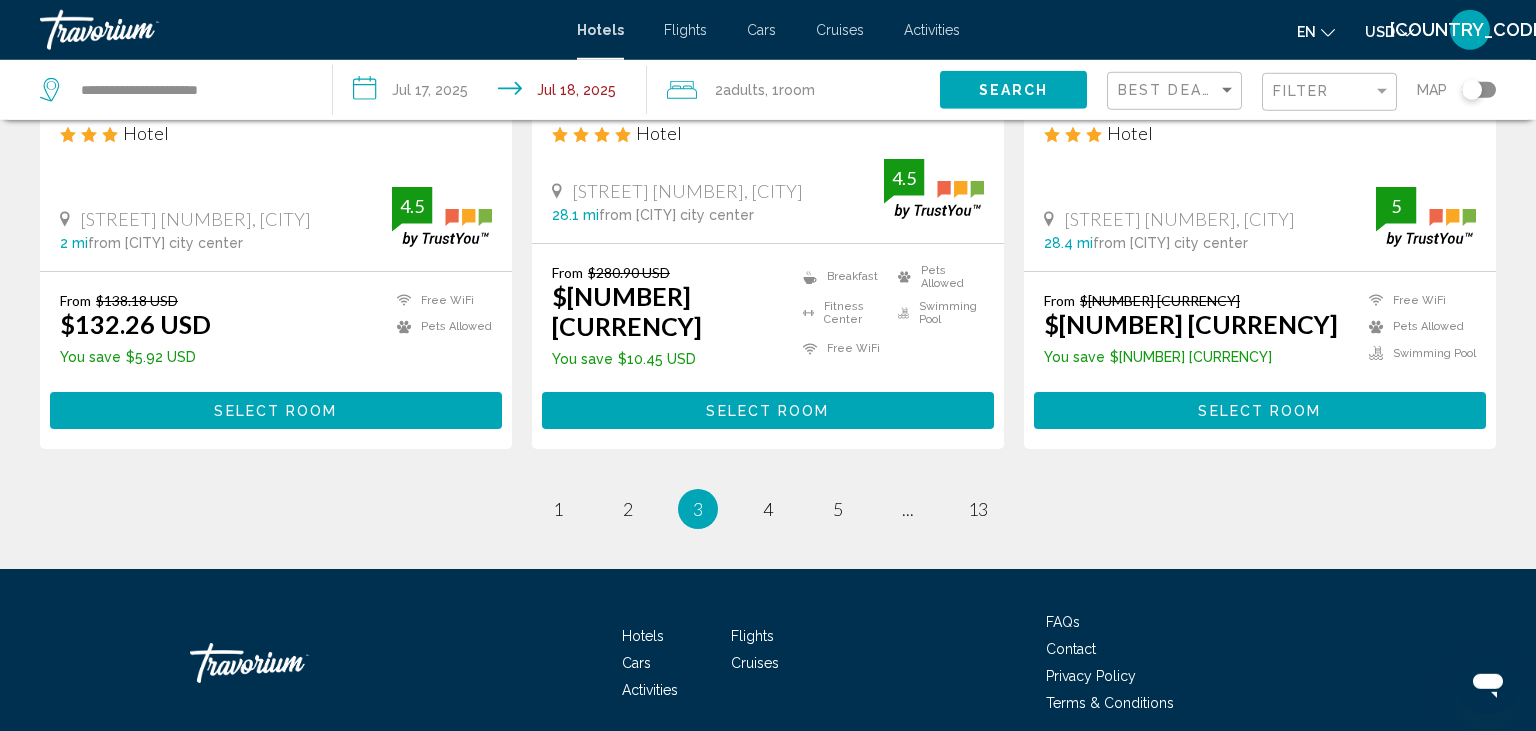 scroll, scrollTop: 2699, scrollLeft: 0, axis: vertical 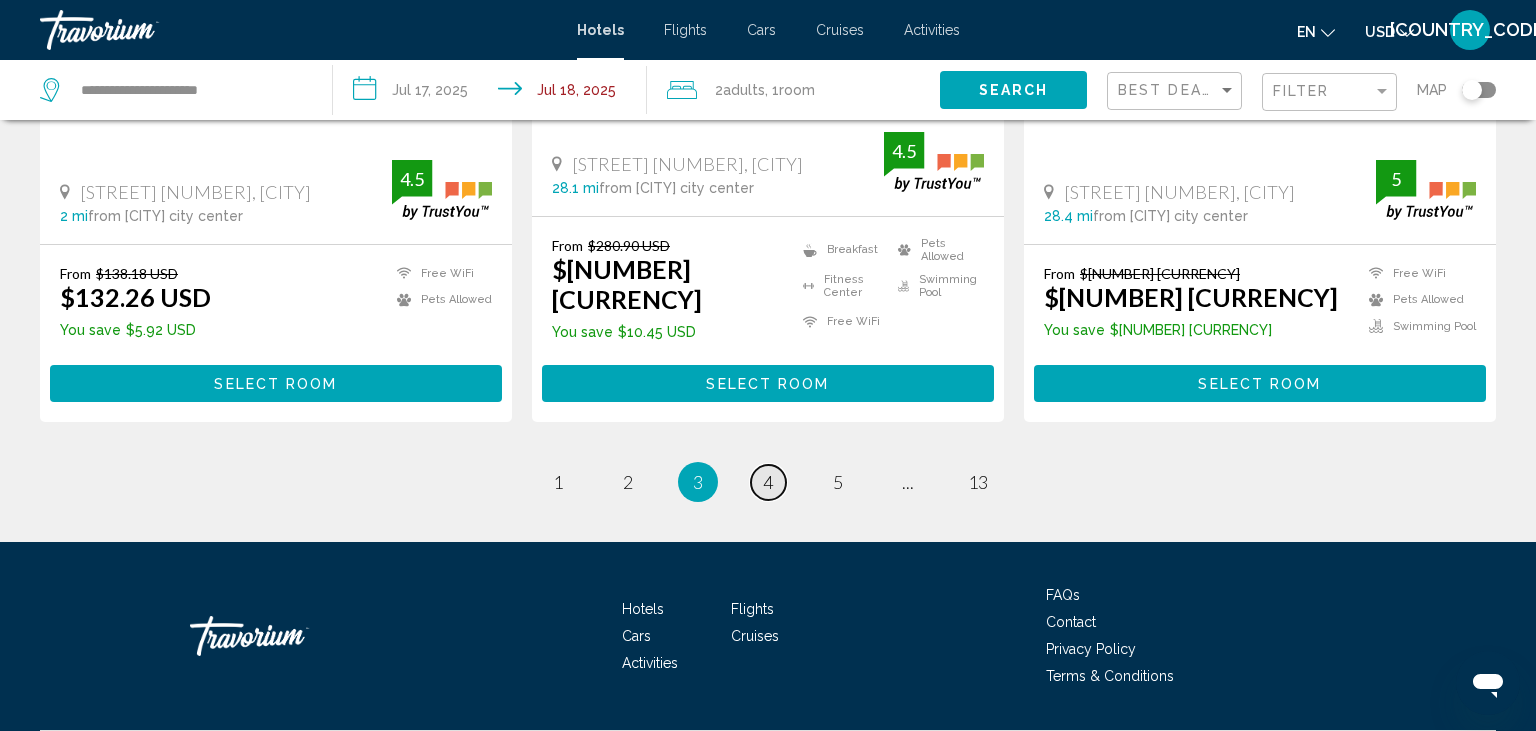 click on "page  4" at bounding box center (768, 482) 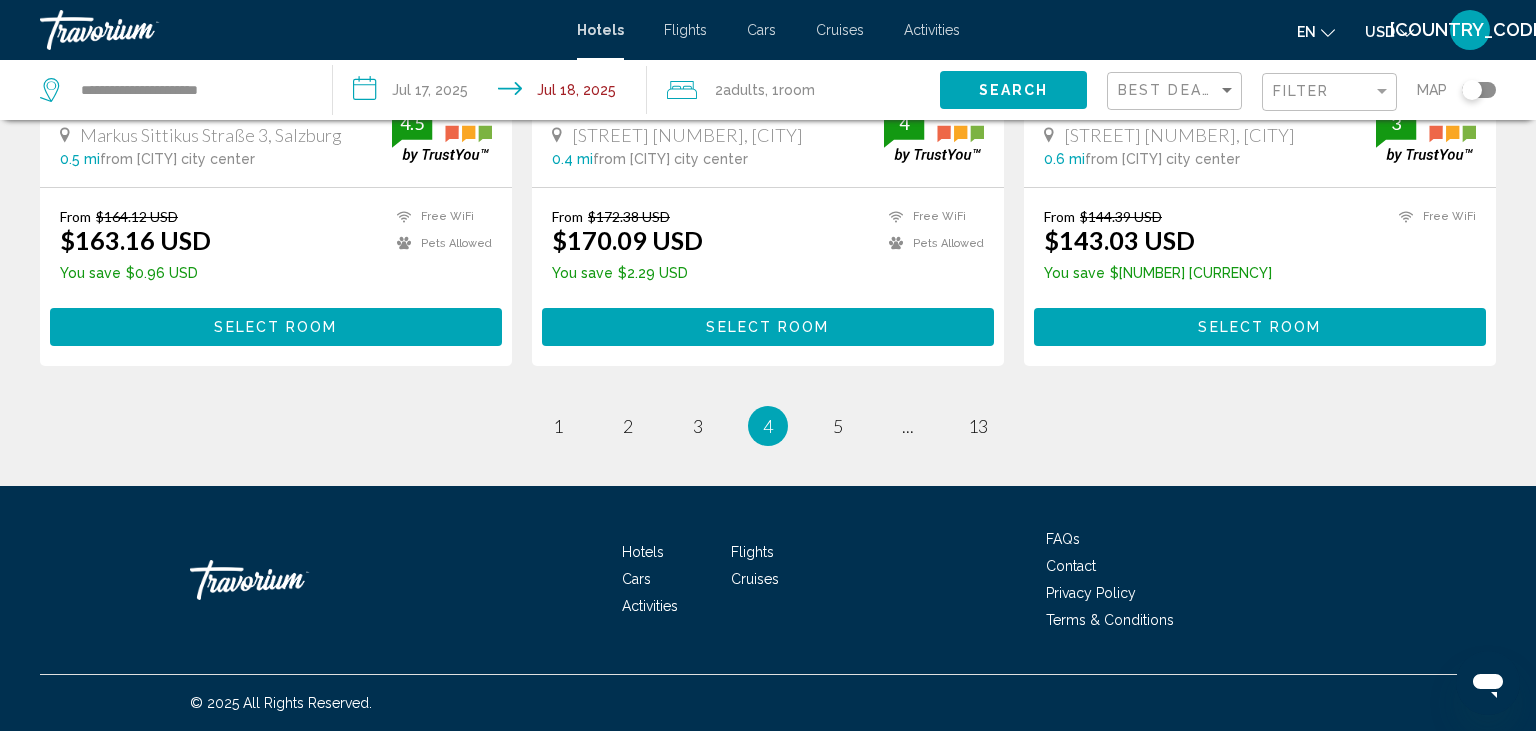 scroll, scrollTop: 2669, scrollLeft: 0, axis: vertical 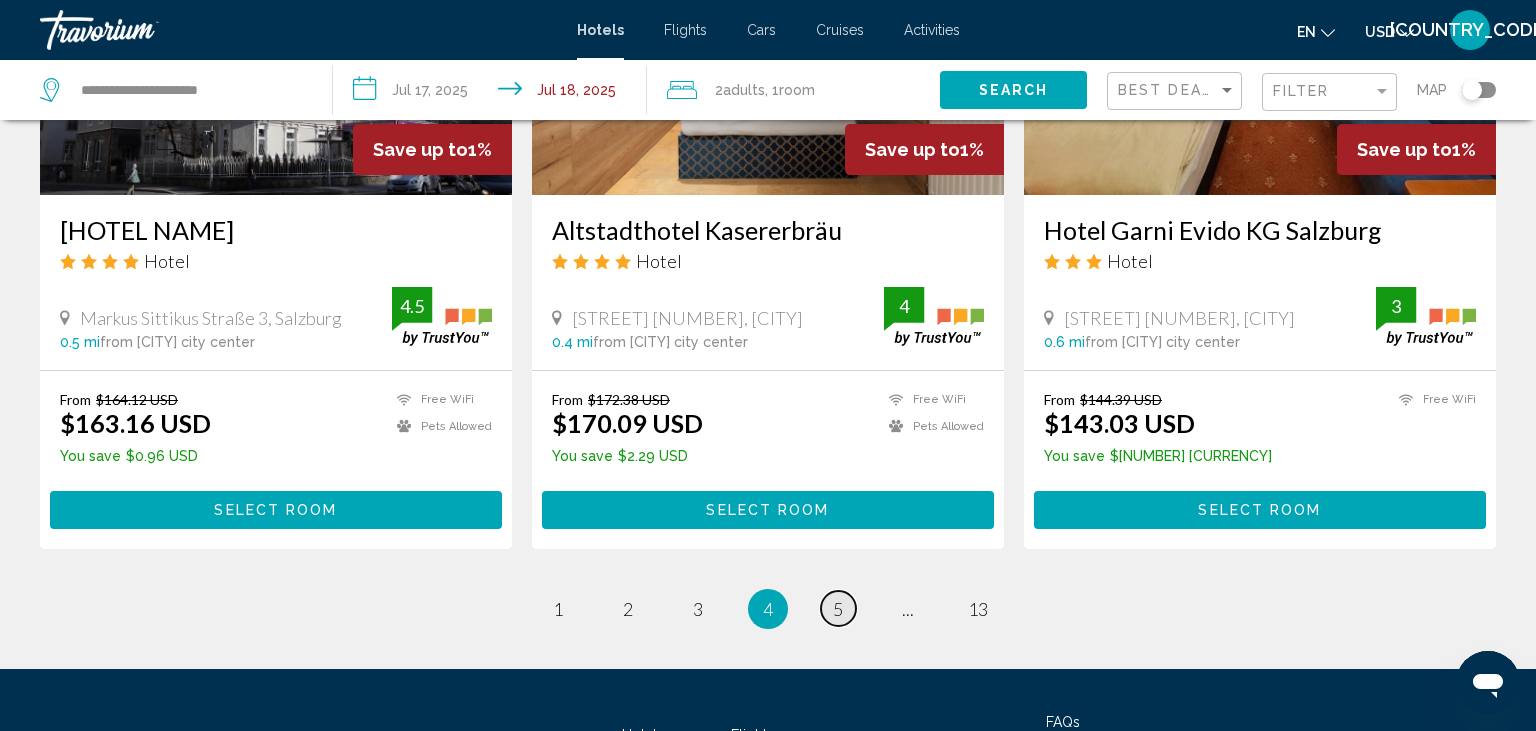 click on "page  5" at bounding box center [838, 608] 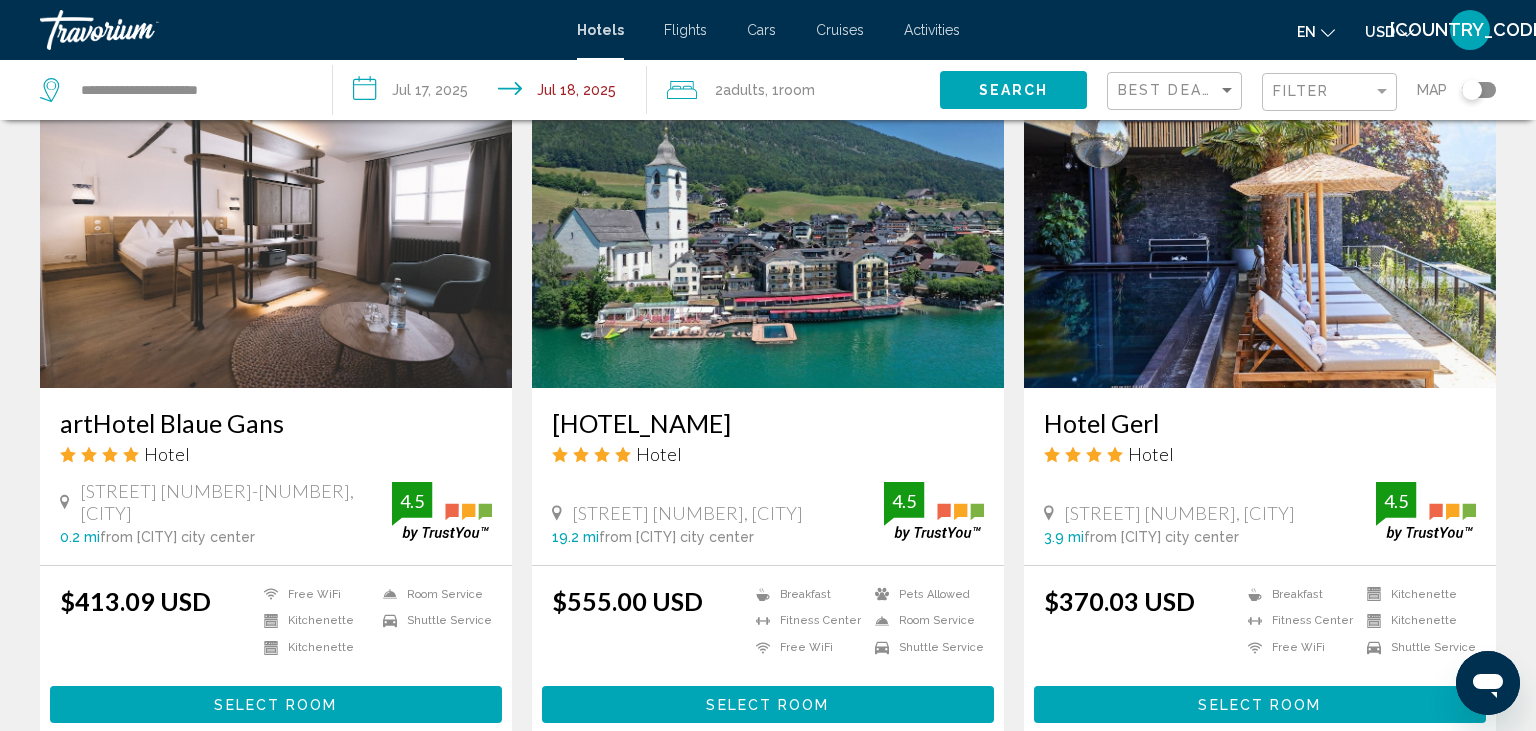 scroll, scrollTop: 2729, scrollLeft: 0, axis: vertical 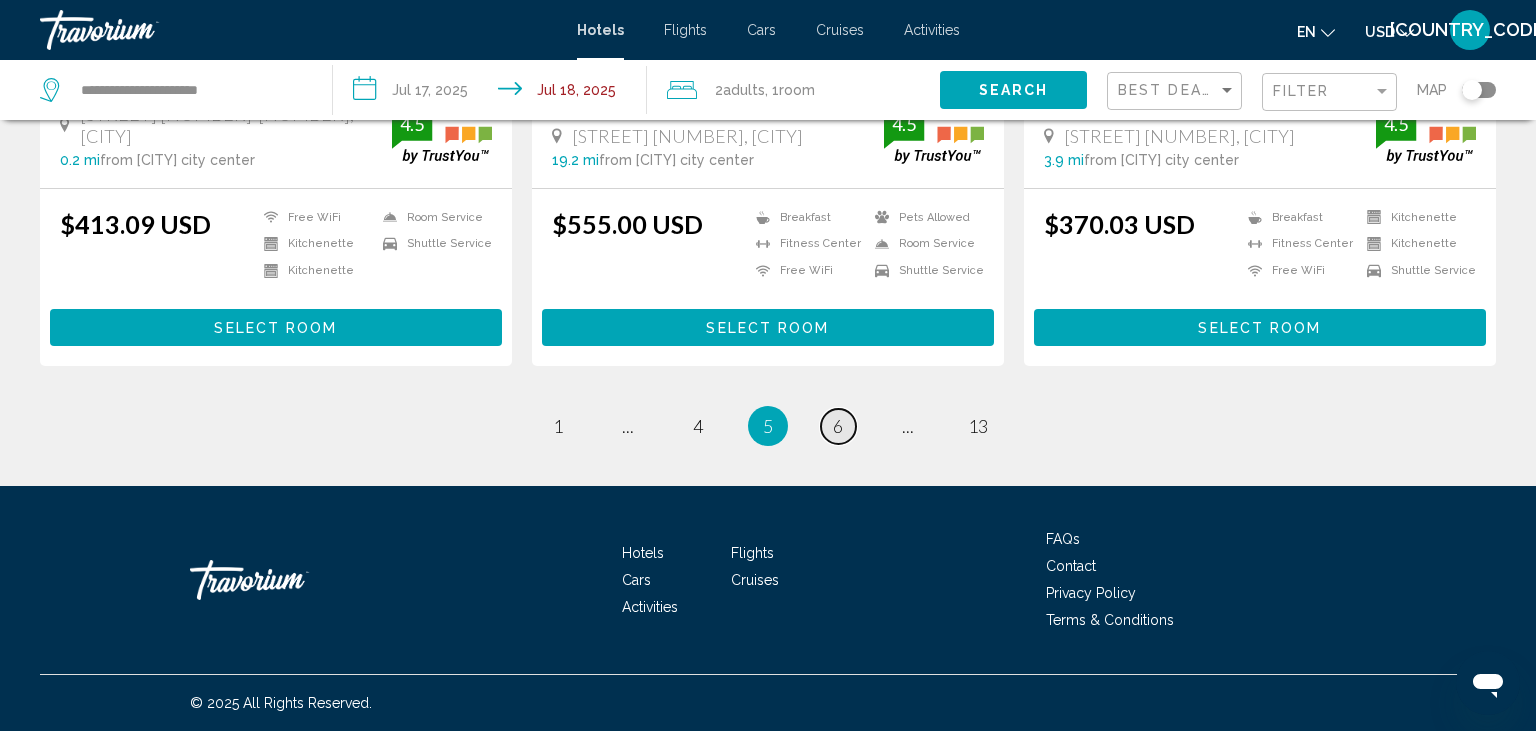 click on "6" at bounding box center [838, 426] 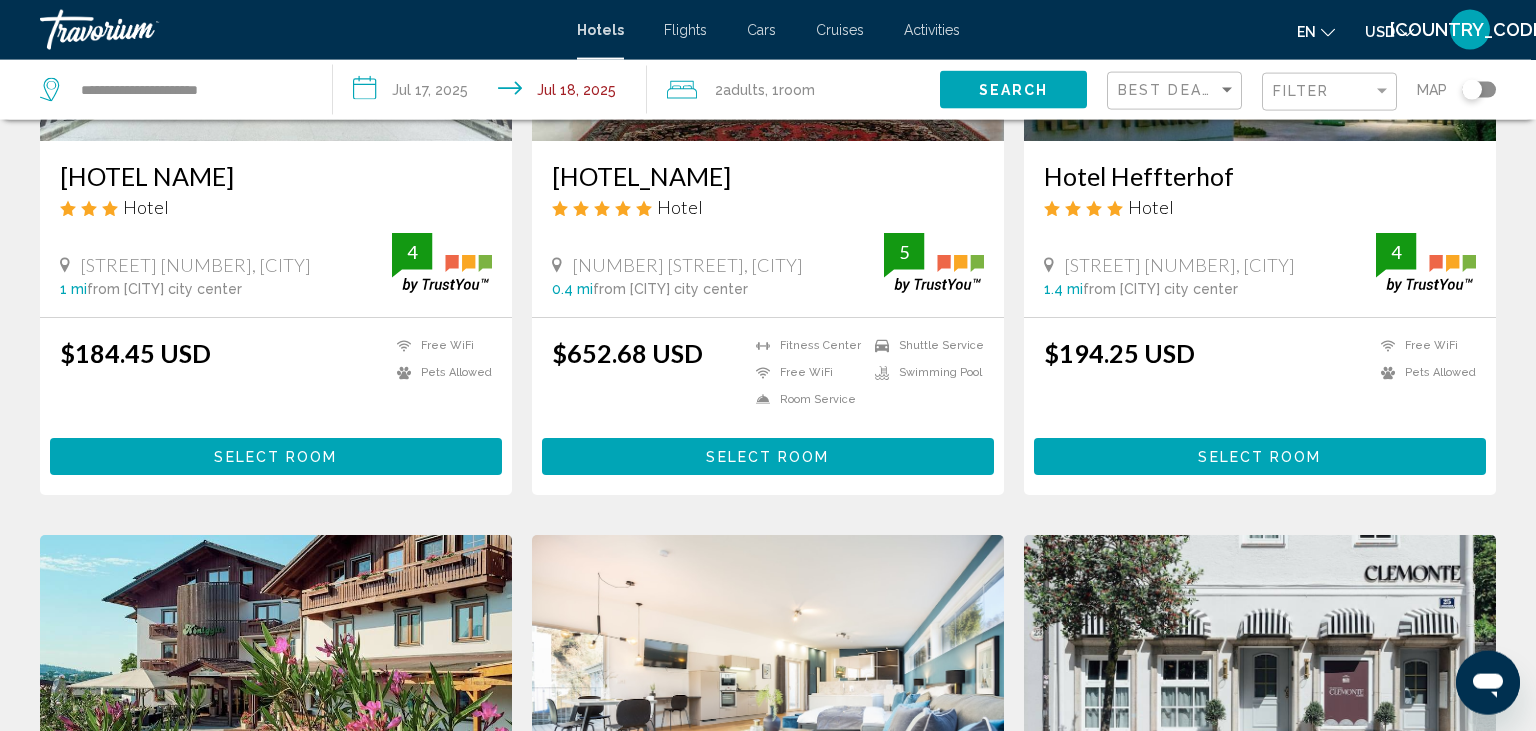 scroll, scrollTop: 1410, scrollLeft: 0, axis: vertical 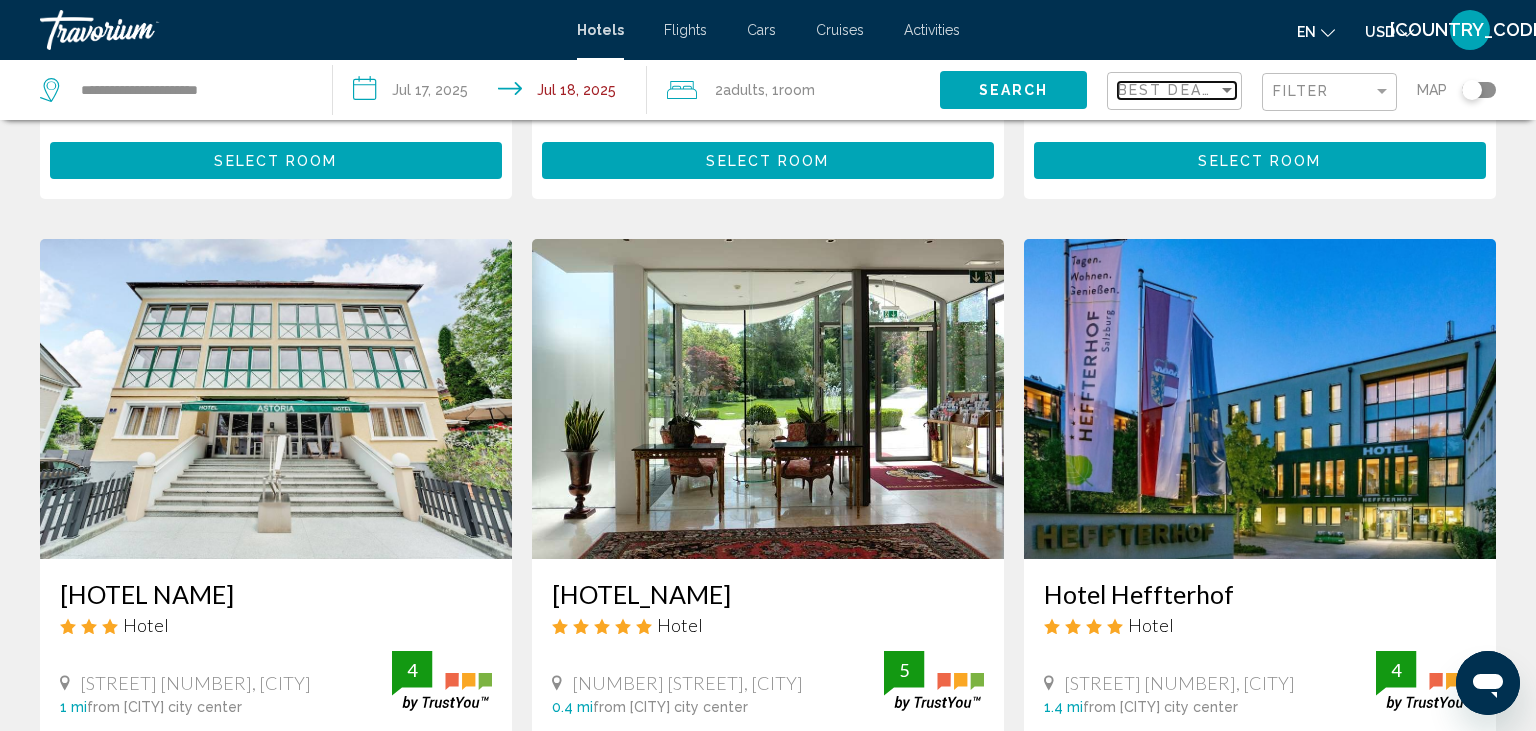 click on "Best Deals" at bounding box center (1170, 90) 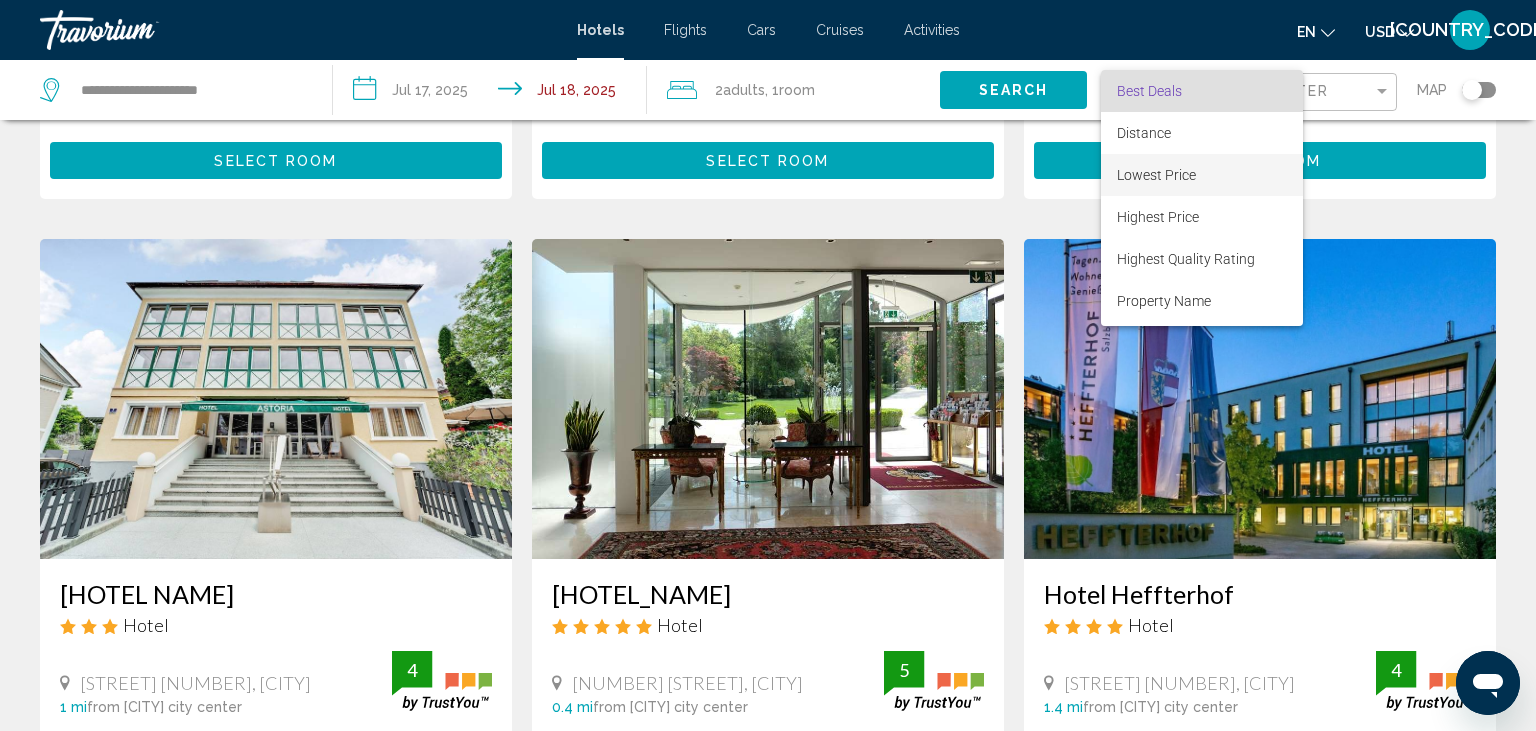 click on "Lowest Price" at bounding box center (1202, 175) 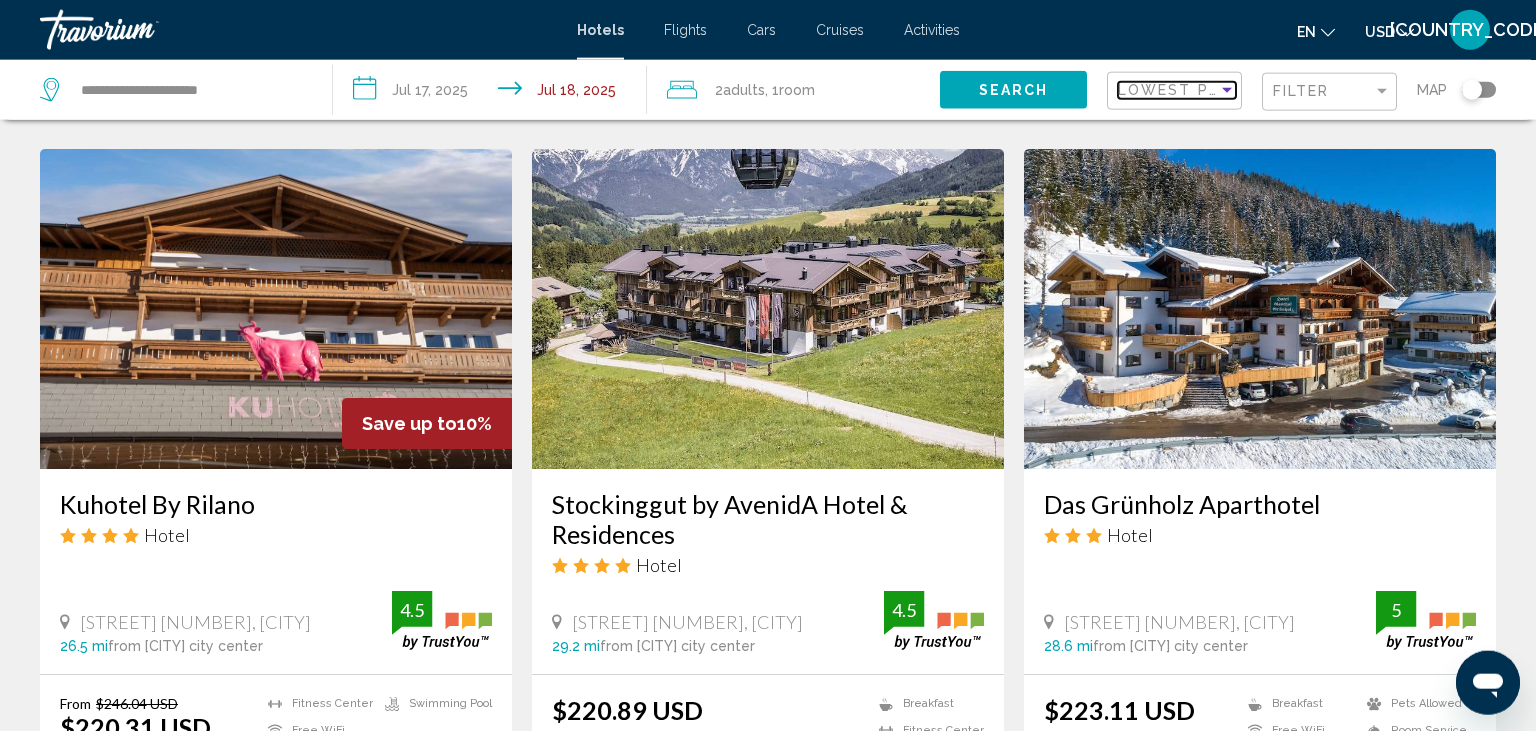 scroll, scrollTop: 2112, scrollLeft: 0, axis: vertical 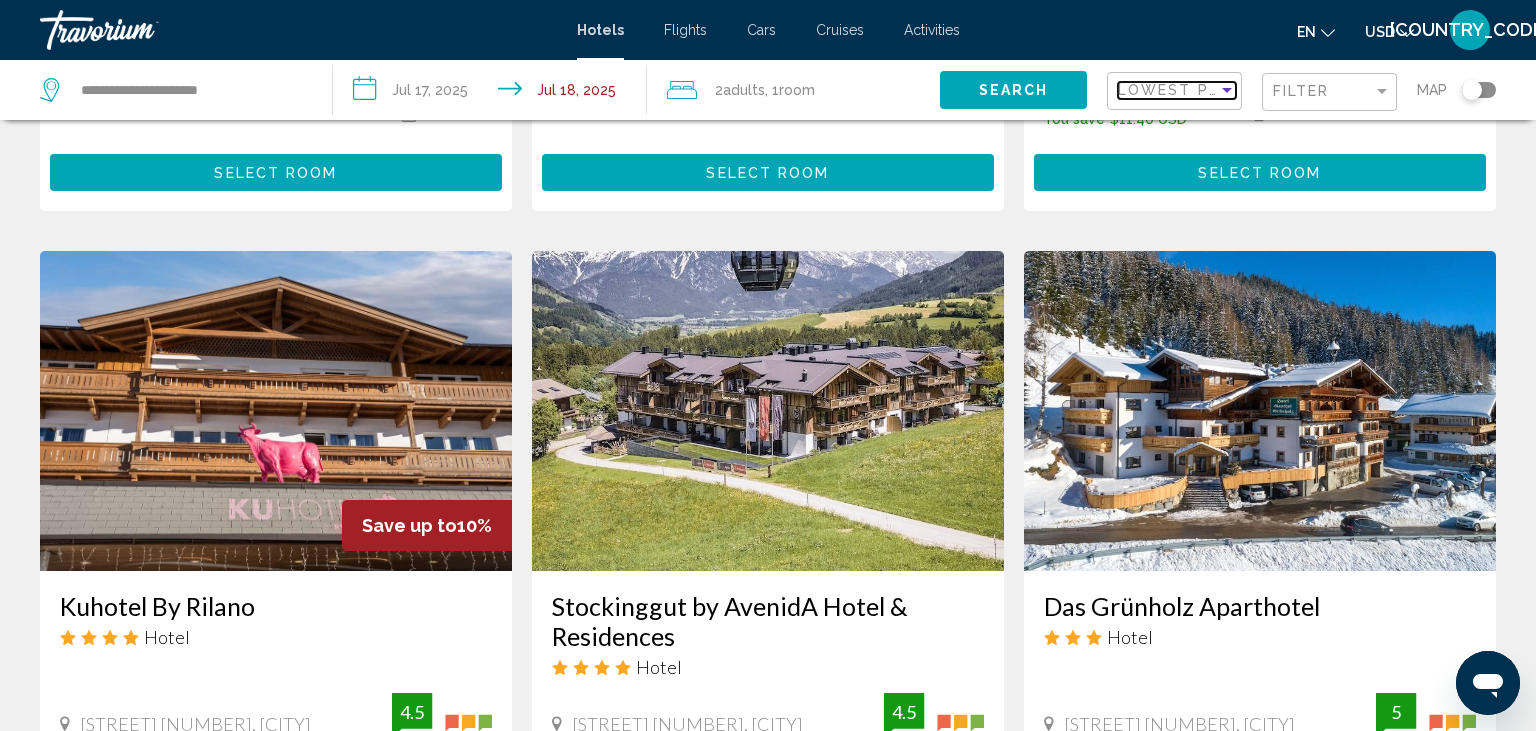 click at bounding box center [1227, 90] 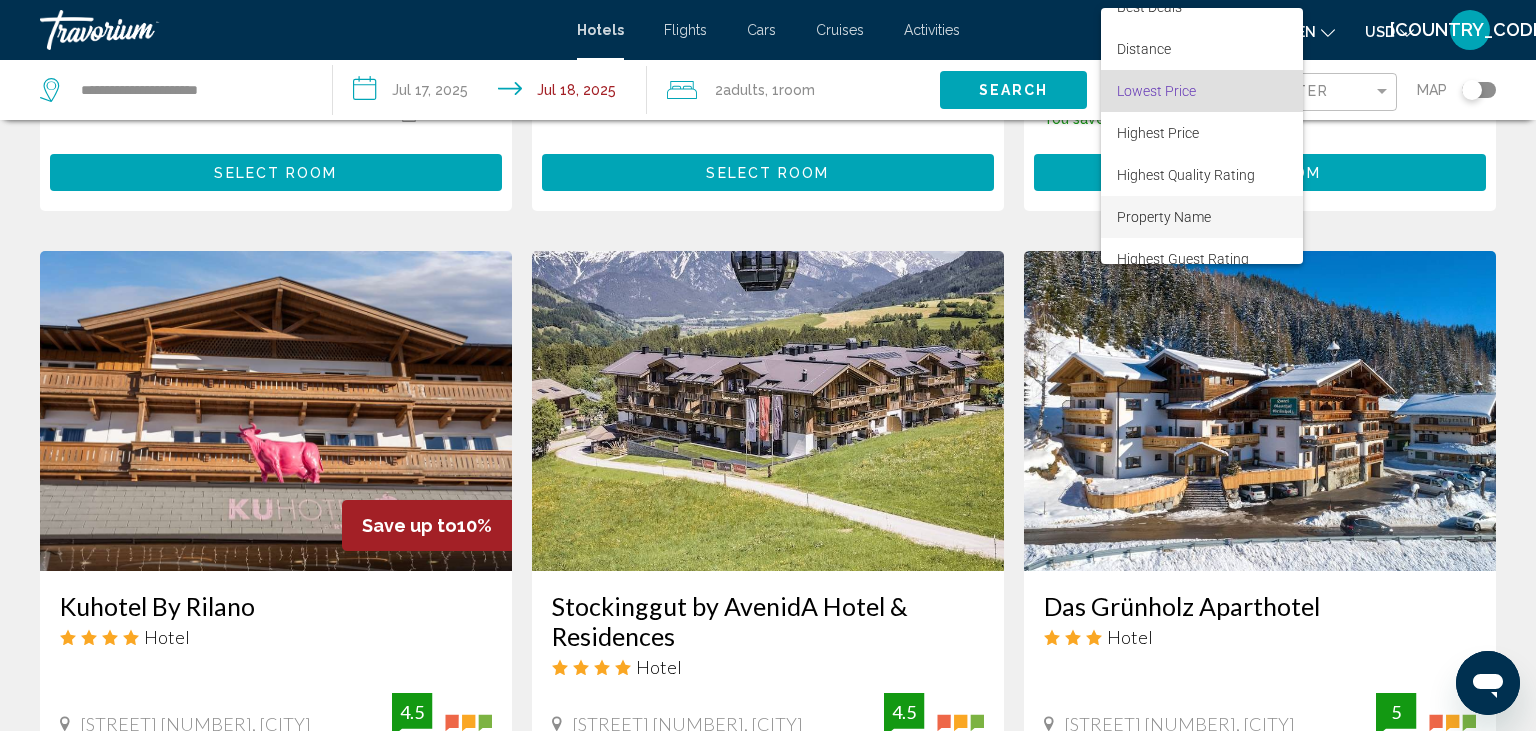 scroll, scrollTop: 0, scrollLeft: 0, axis: both 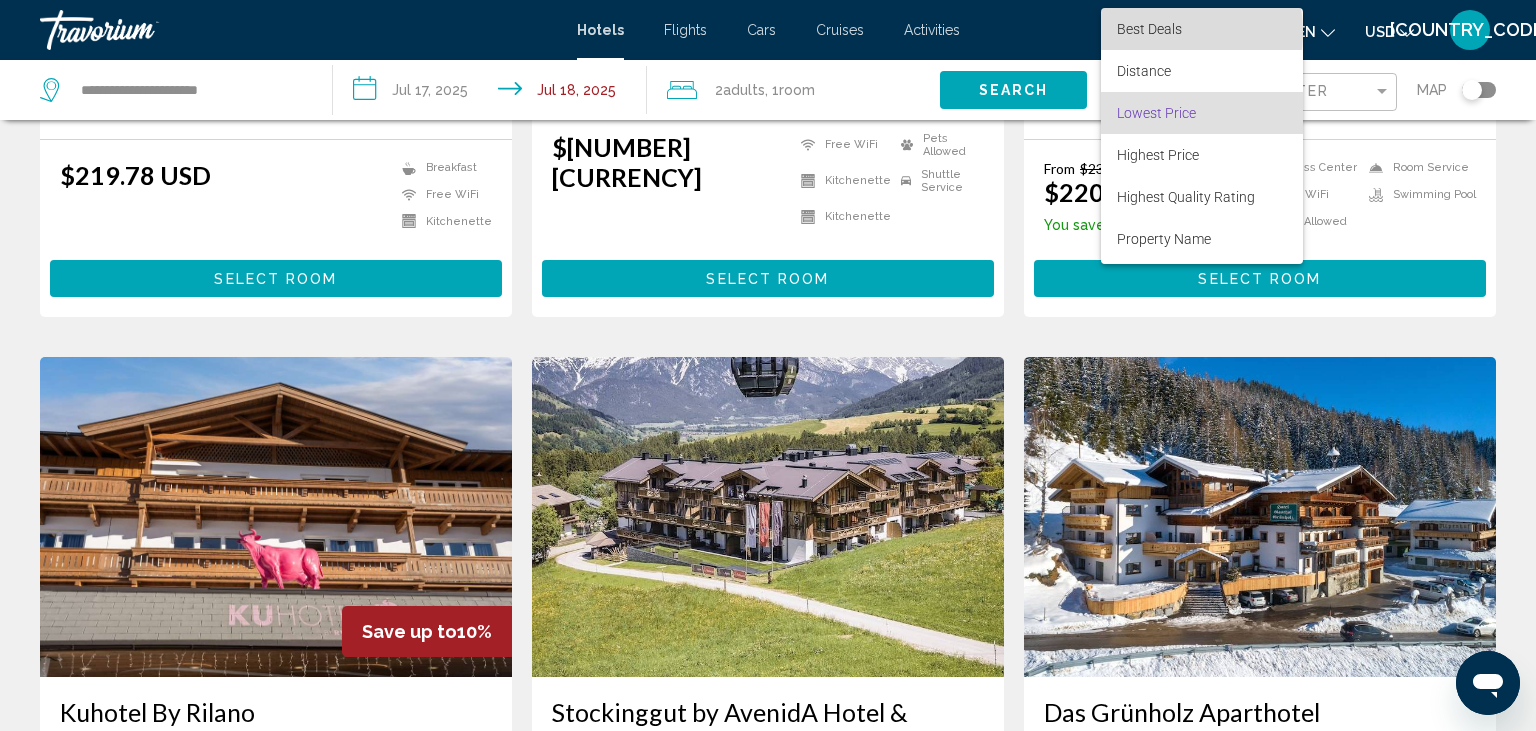 click on "Best Deals" at bounding box center (1149, 29) 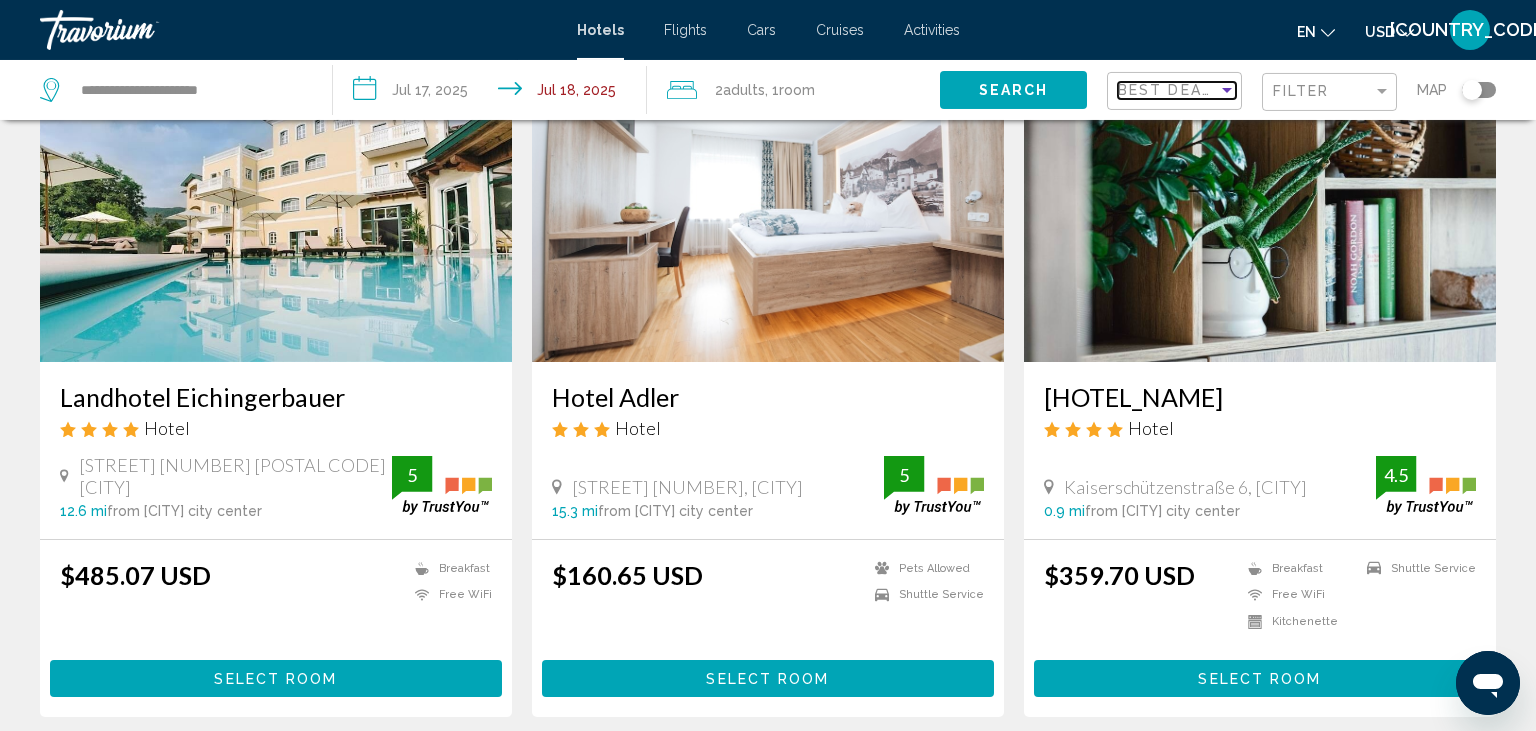 scroll, scrollTop: 105, scrollLeft: 0, axis: vertical 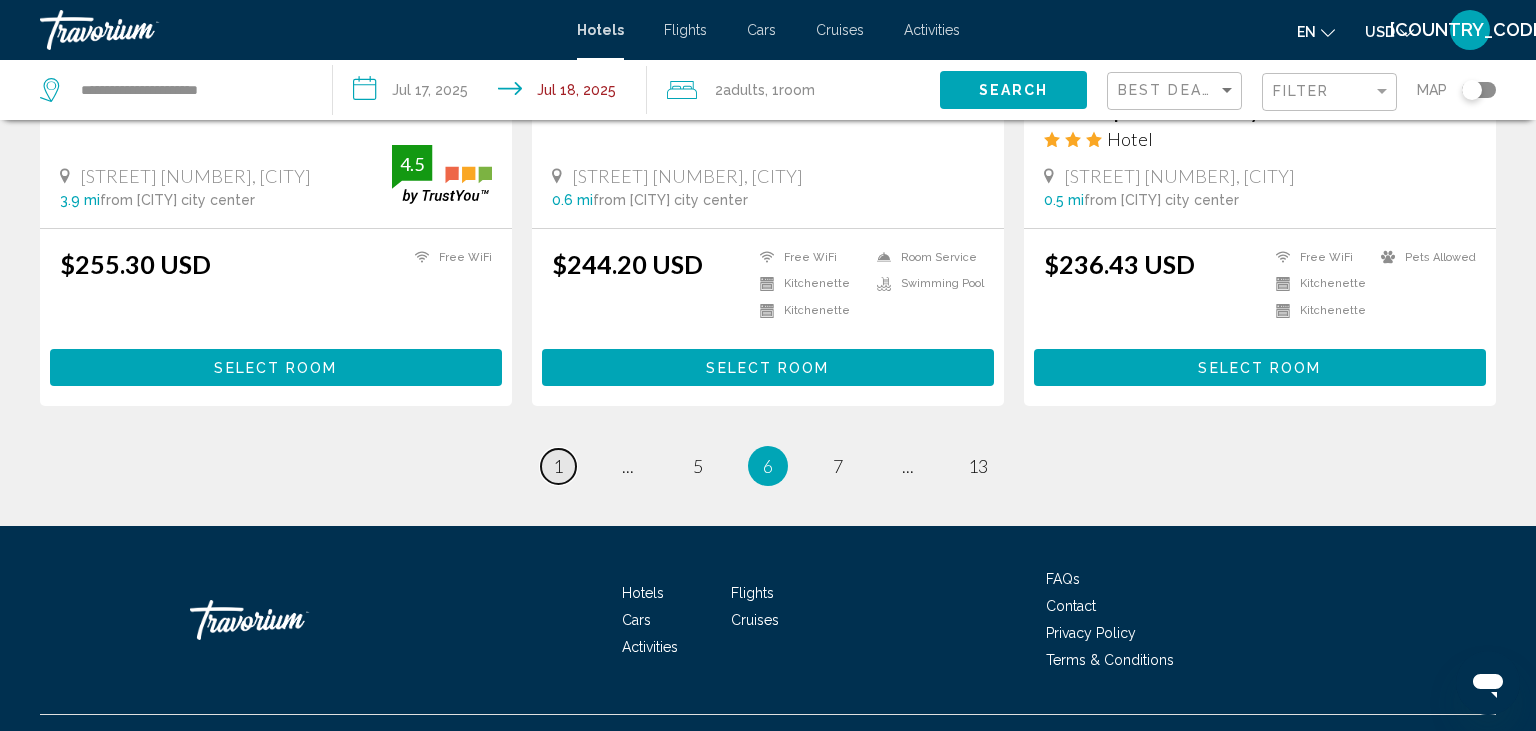 click on "1" at bounding box center [558, 466] 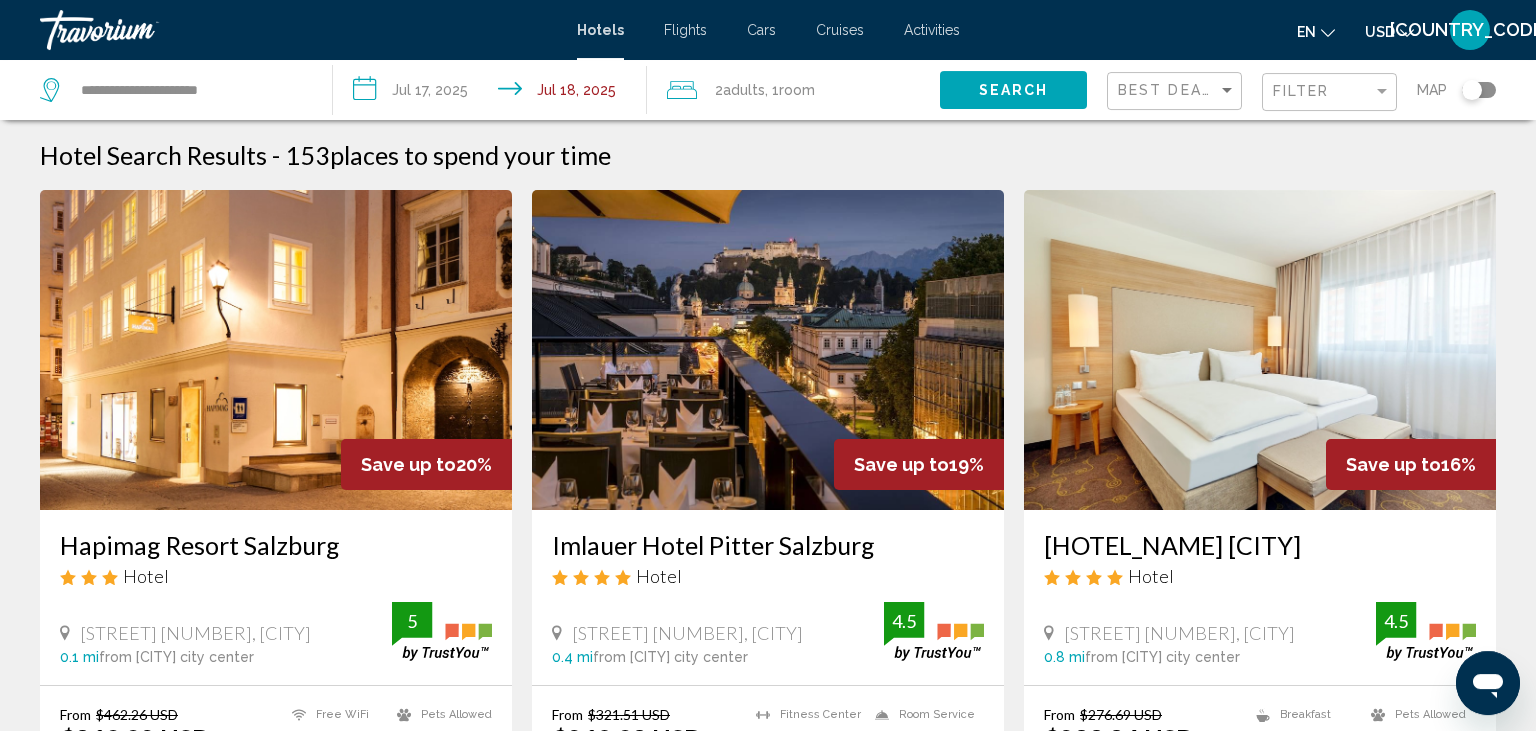 scroll, scrollTop: 0, scrollLeft: 0, axis: both 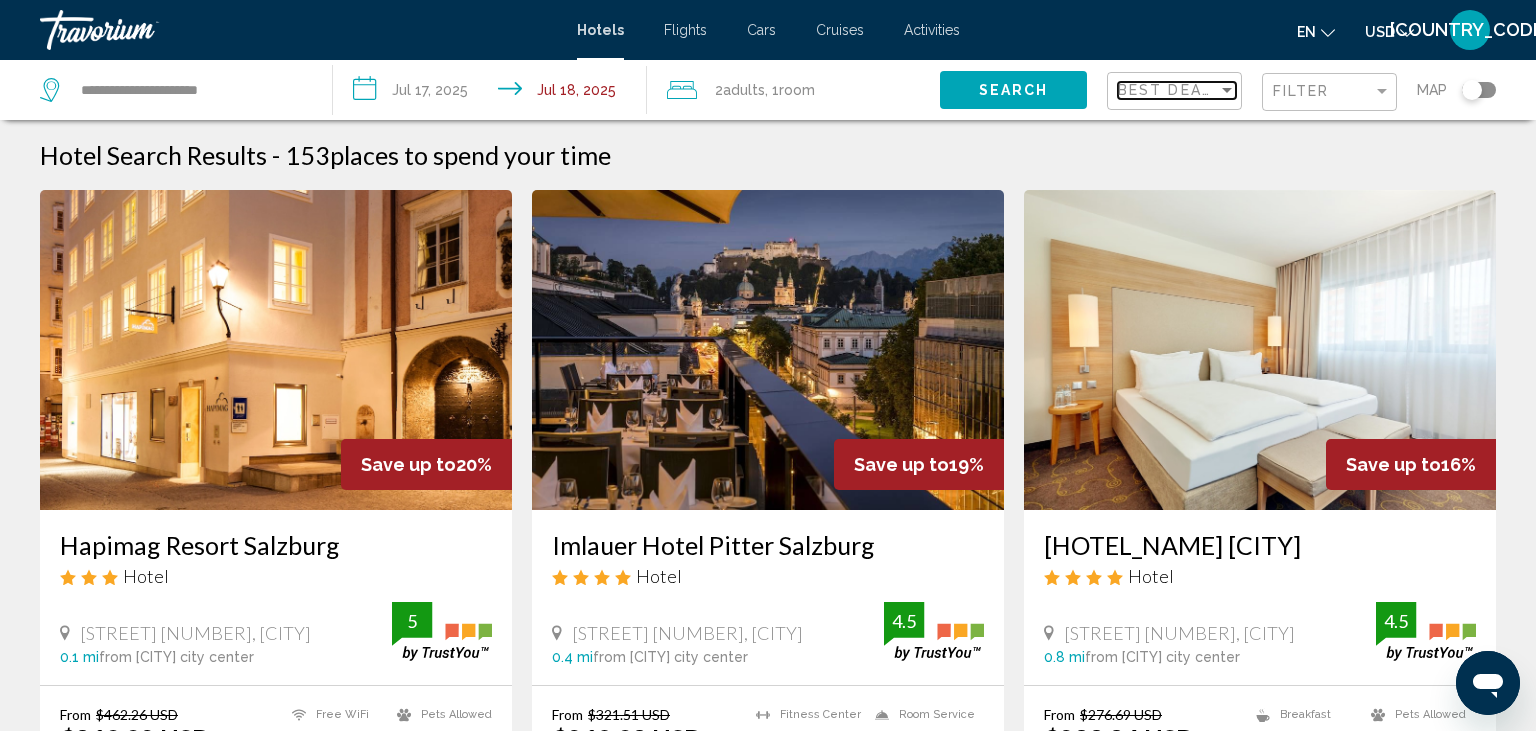 click on "Best Deals" at bounding box center [1170, 90] 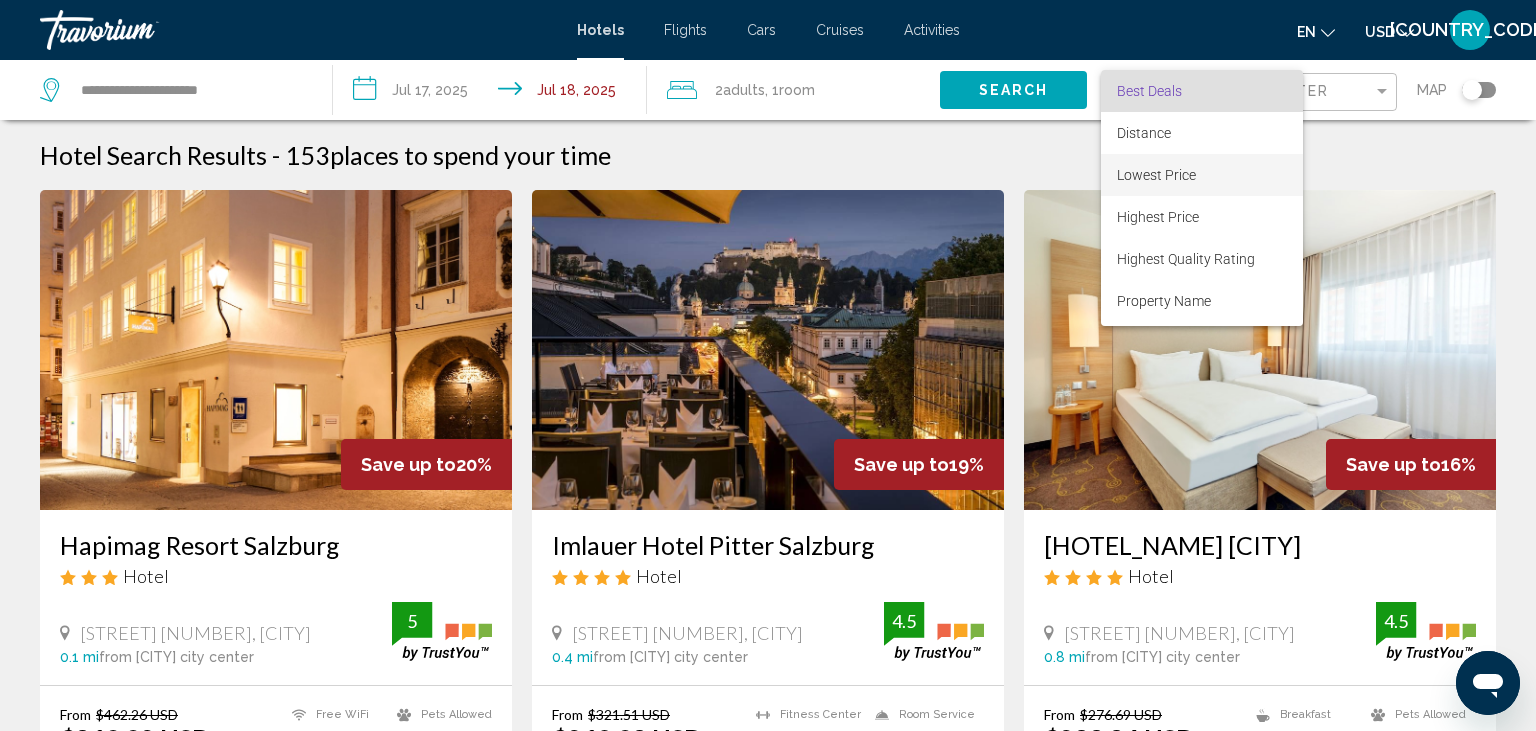 click on "Lowest Price" at bounding box center [1156, 175] 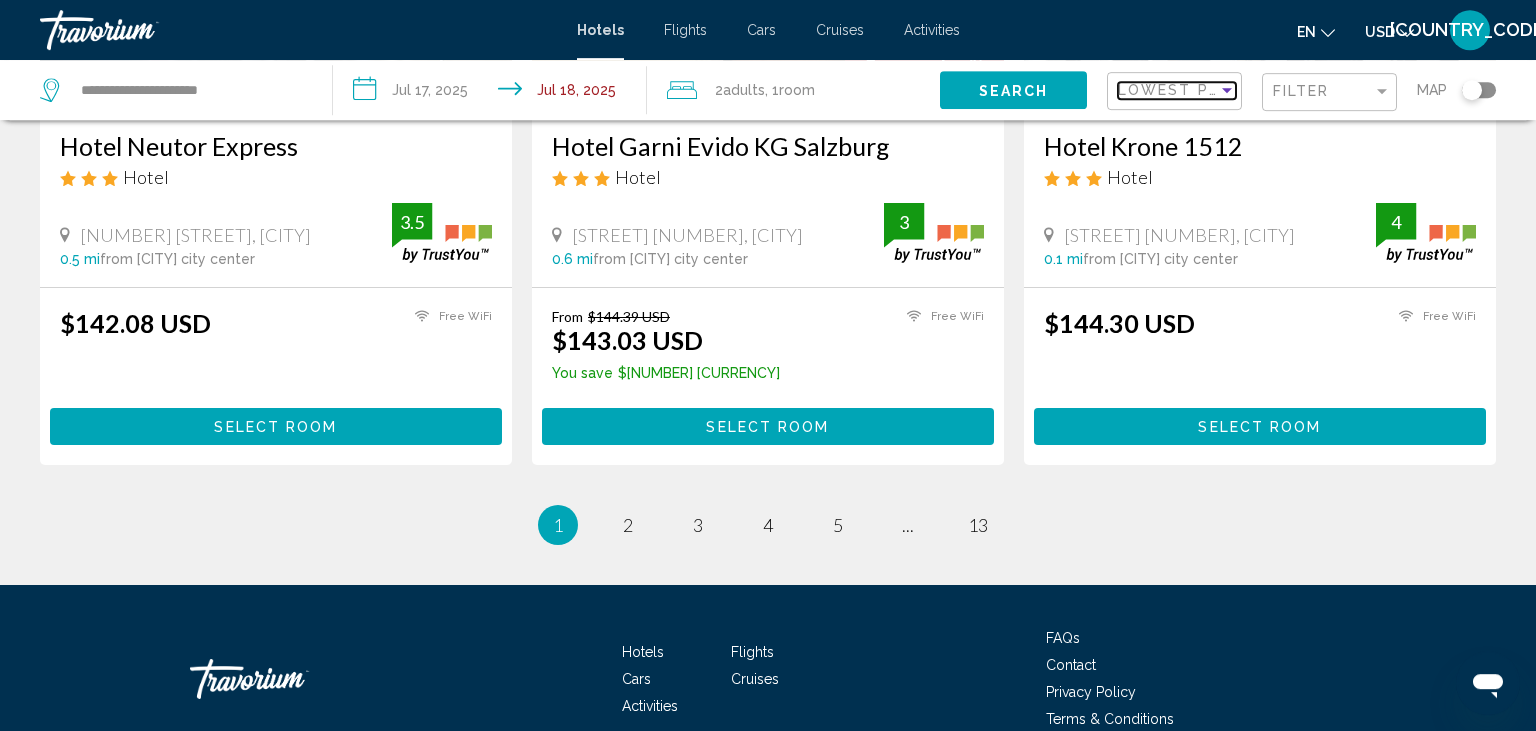 scroll, scrollTop: 2668, scrollLeft: 0, axis: vertical 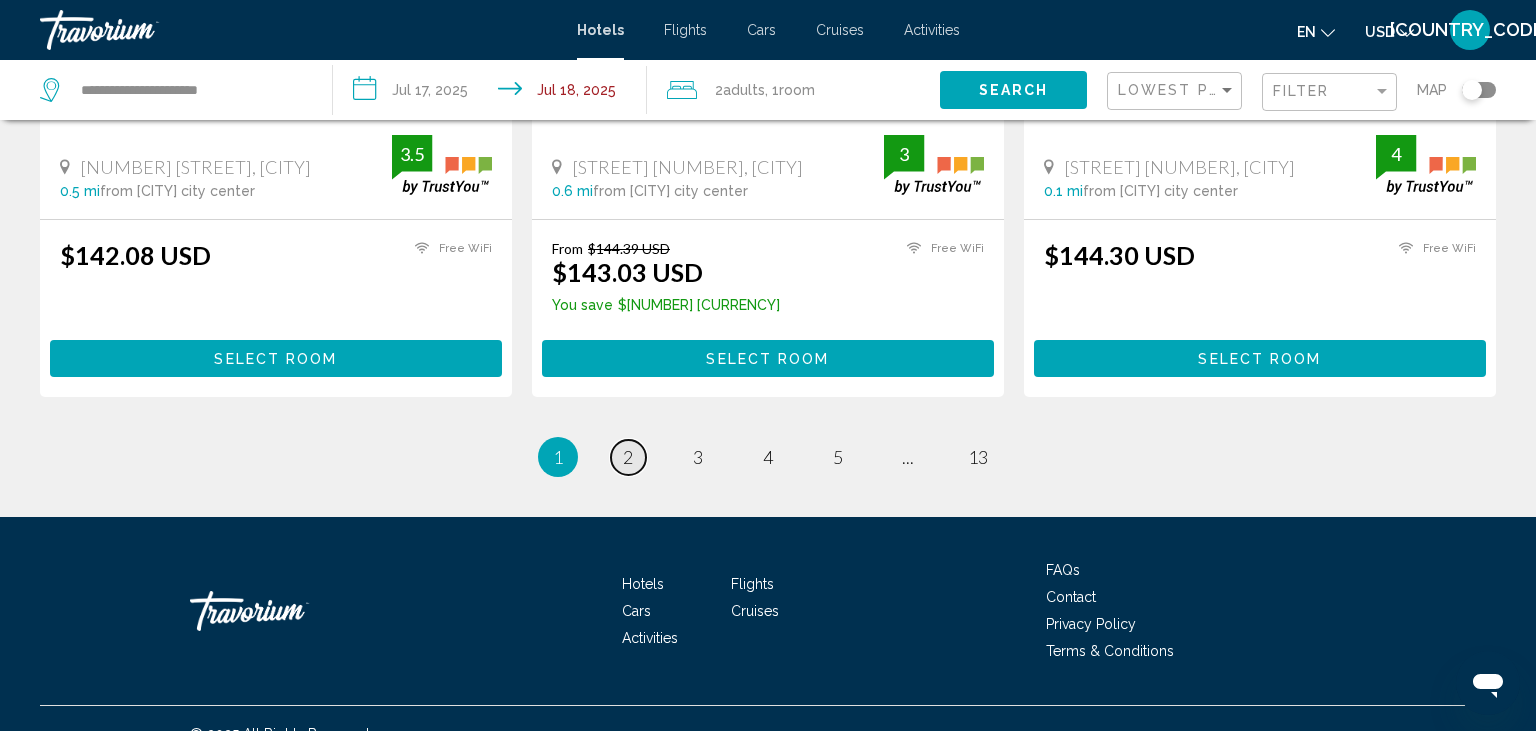 click on "2" at bounding box center (628, 457) 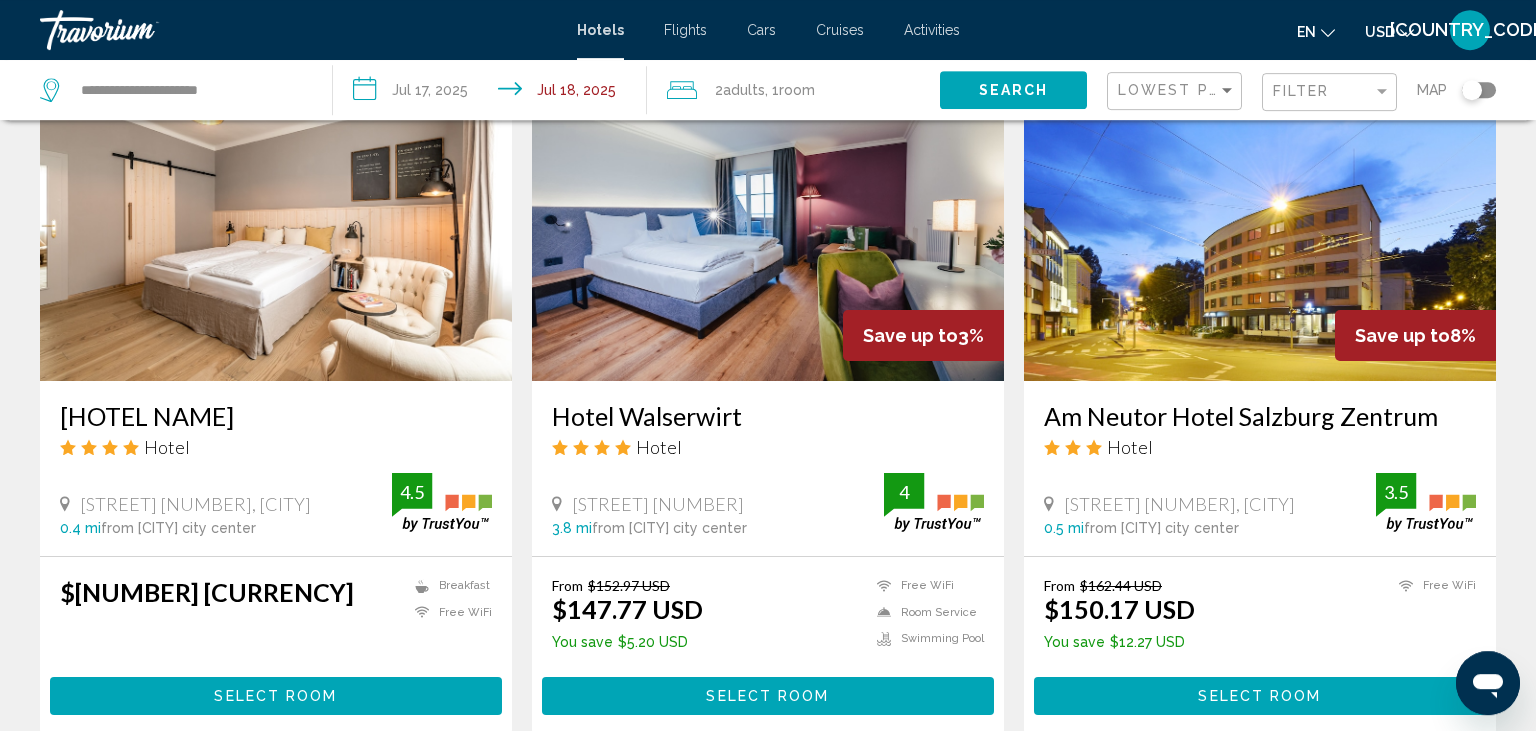 scroll, scrollTop: 844, scrollLeft: 0, axis: vertical 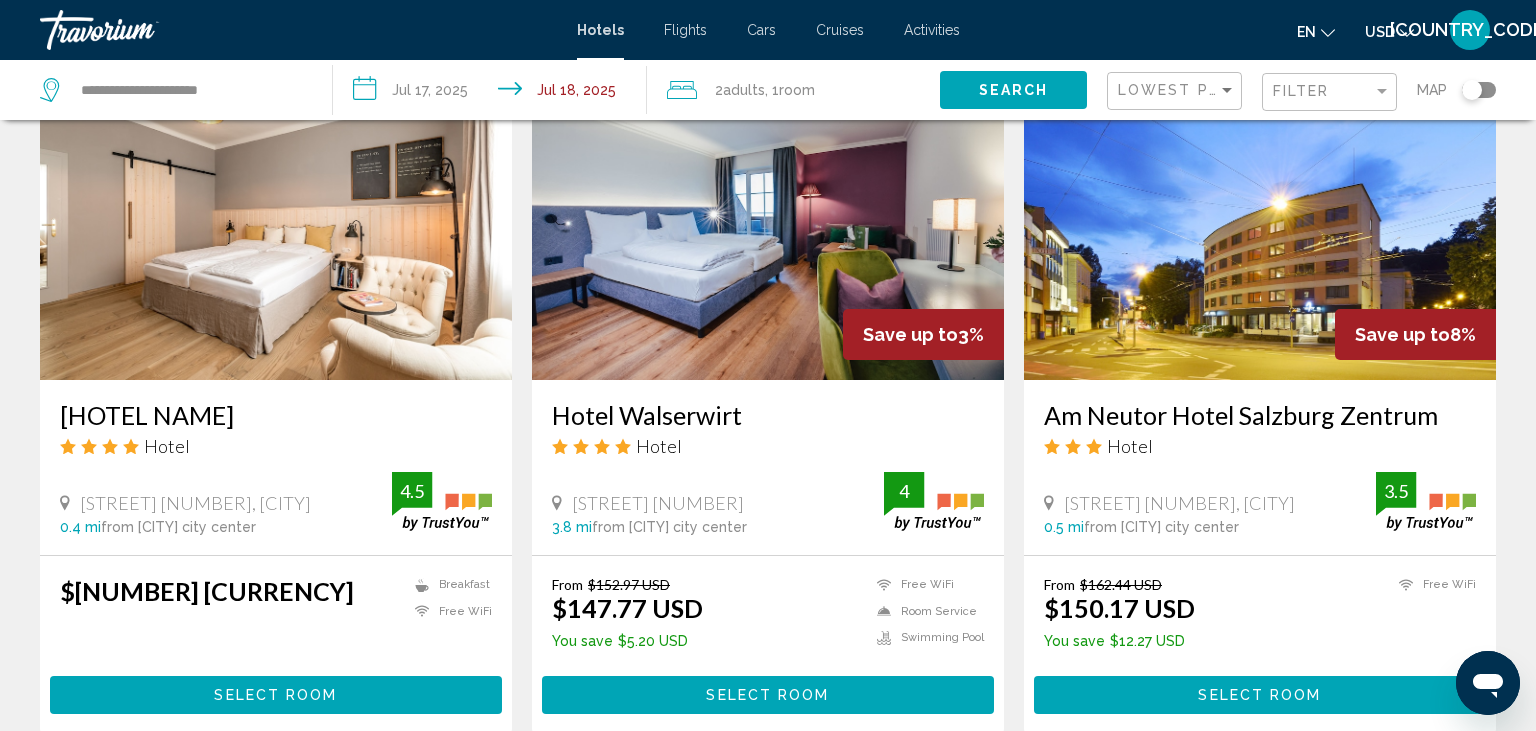 click at bounding box center [276, 220] 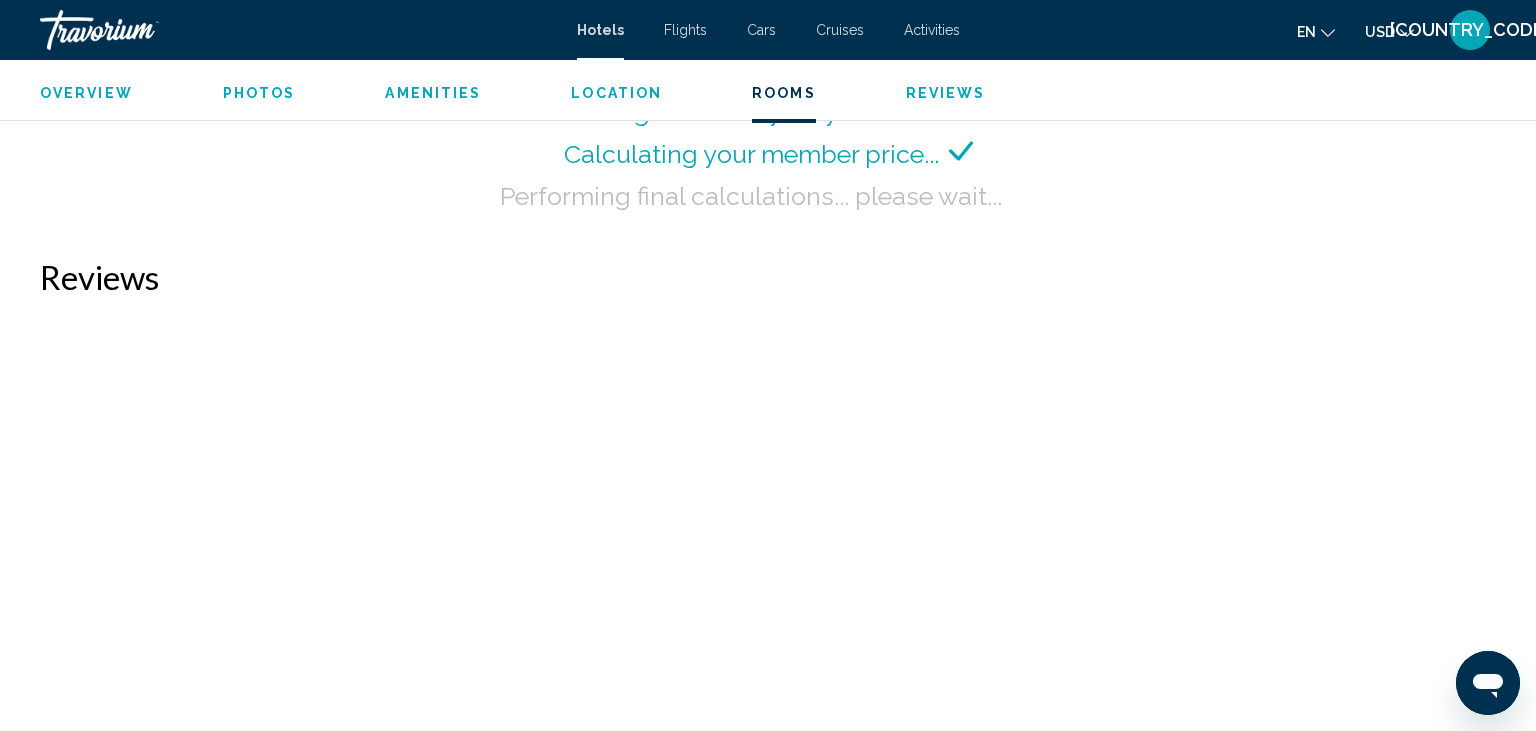 scroll, scrollTop: 2867, scrollLeft: 0, axis: vertical 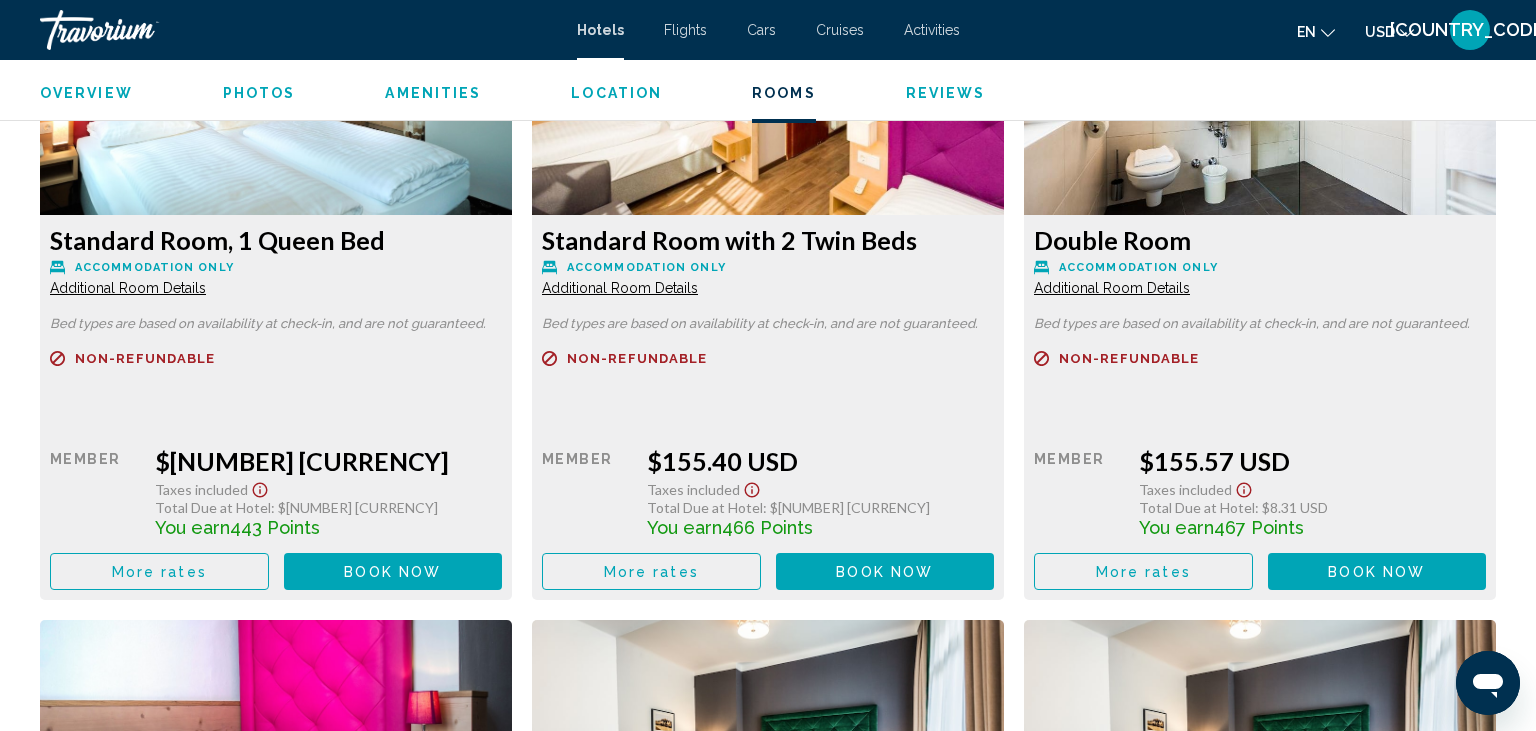click on "en" 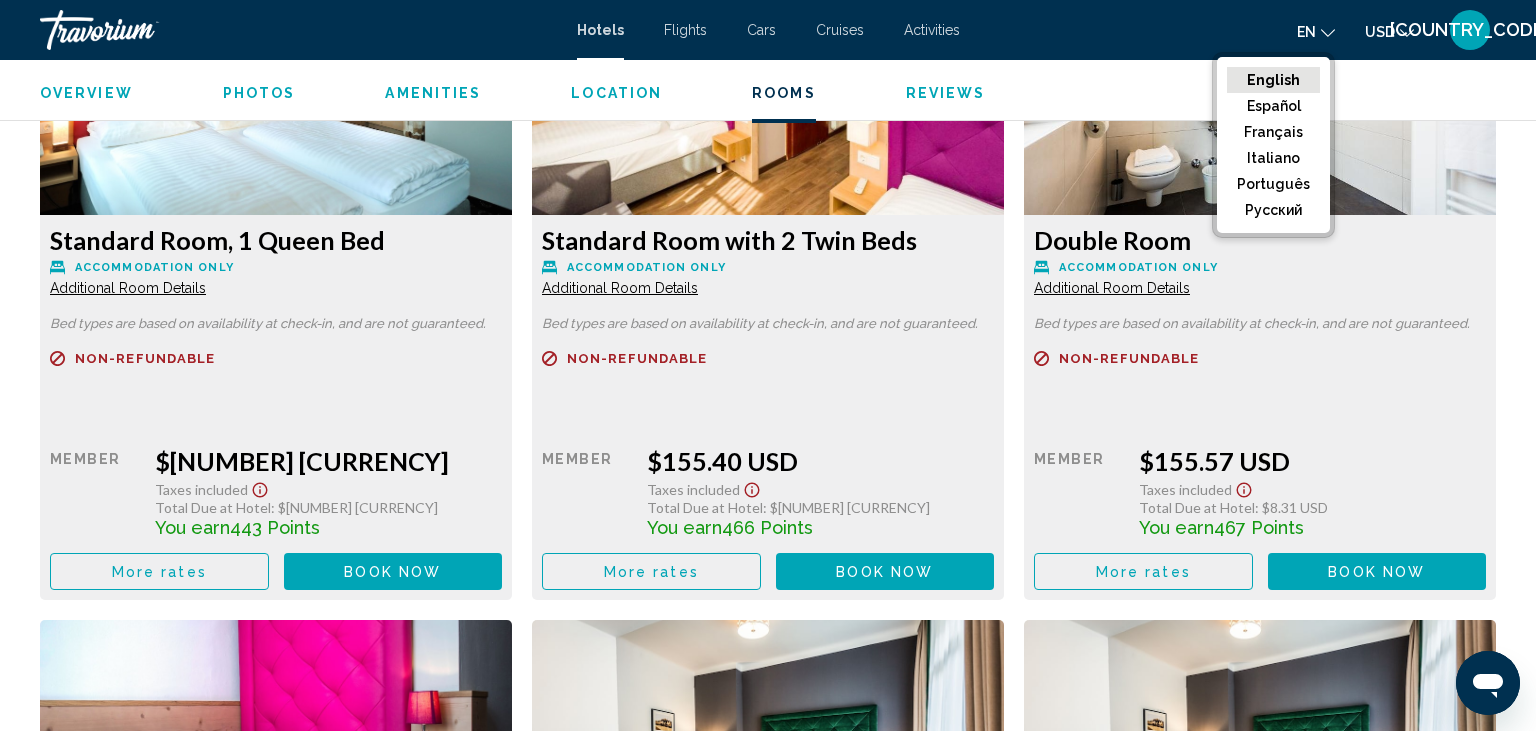 click on "en
English Español Français Italiano Português русский USD
USD ($) MXN (Mex$) CAD (Can$) GBP (£) EUR (€) AUD (A$) NZD (NZ$) CNY (CN¥) NL Login" at bounding box center [1238, 30] 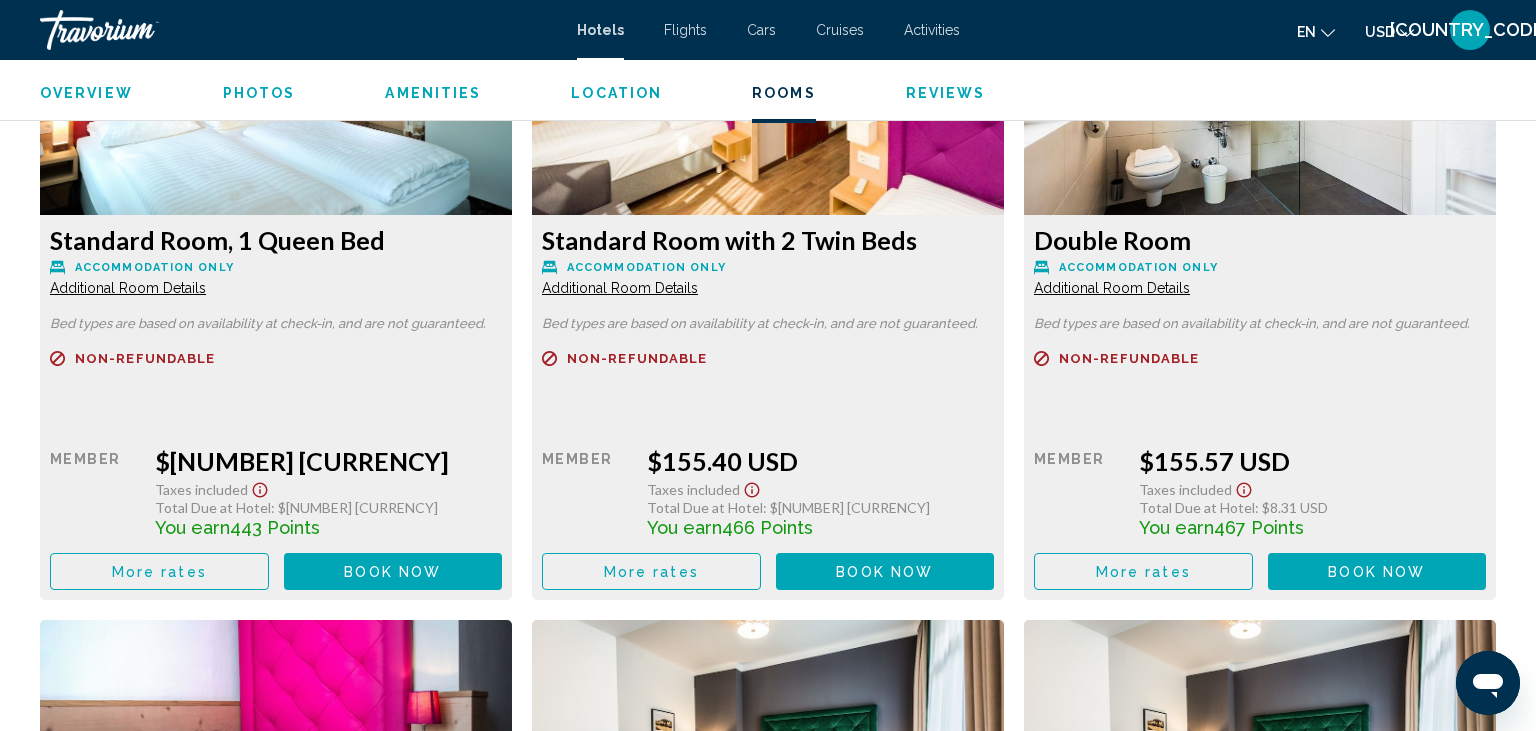 click on "USD" 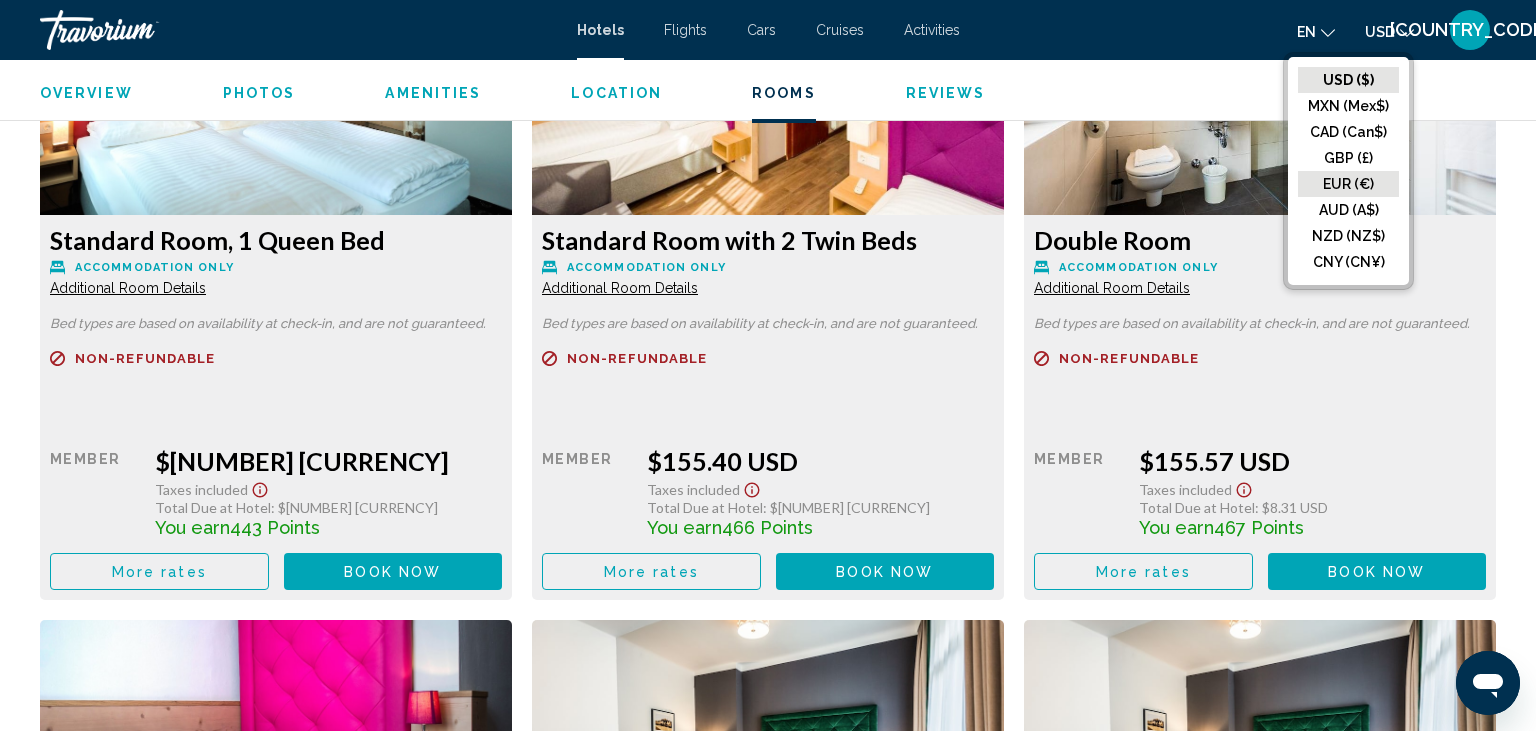 click on "EUR (€)" 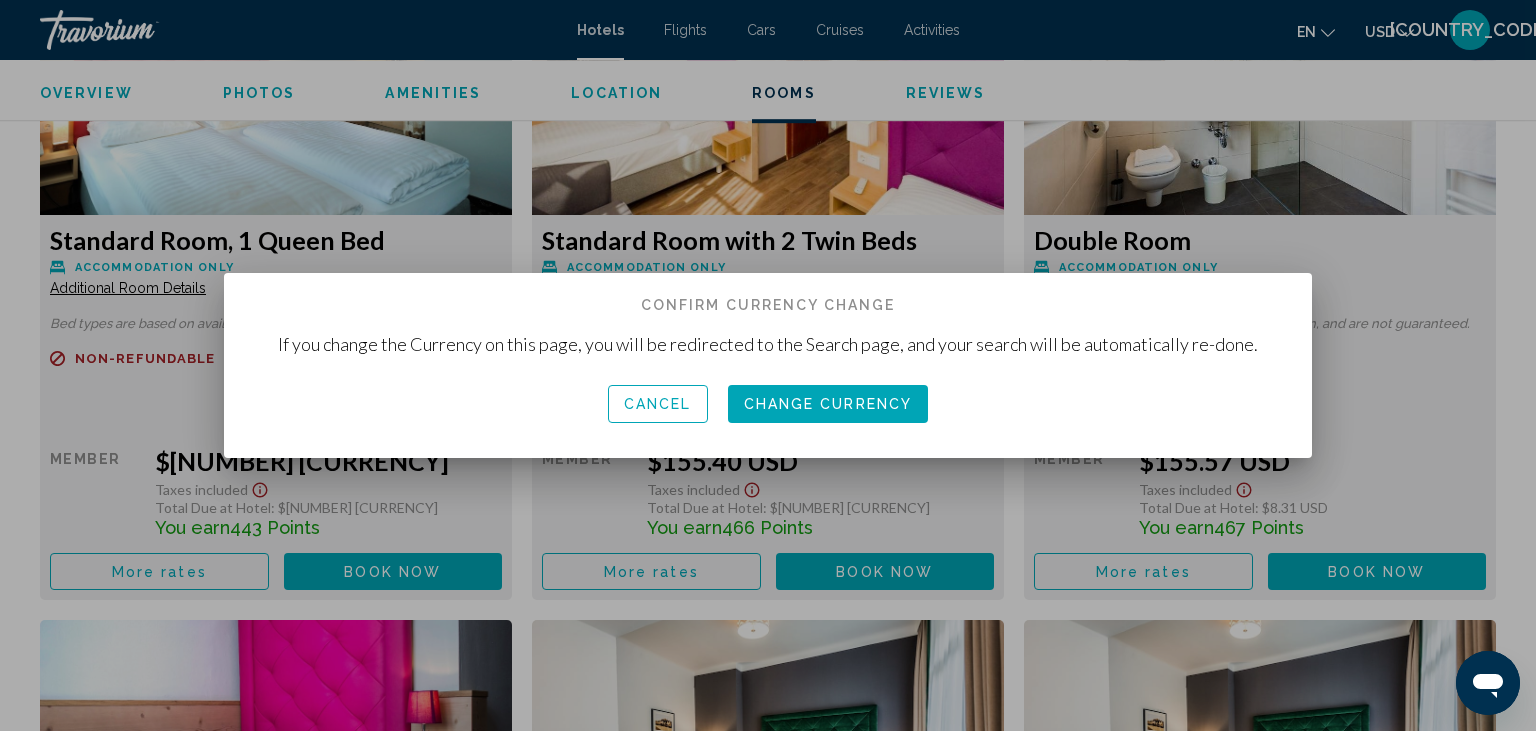 scroll, scrollTop: 0, scrollLeft: 0, axis: both 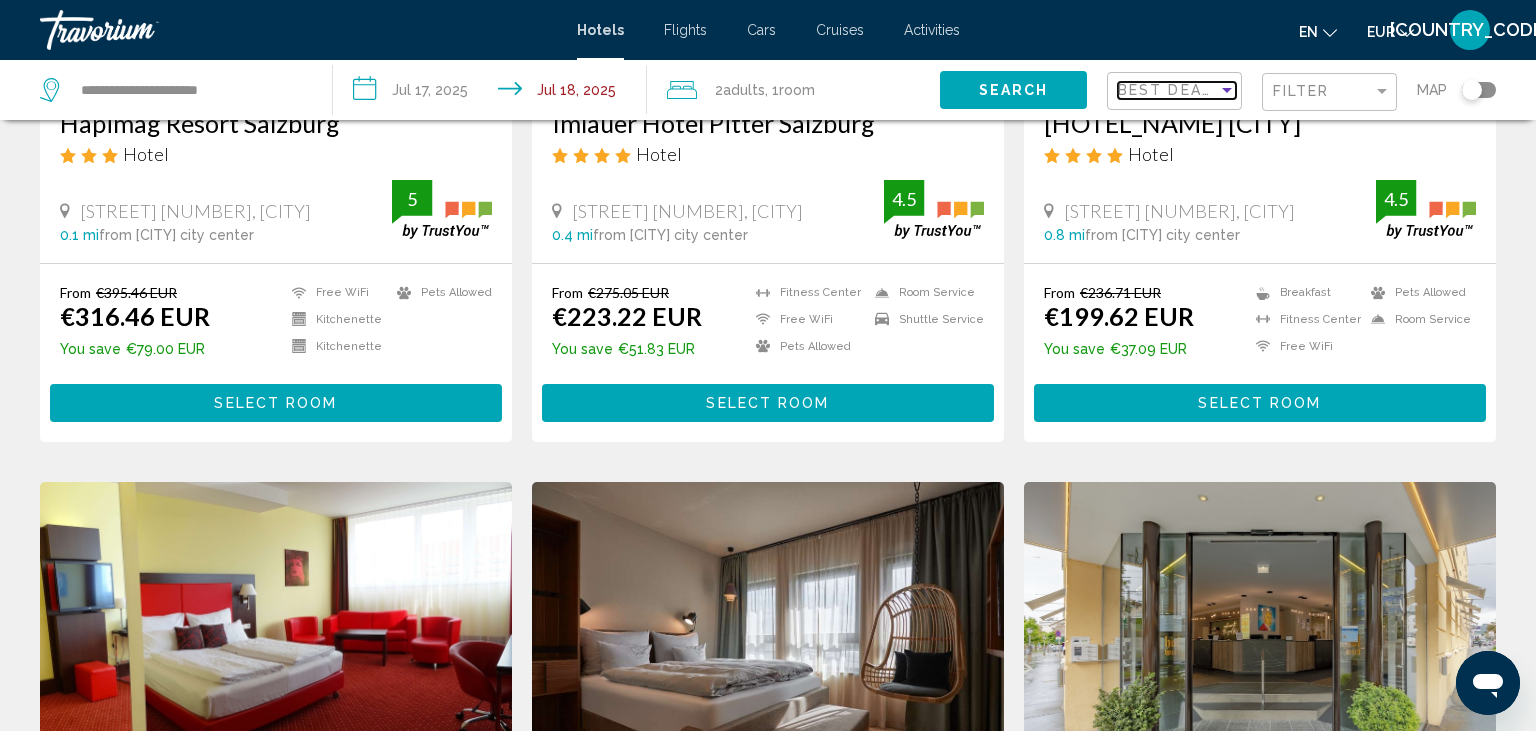 click on "Best Deals" at bounding box center (1170, 90) 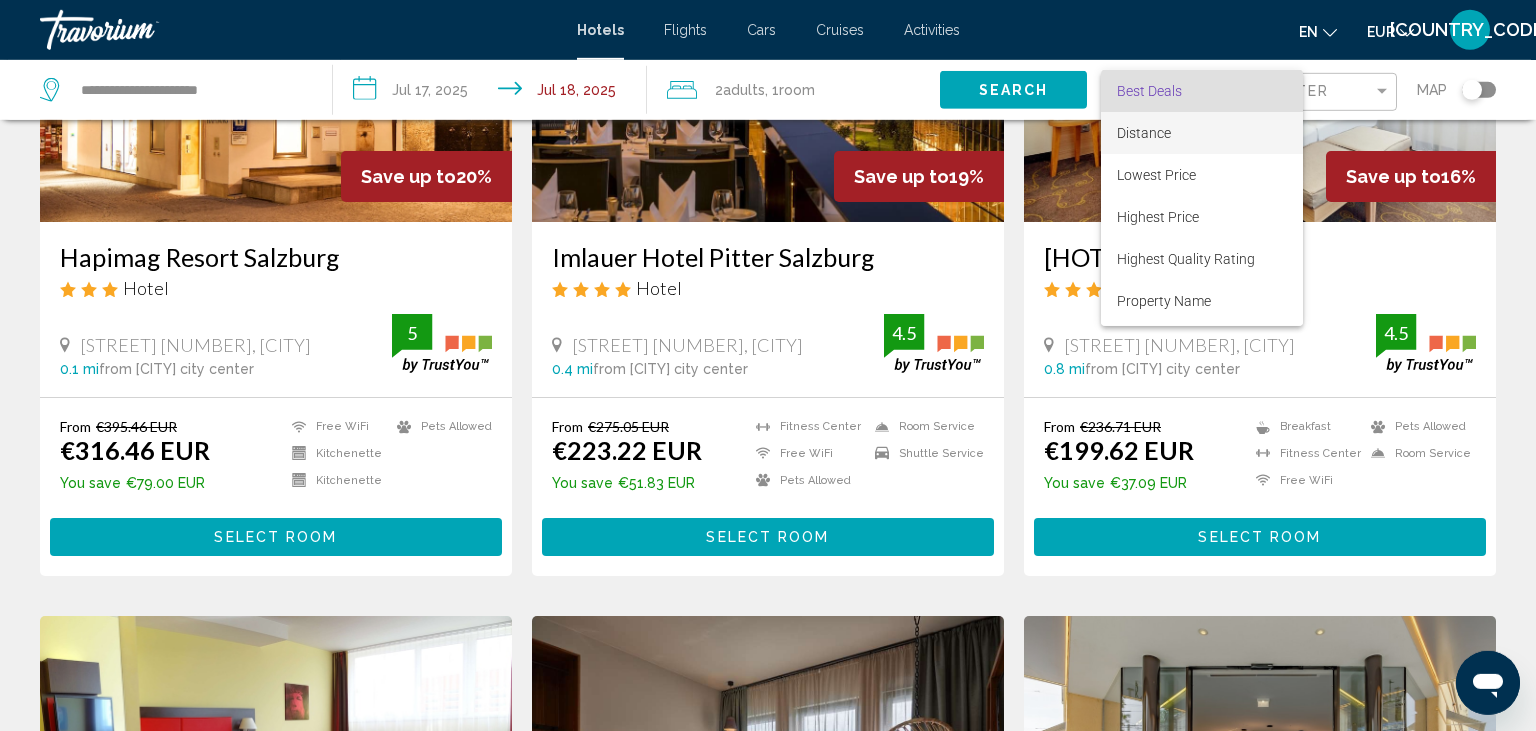 scroll, scrollTop: 0, scrollLeft: 0, axis: both 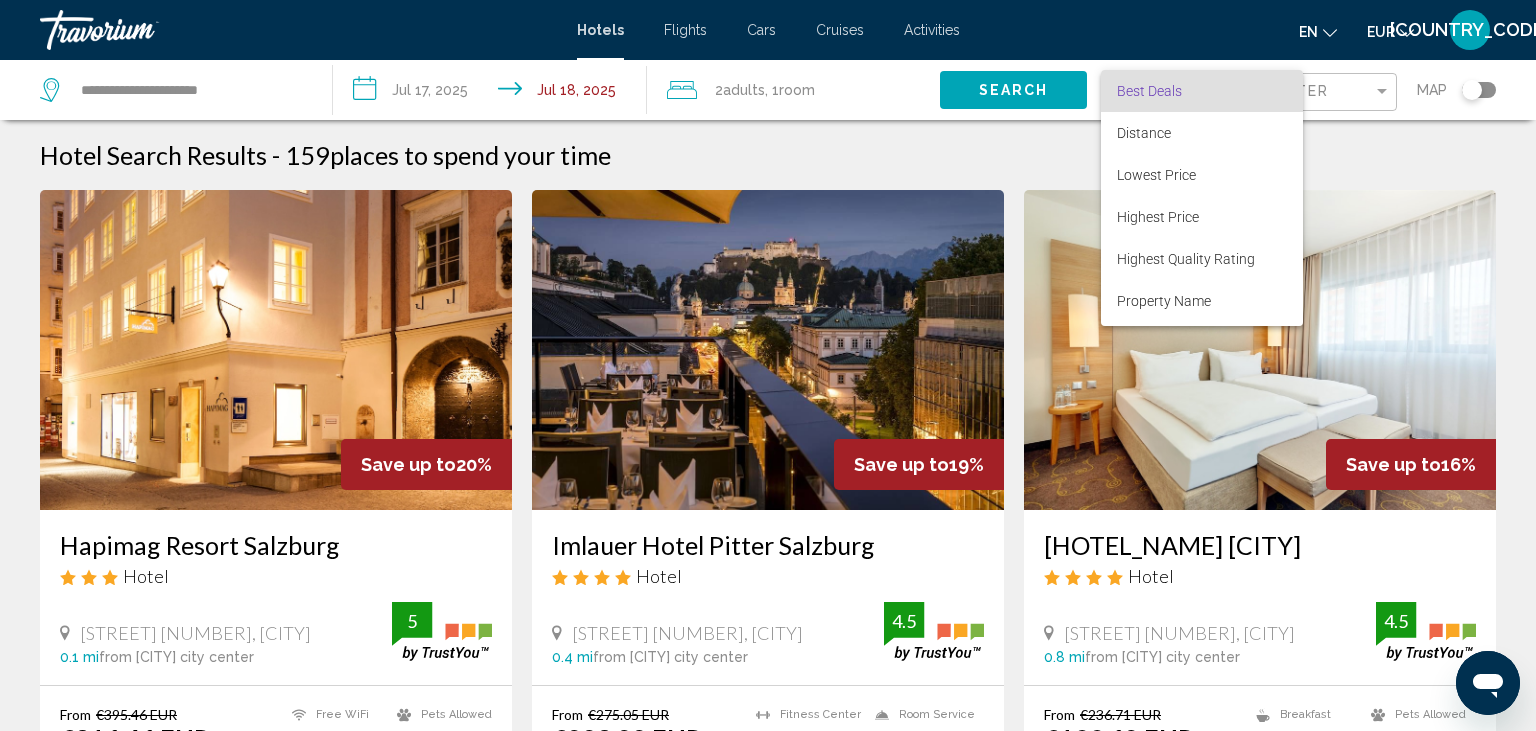 click at bounding box center (768, 365) 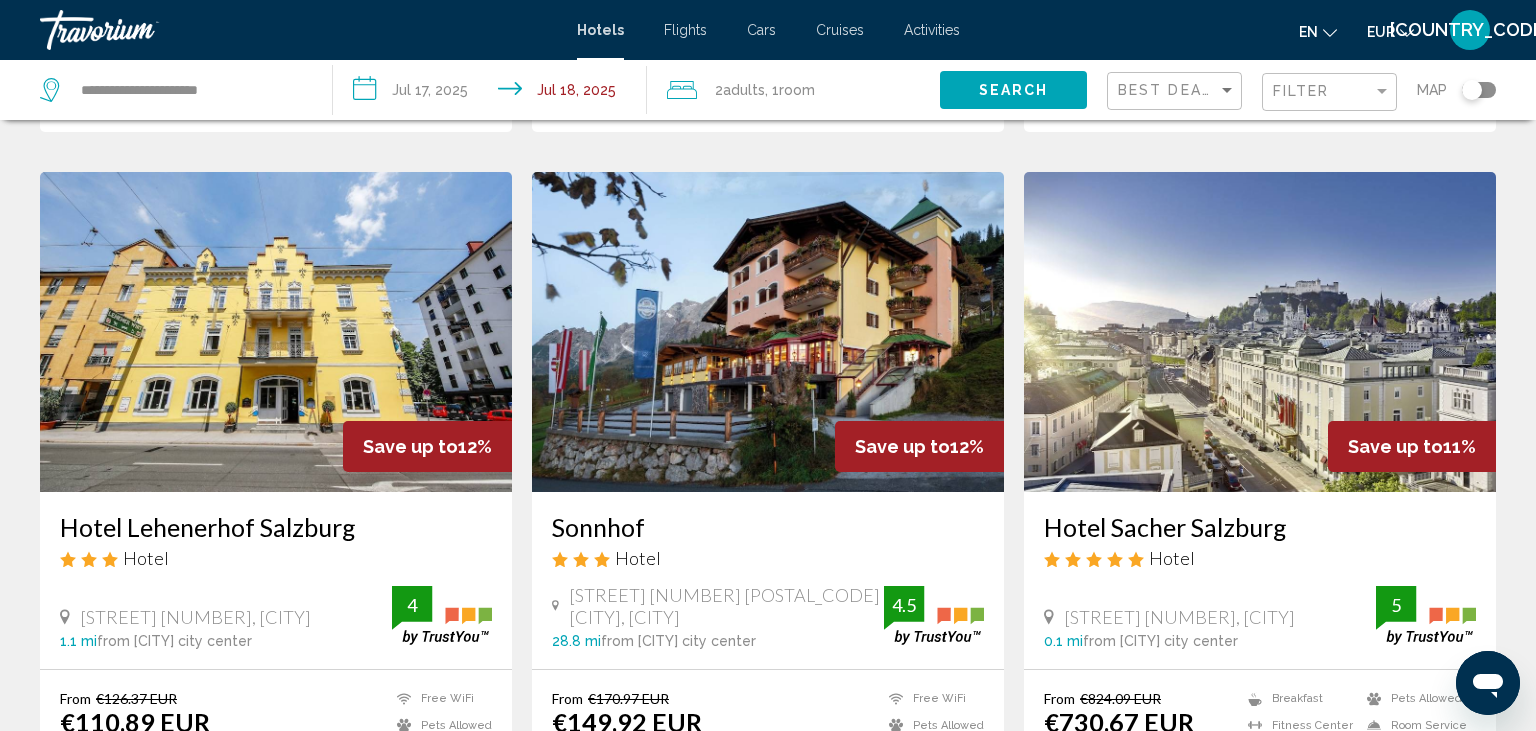 scroll, scrollTop: 2661, scrollLeft: 0, axis: vertical 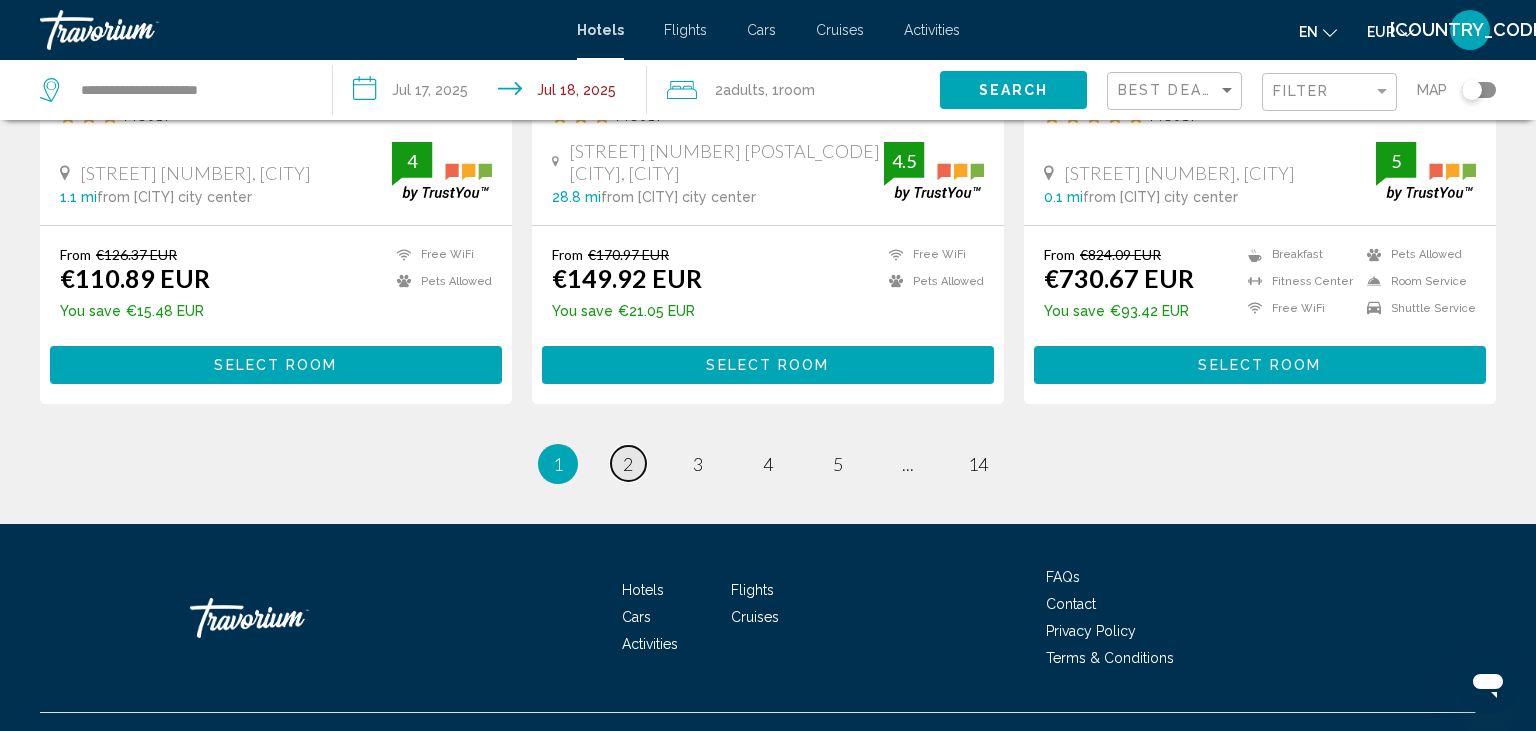 click on "2" at bounding box center [628, 464] 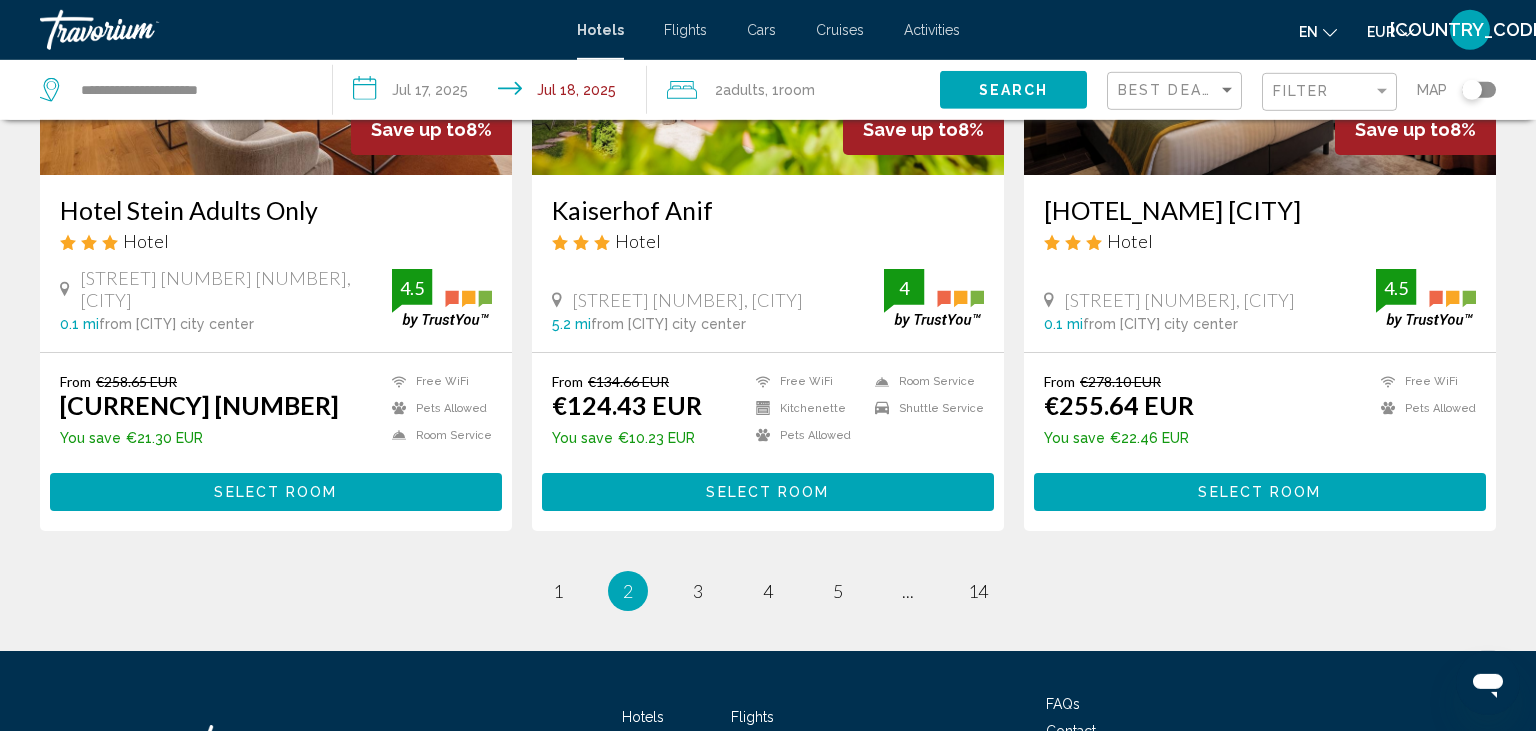 scroll, scrollTop: 2640, scrollLeft: 0, axis: vertical 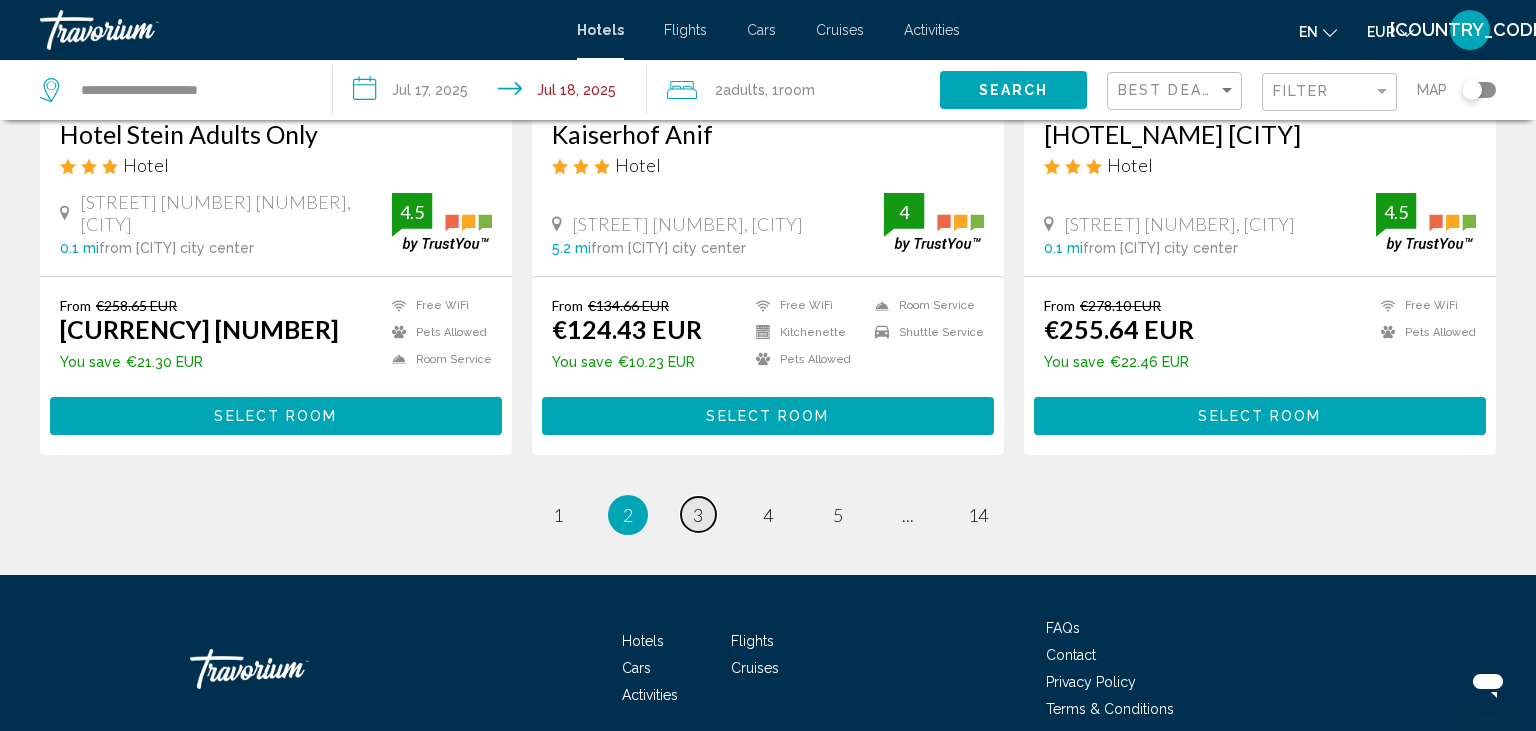 click on "3" at bounding box center (698, 515) 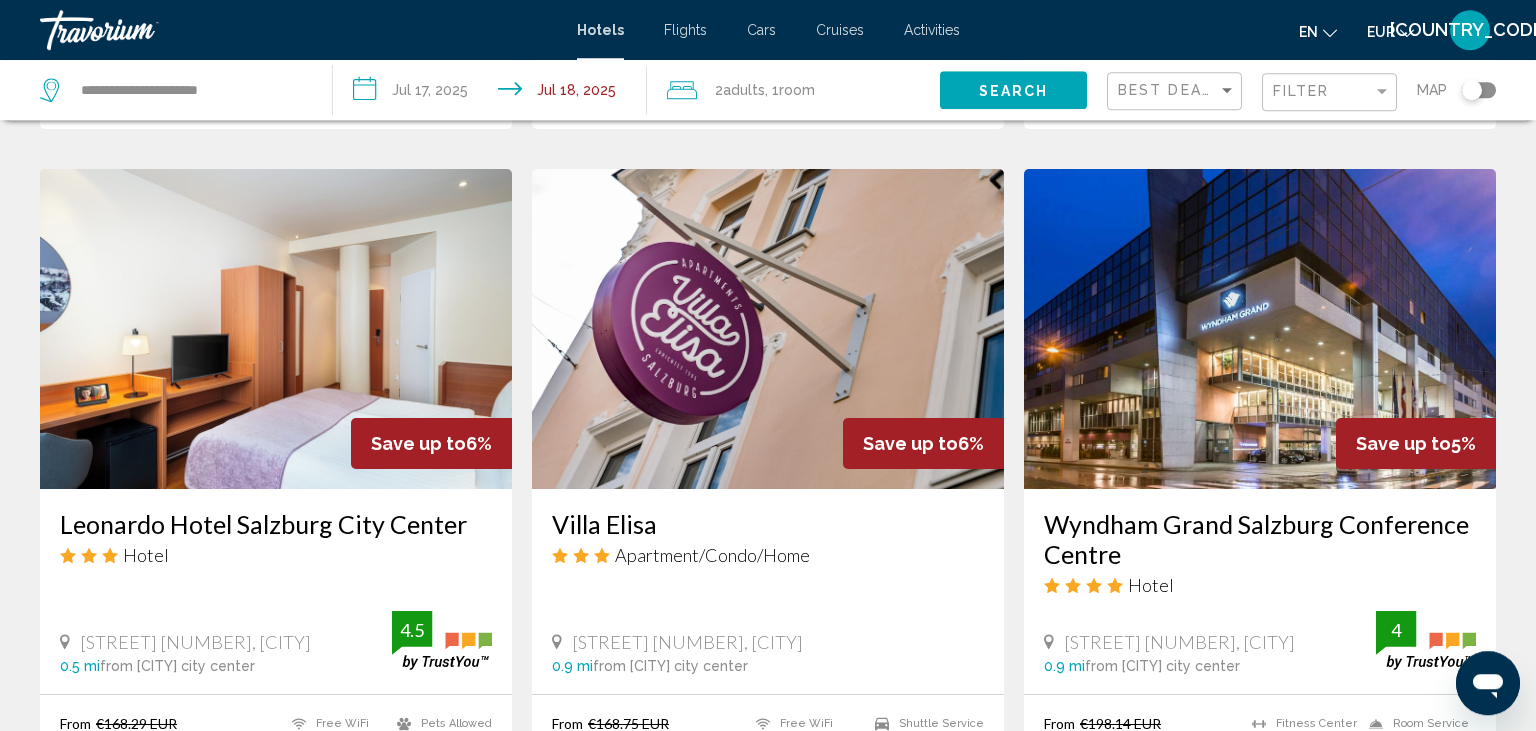 scroll, scrollTop: 316, scrollLeft: 0, axis: vertical 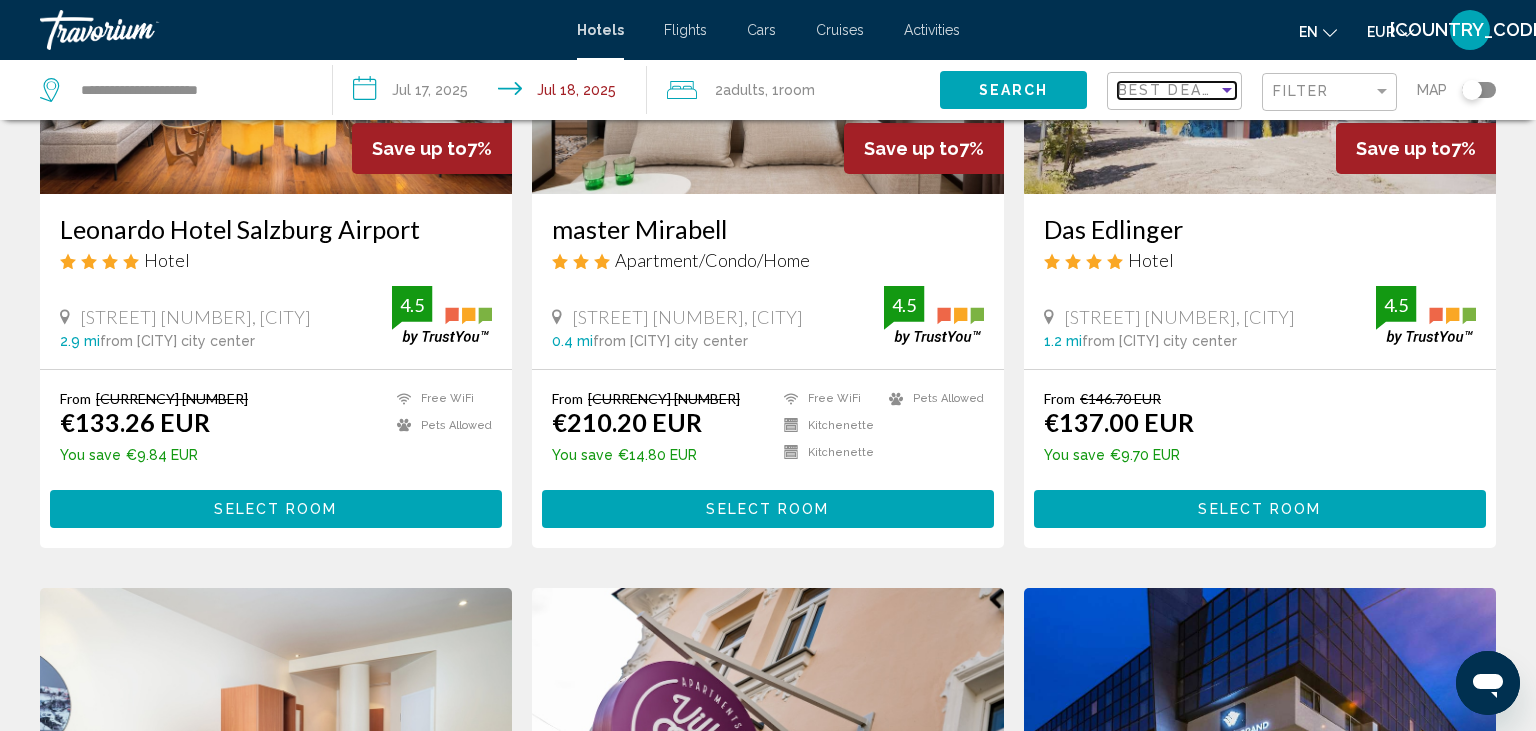 click on "Best Deals" at bounding box center [1170, 90] 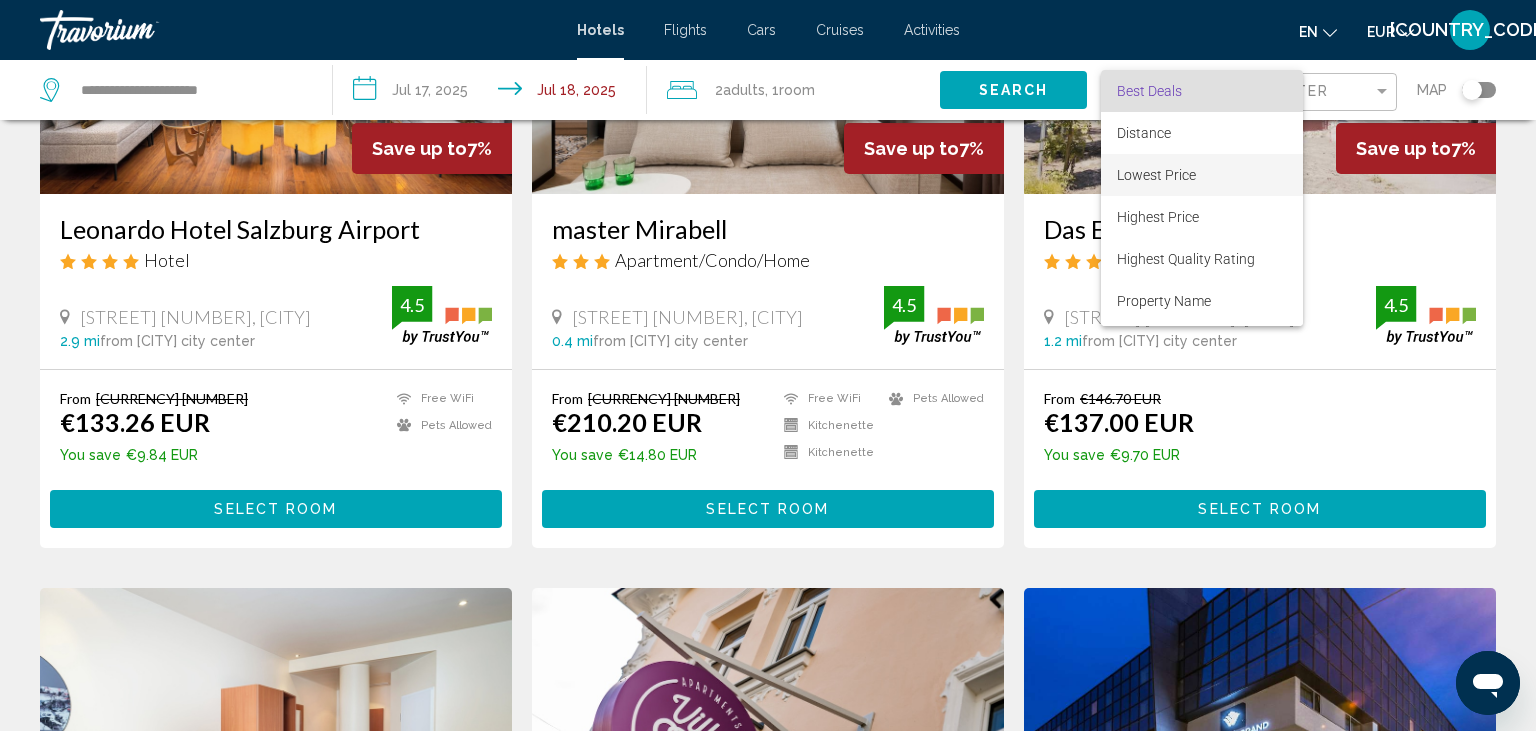 click on "Lowest Price" at bounding box center (1156, 175) 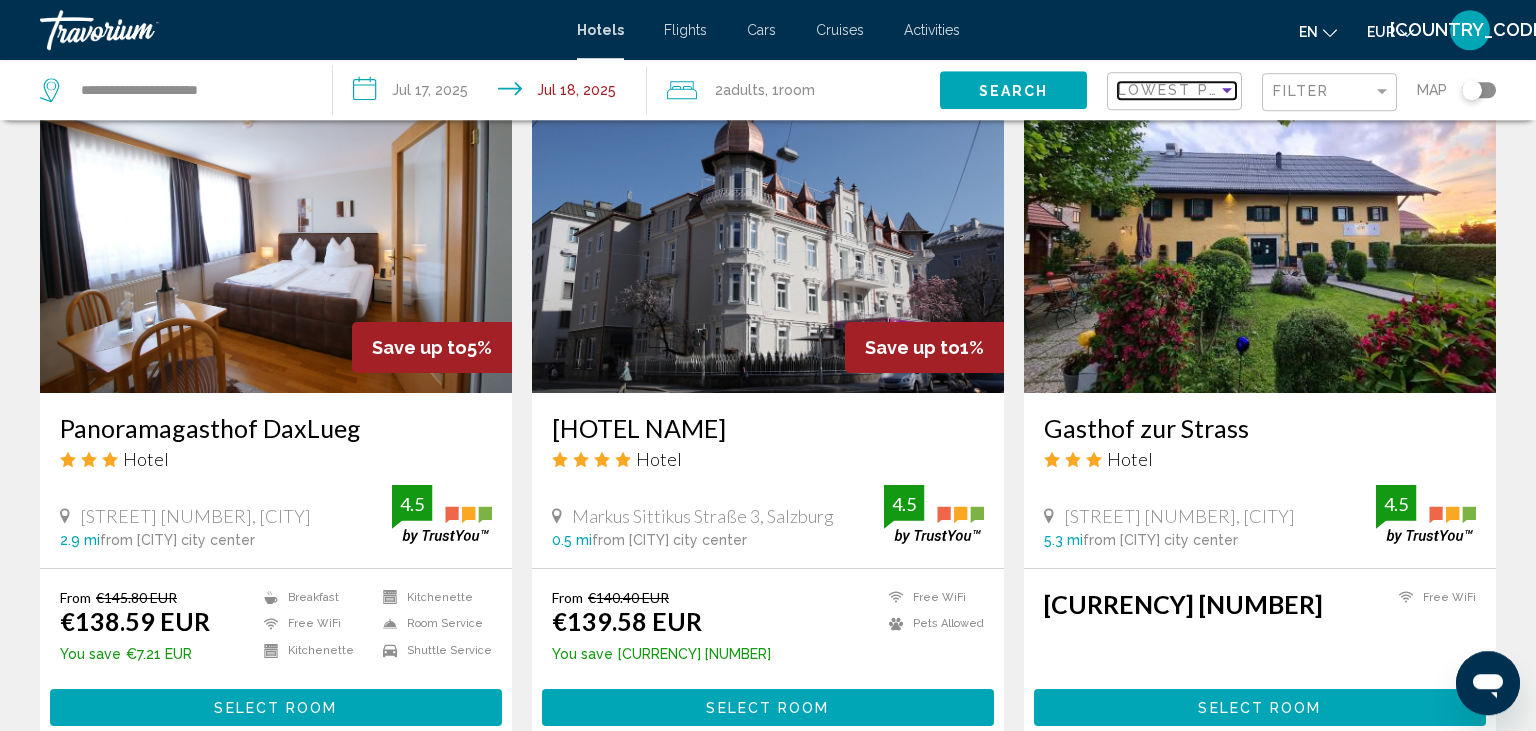 scroll, scrollTop: 1584, scrollLeft: 0, axis: vertical 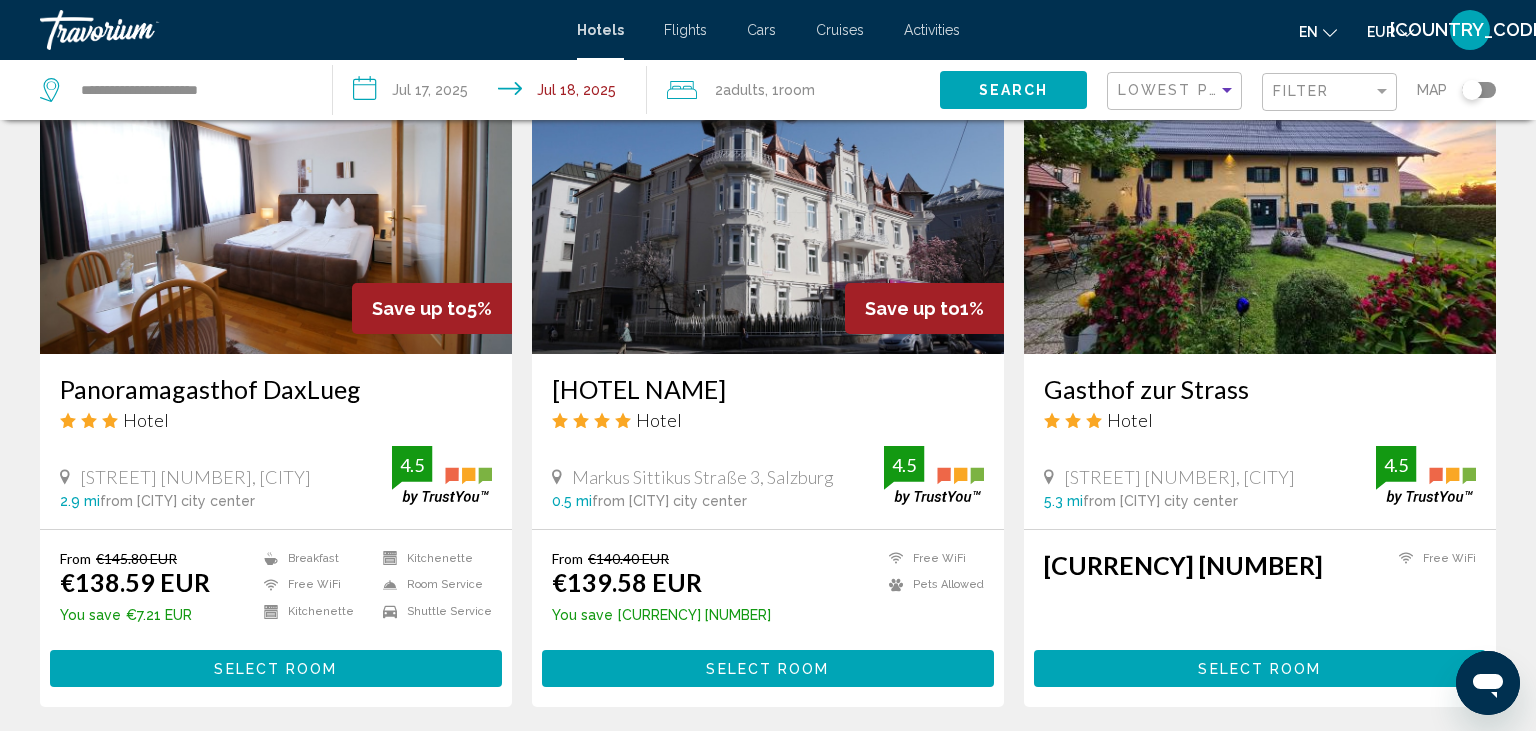 click at bounding box center (1260, 194) 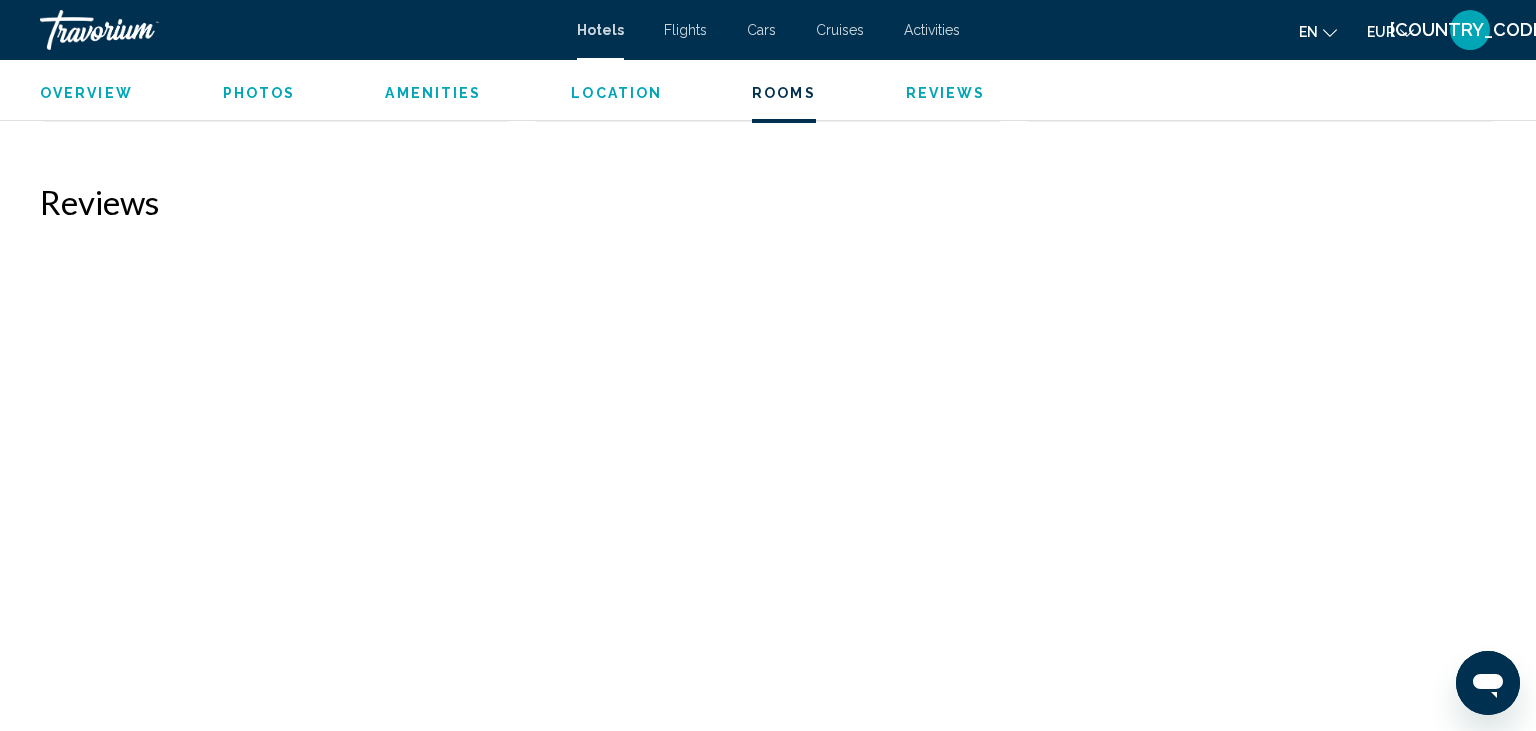 scroll, scrollTop: 2906, scrollLeft: 0, axis: vertical 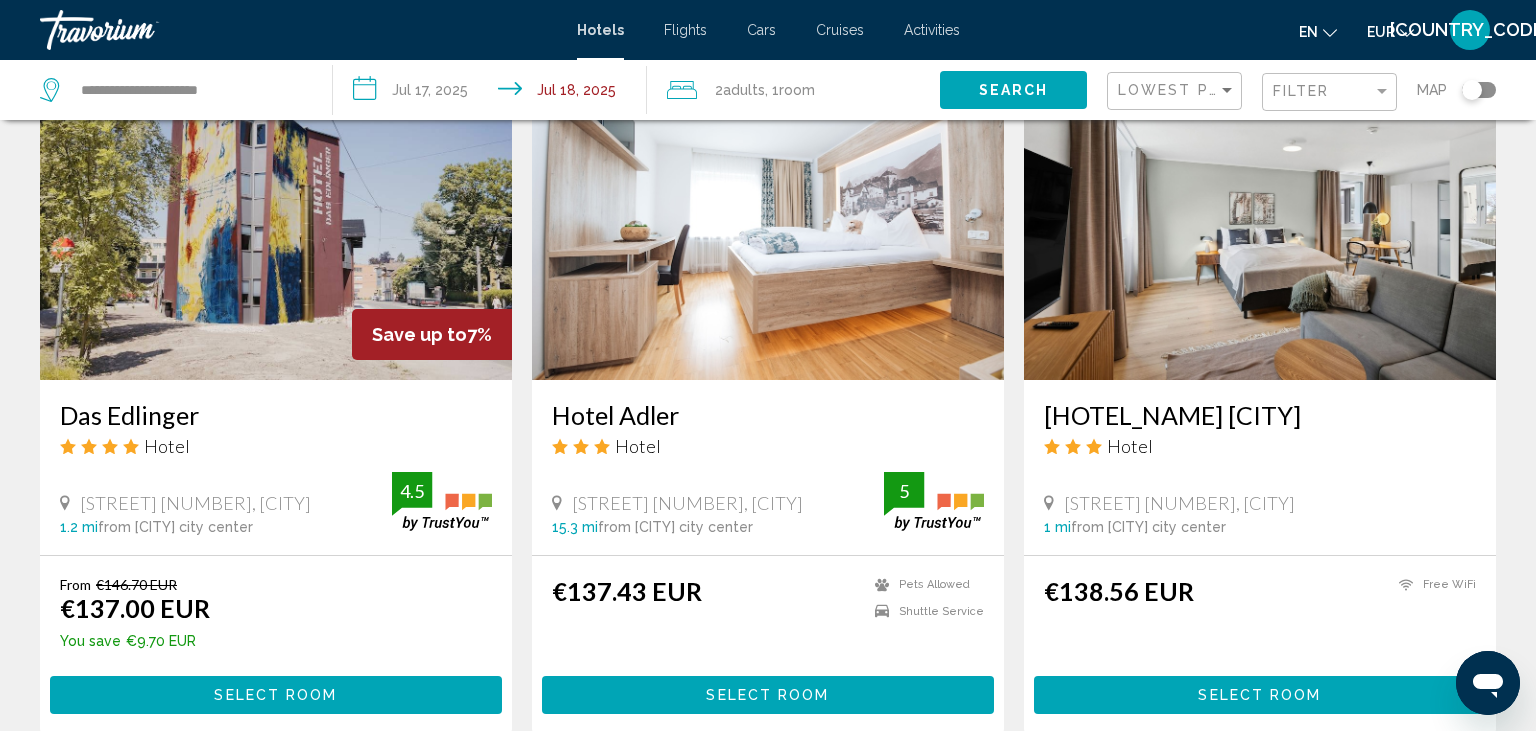 click at bounding box center [1260, 220] 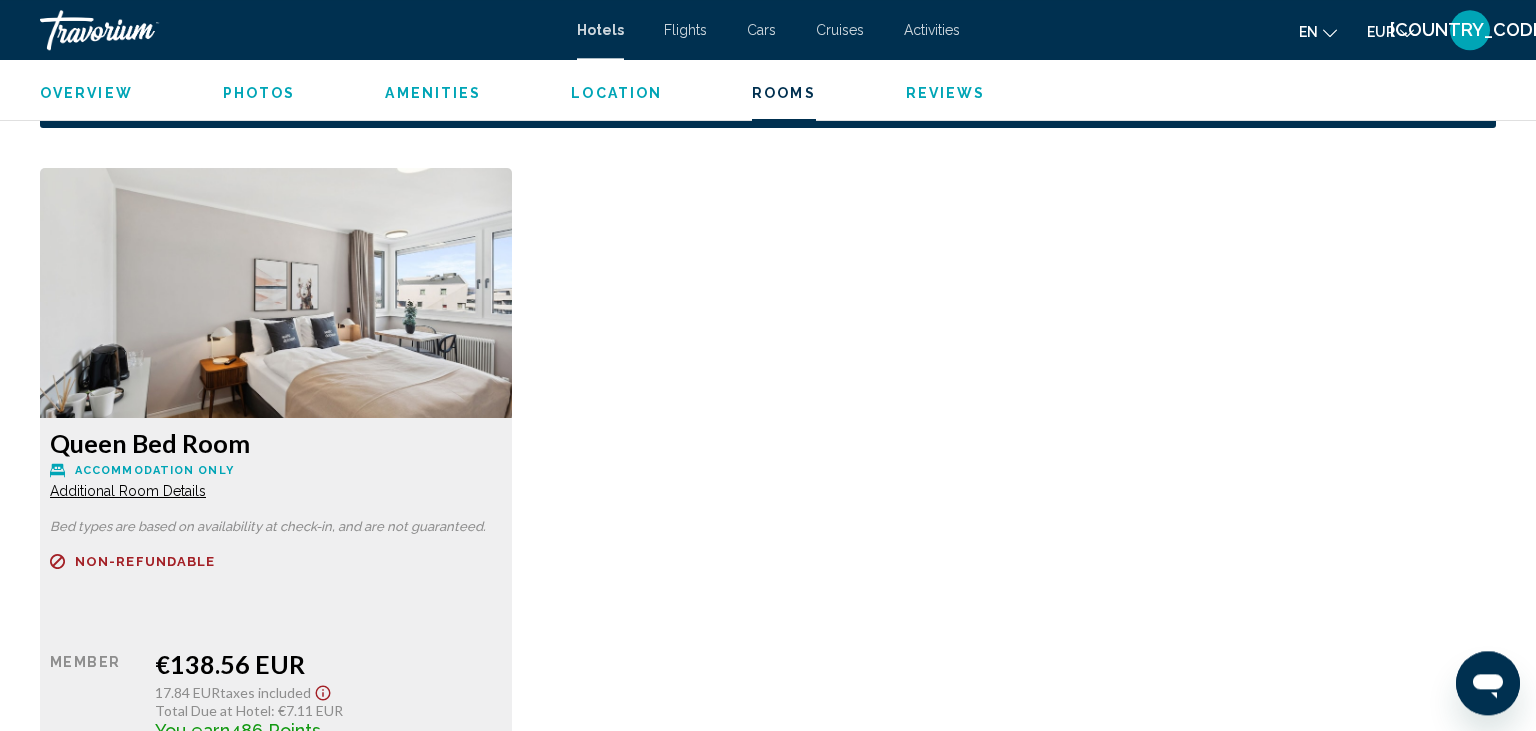 scroll, scrollTop: 2434, scrollLeft: 0, axis: vertical 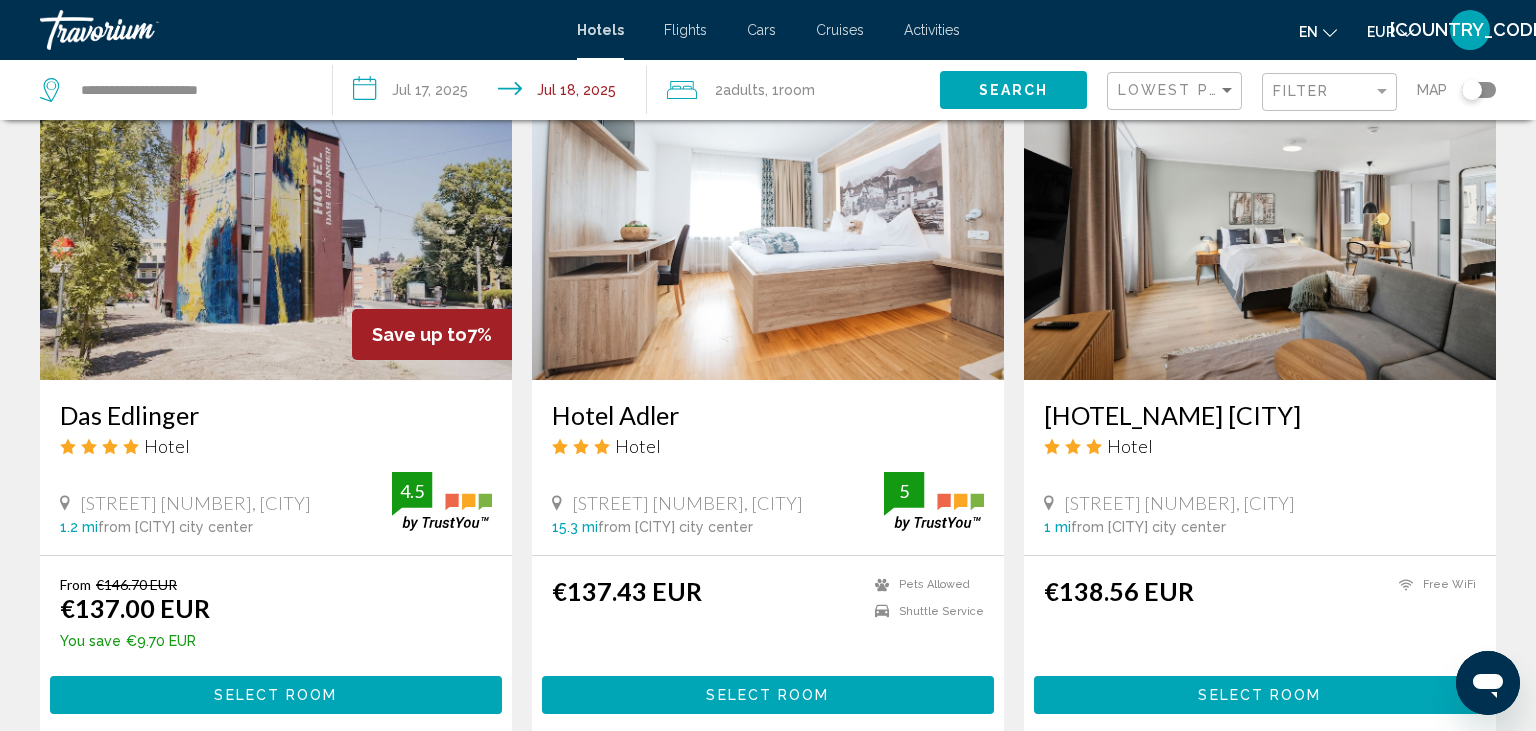 click at bounding box center [768, 220] 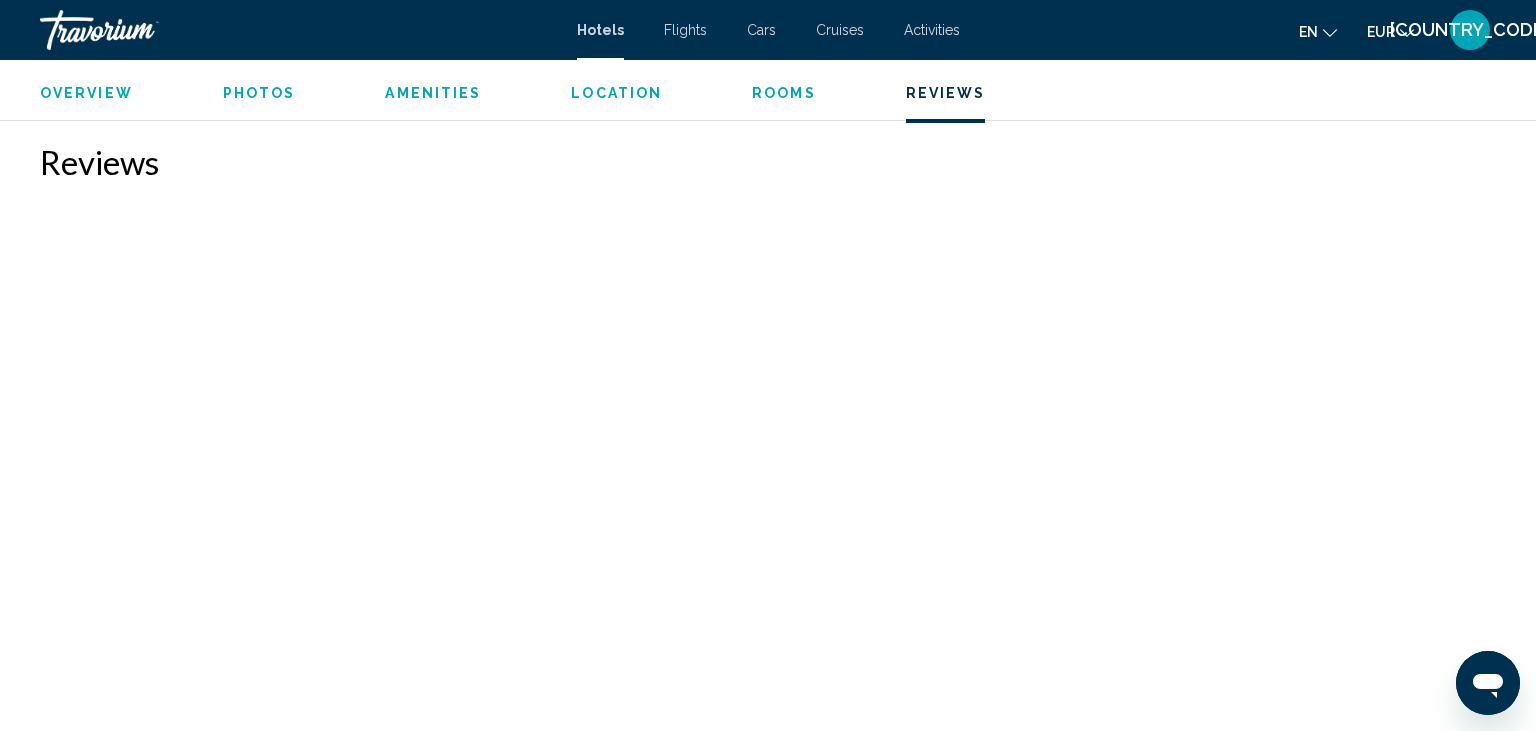 scroll, scrollTop: 2967, scrollLeft: 0, axis: vertical 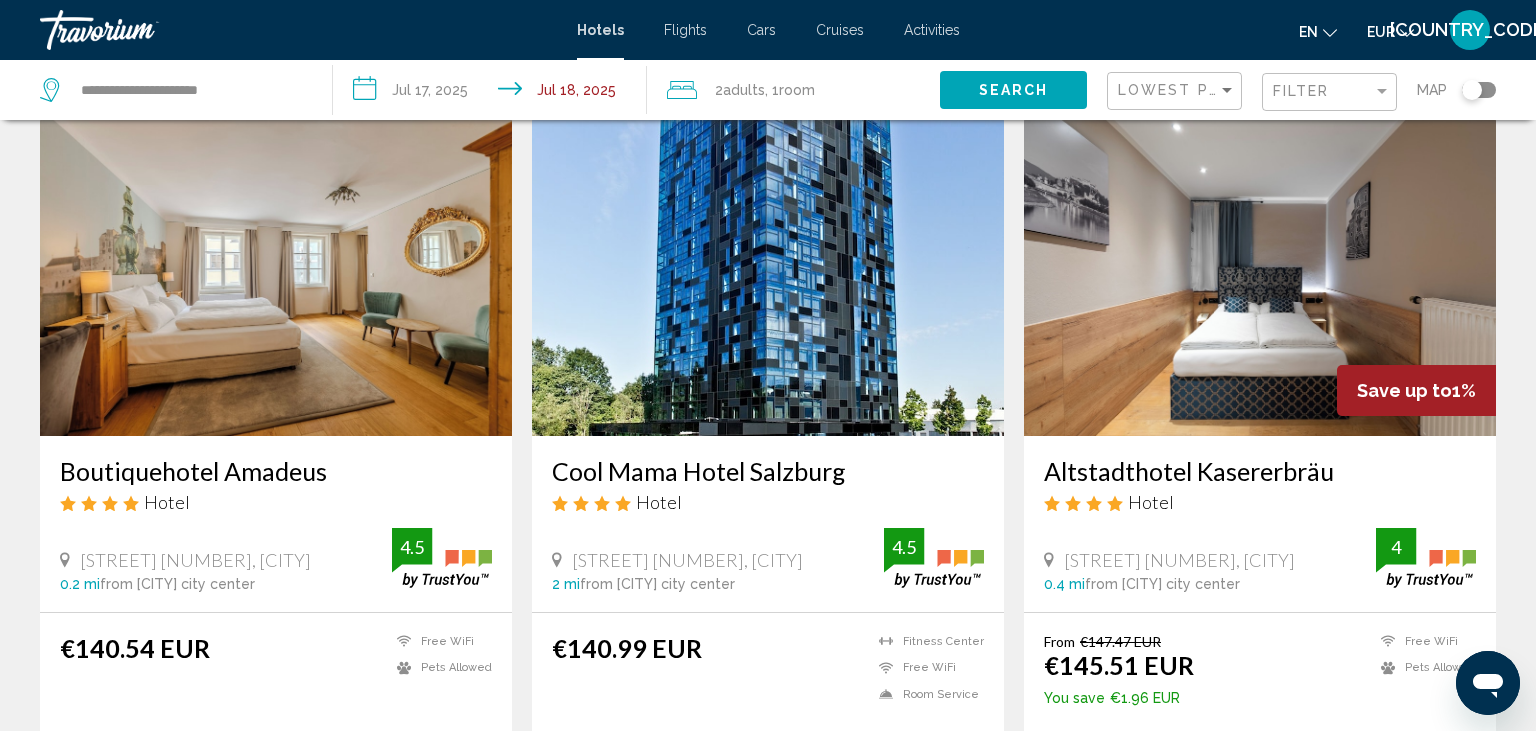 click at bounding box center [768, 276] 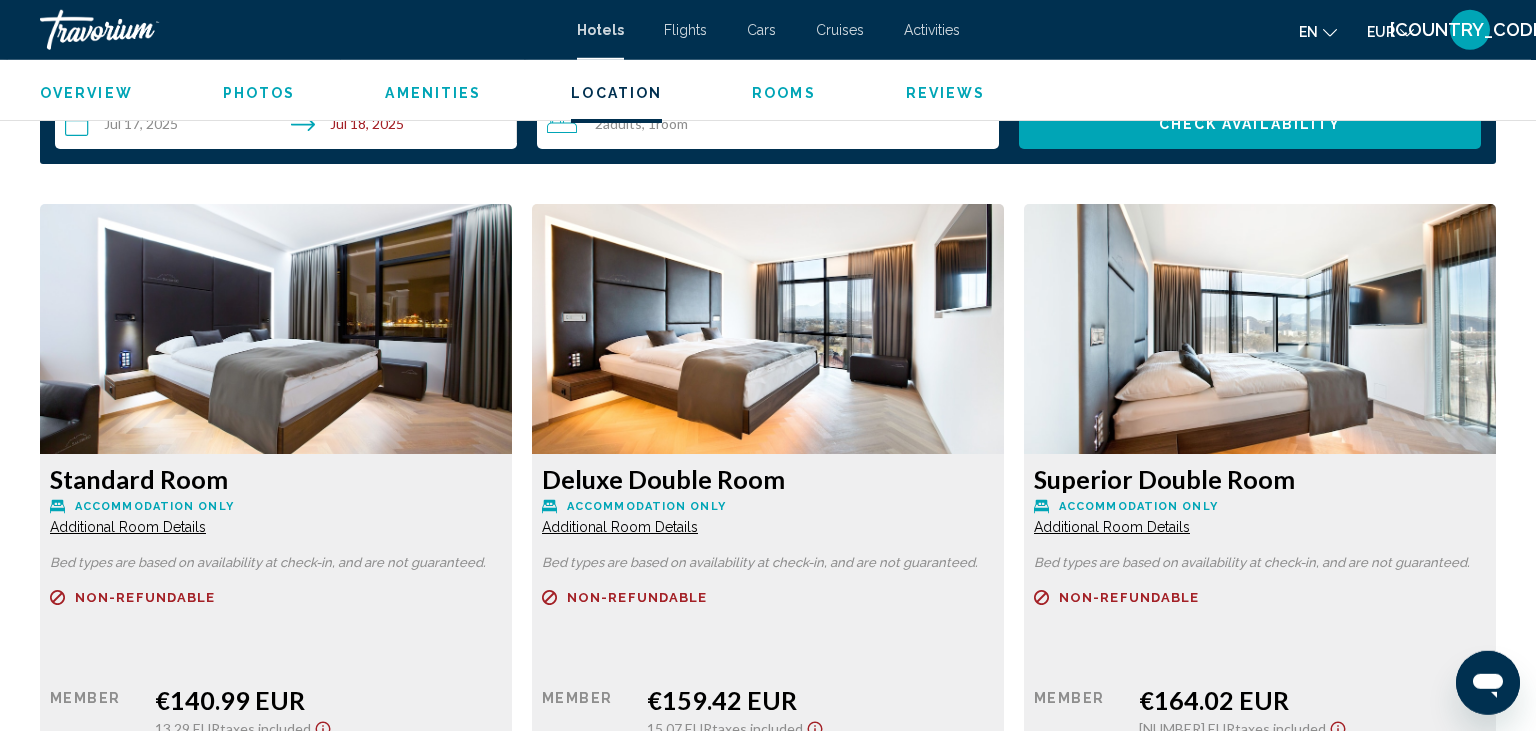 scroll, scrollTop: 2570, scrollLeft: 0, axis: vertical 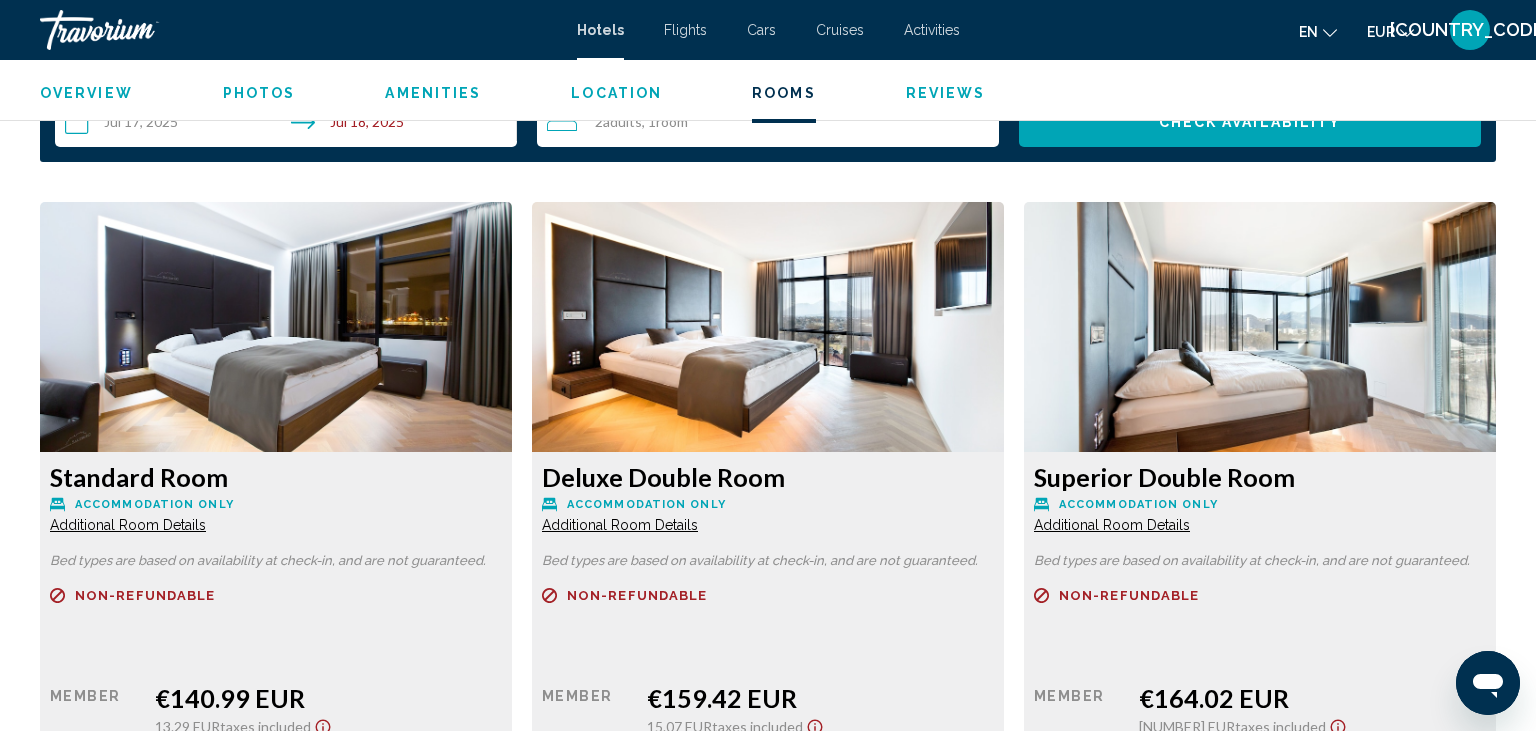 click at bounding box center (276, 327) 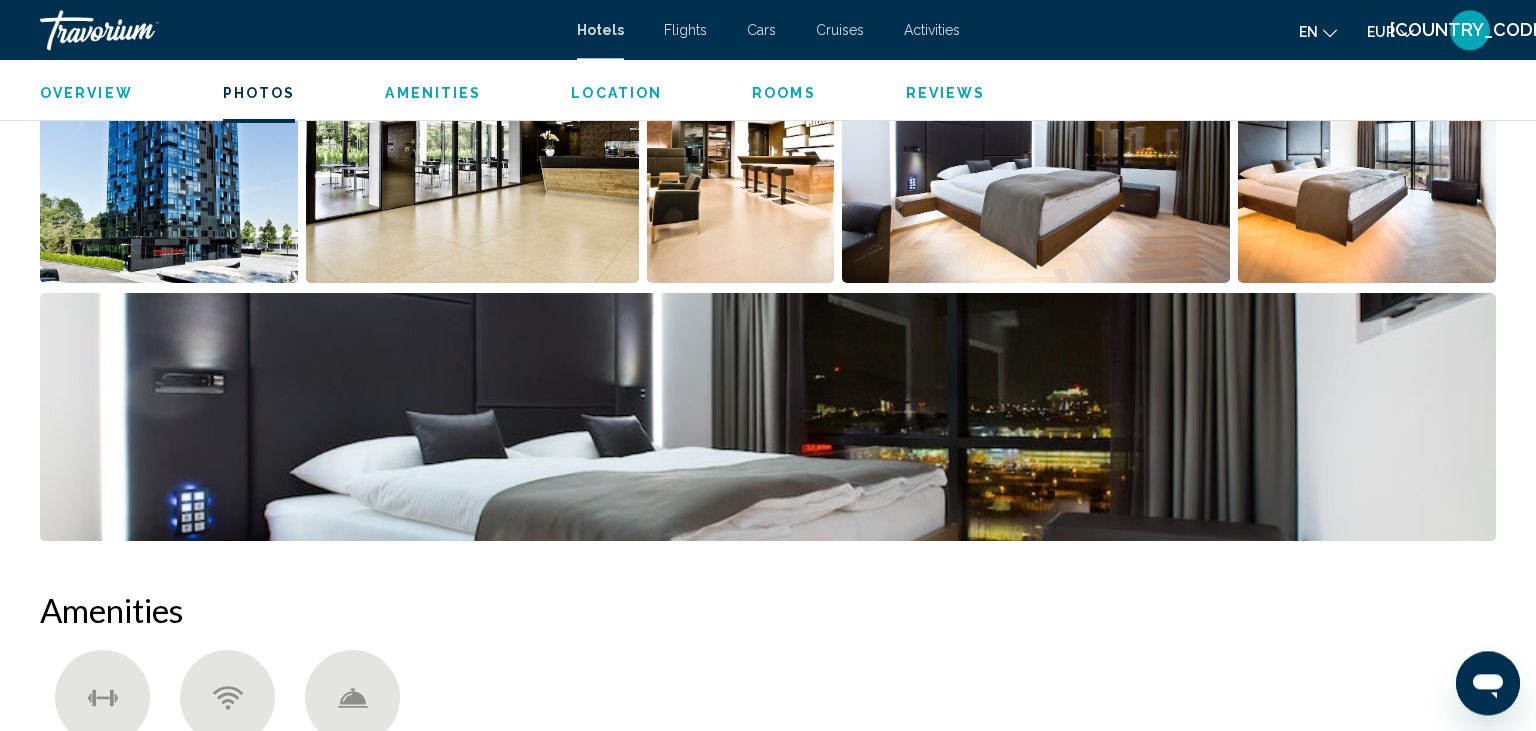 scroll, scrollTop: 880, scrollLeft: 0, axis: vertical 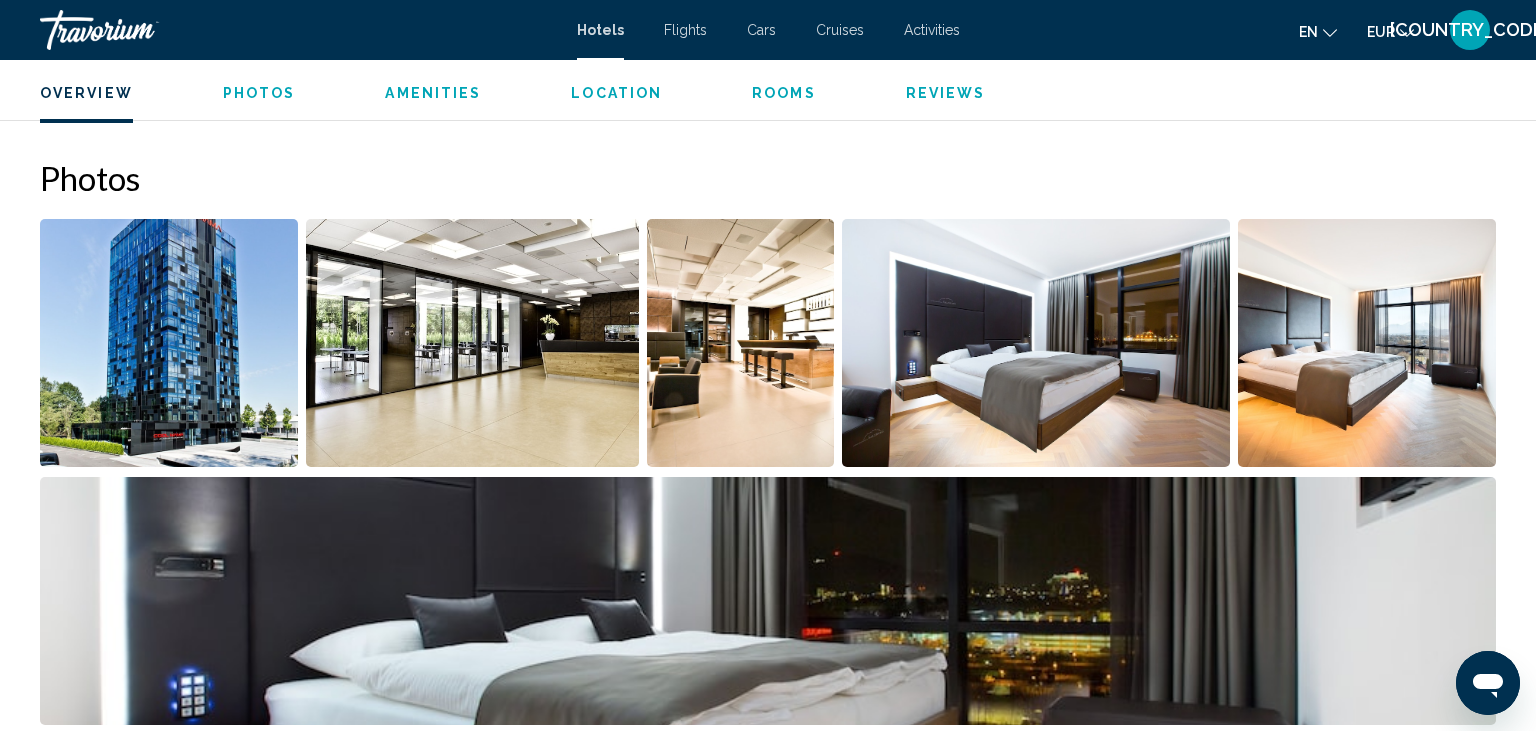 click at bounding box center (472, 343) 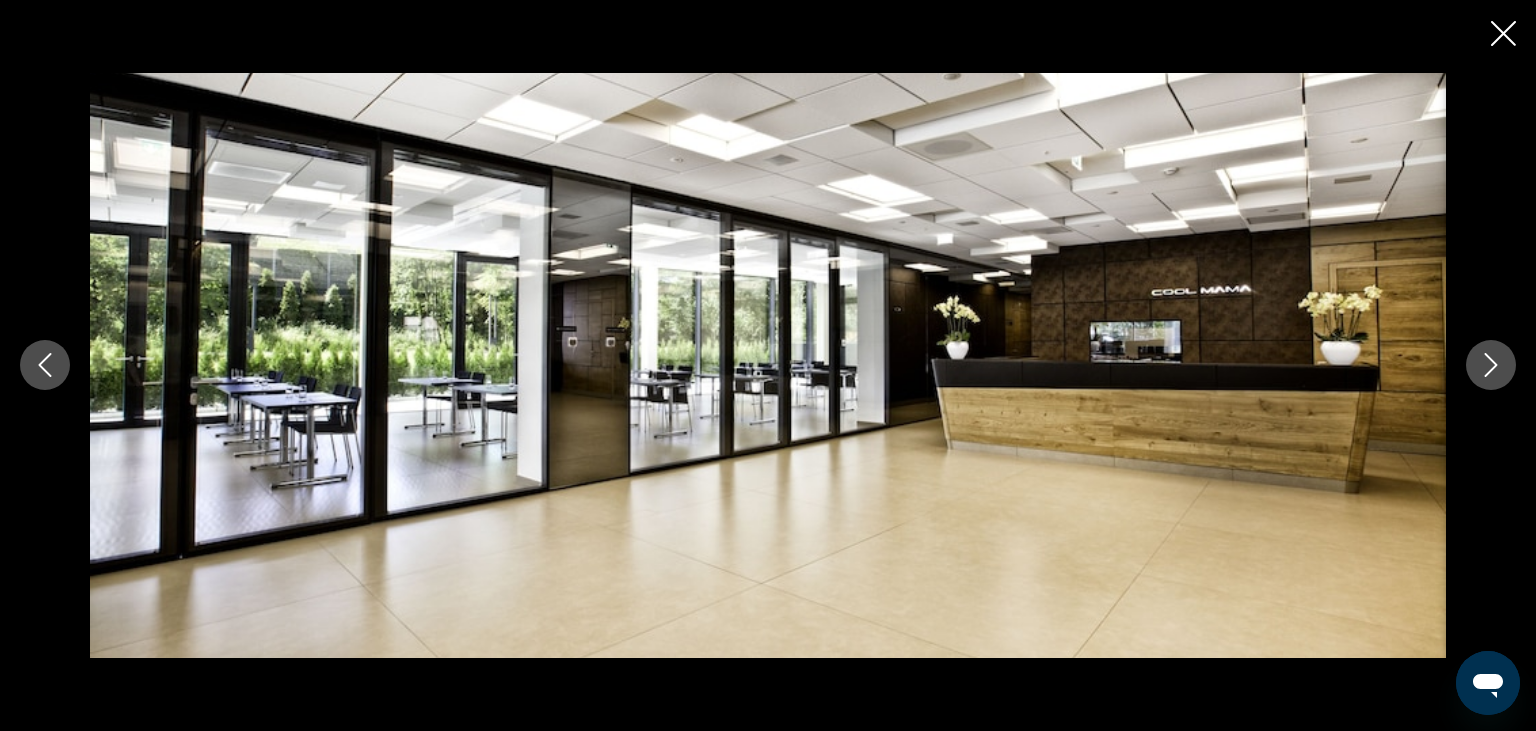 click at bounding box center (1491, 365) 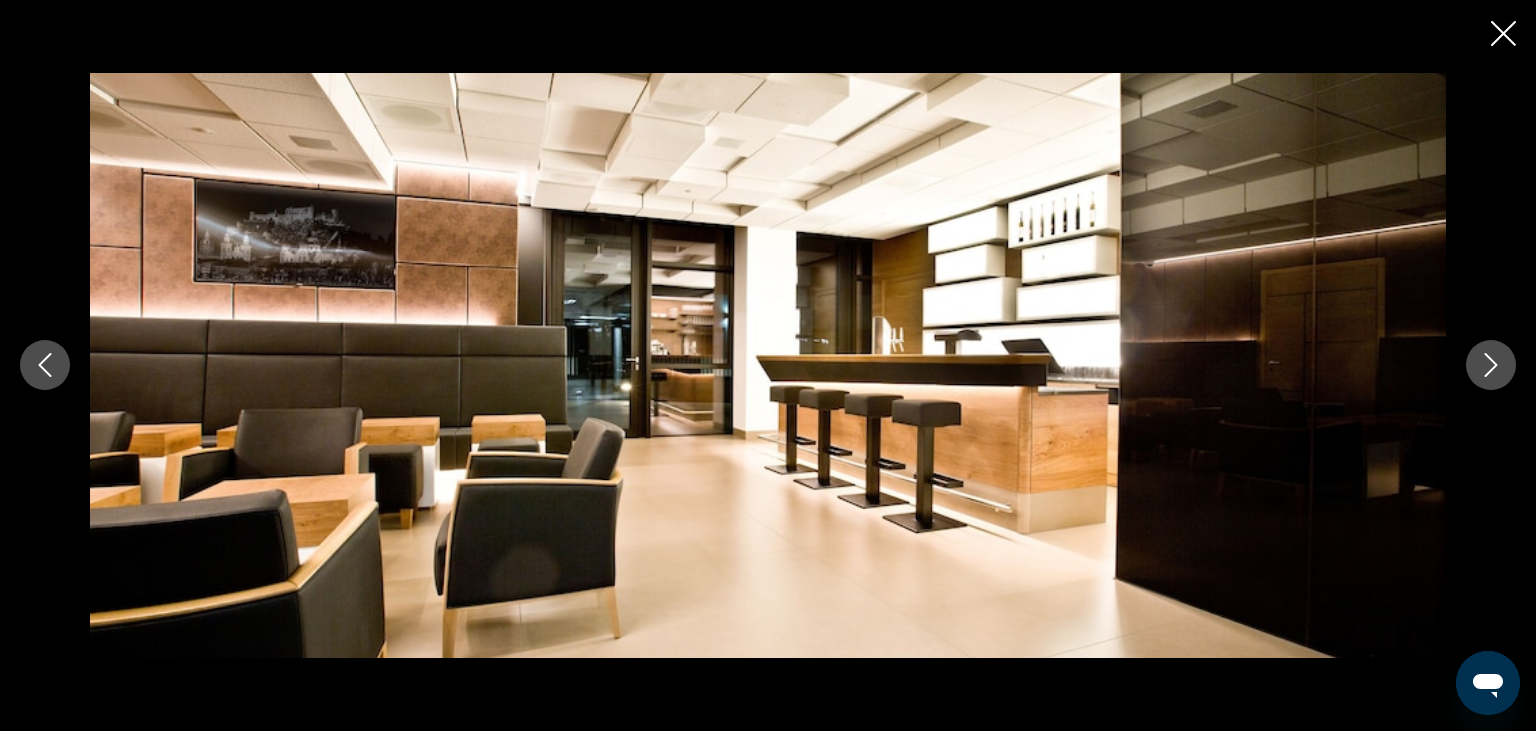 click at bounding box center [1491, 365] 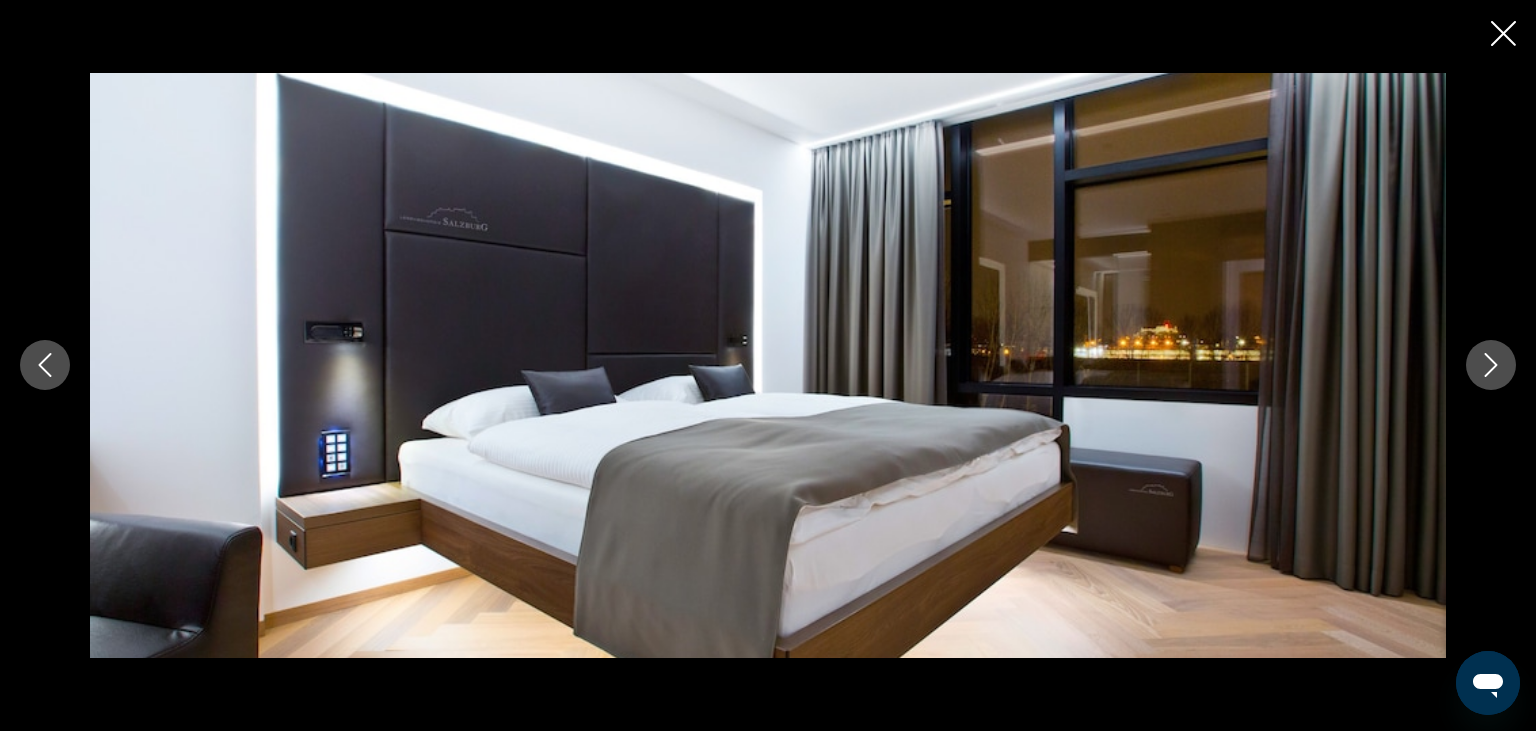 click at bounding box center [1491, 365] 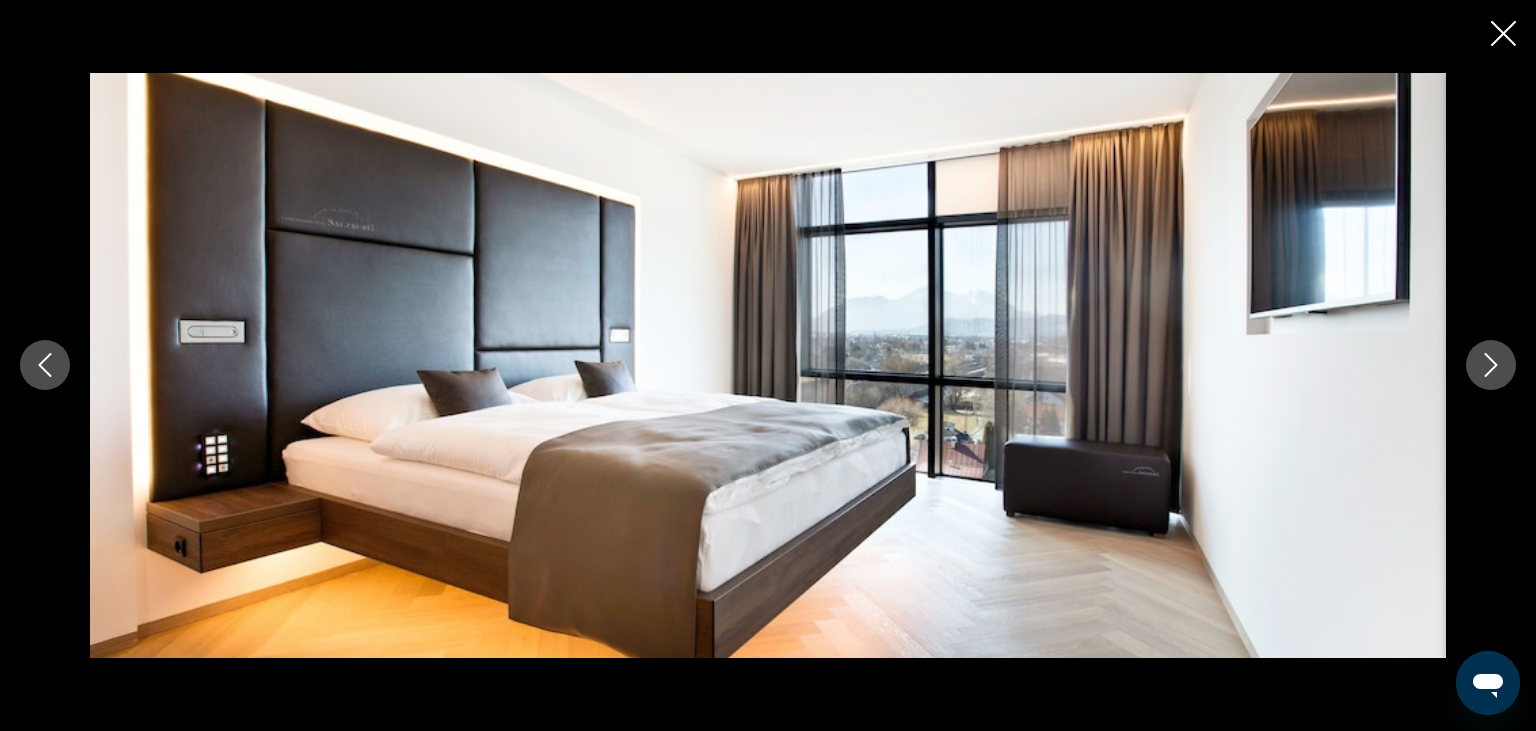 click at bounding box center [1491, 365] 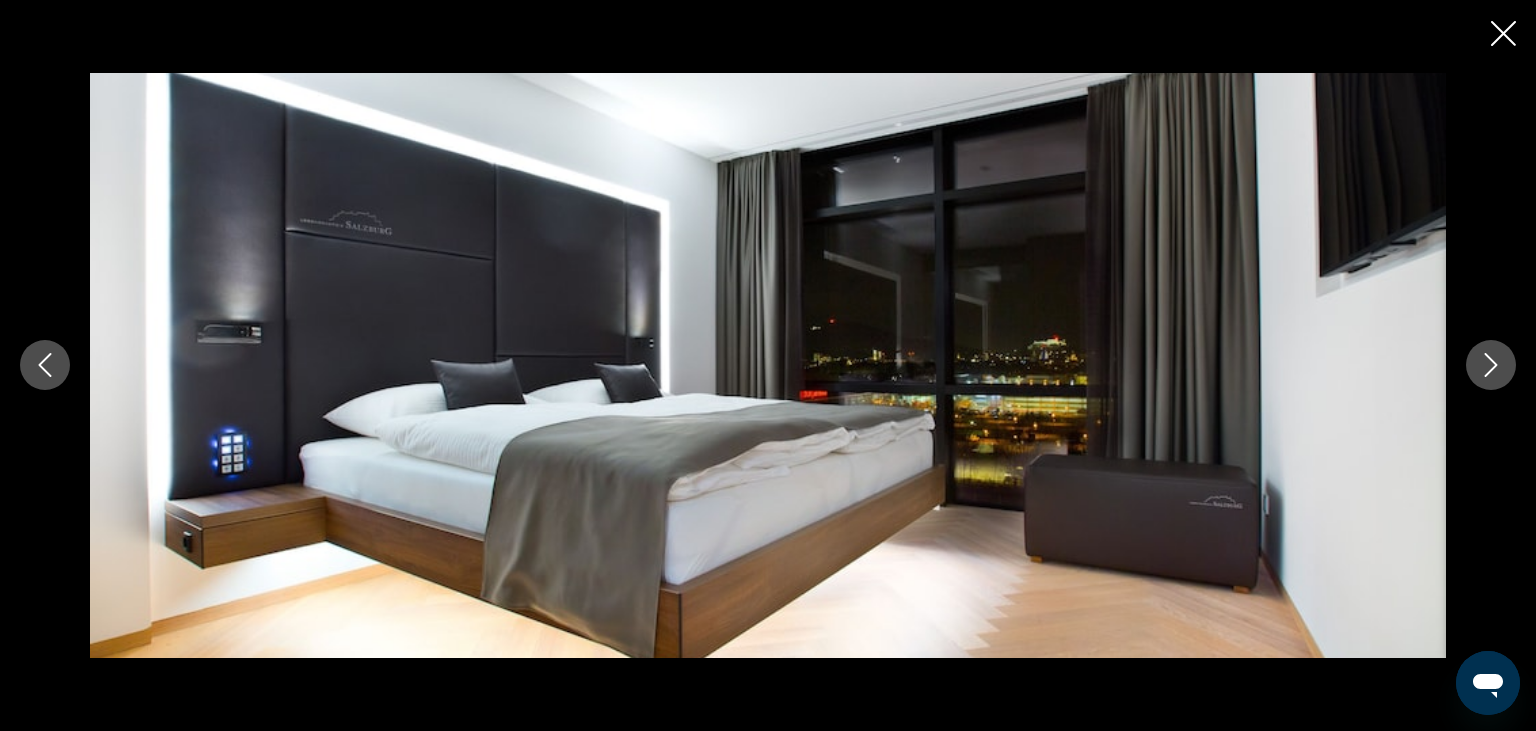click at bounding box center [1491, 365] 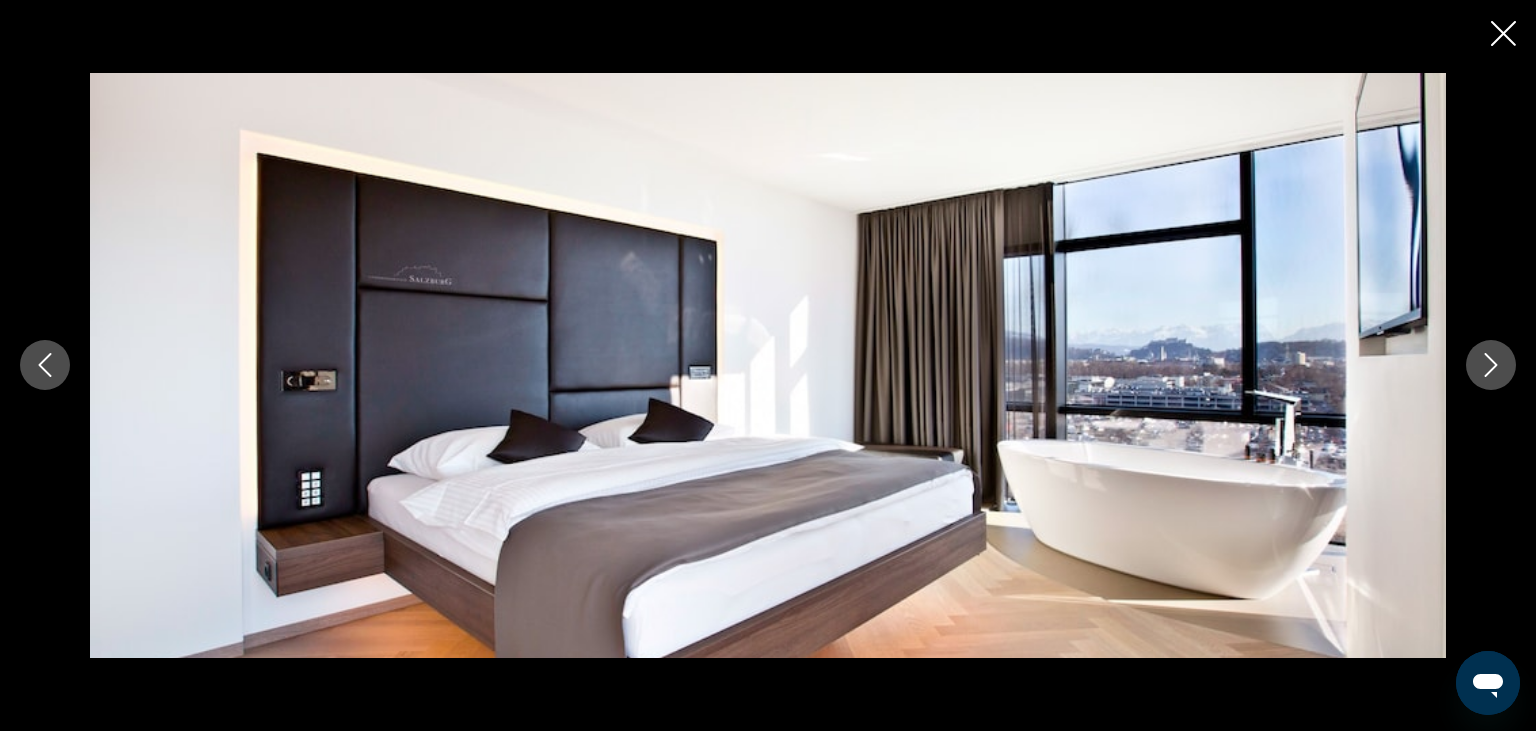 click 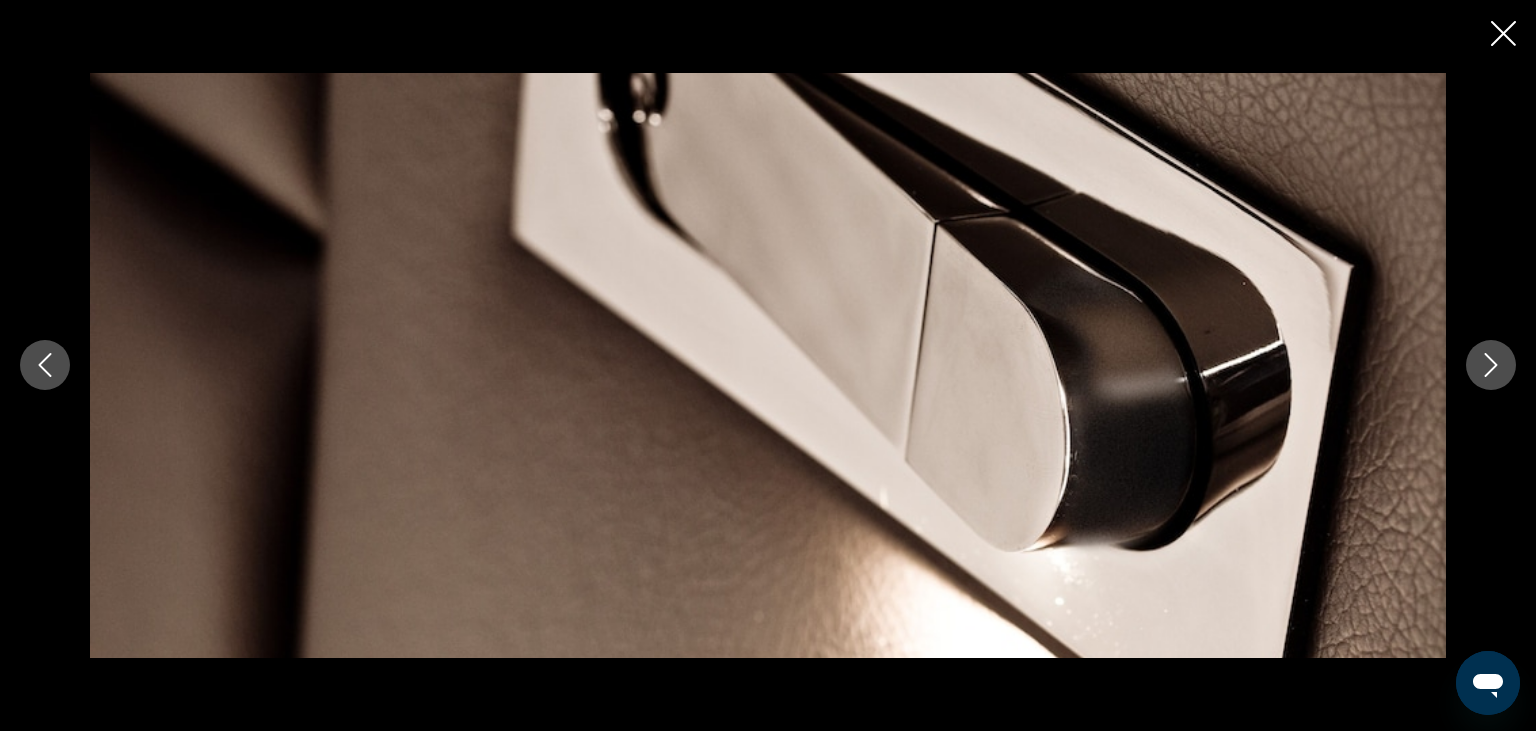click 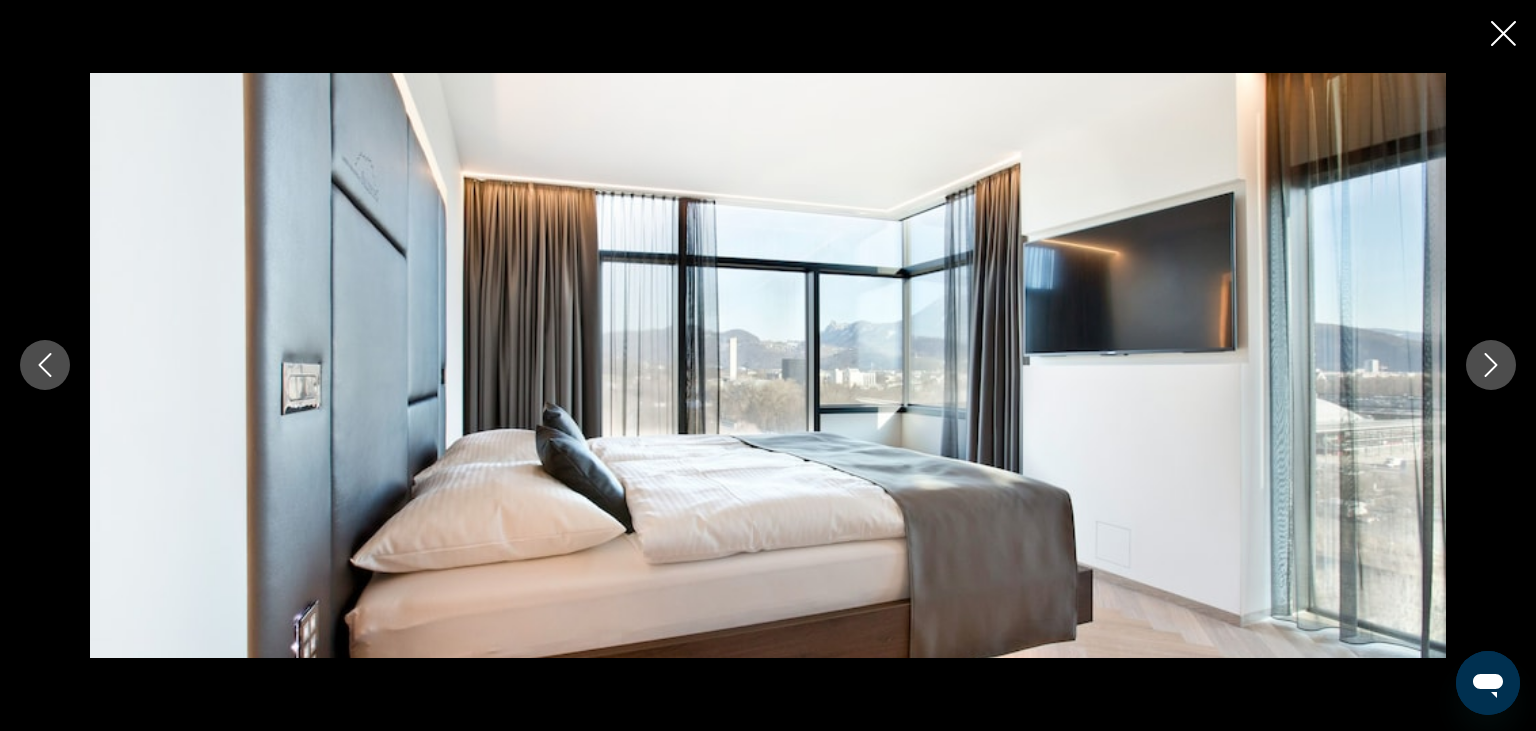 click 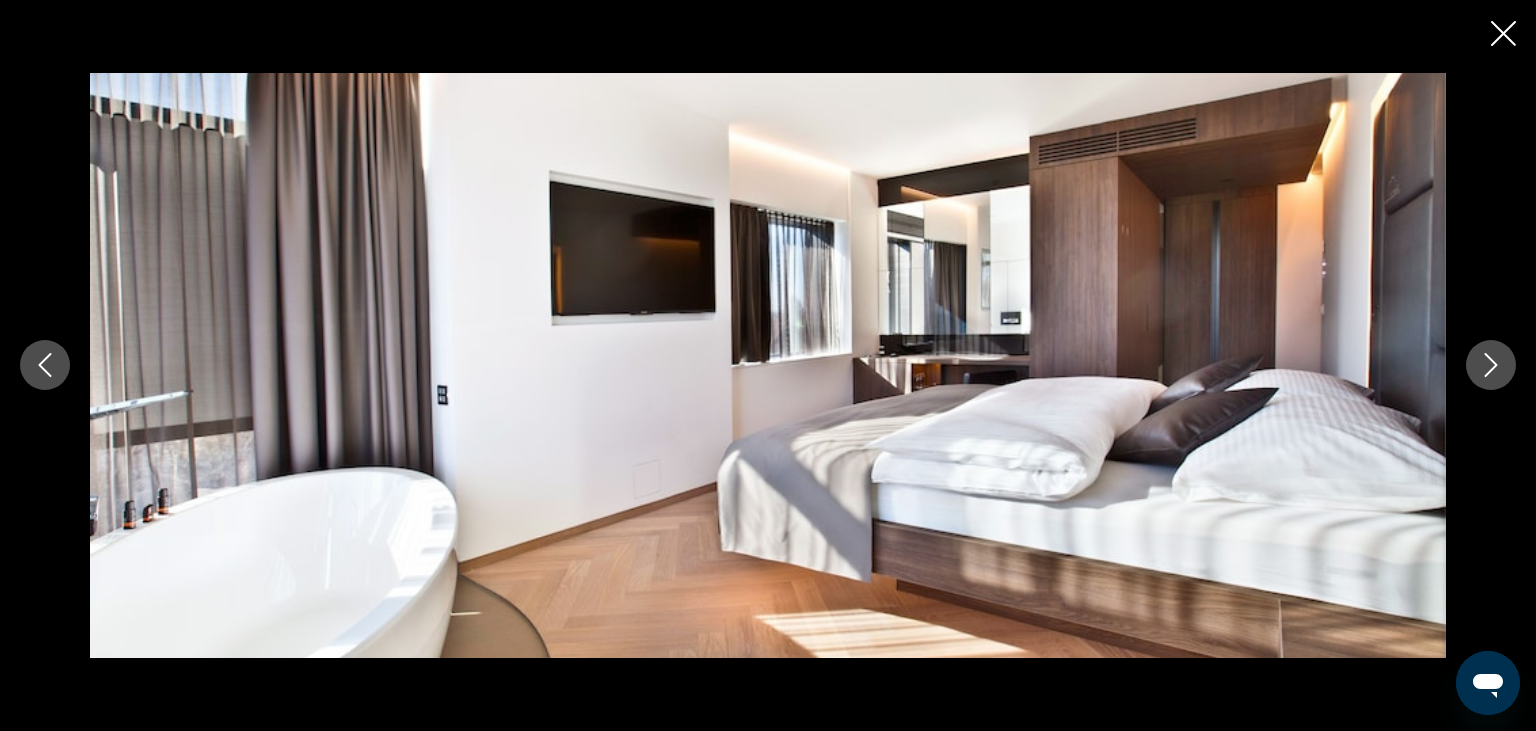 click 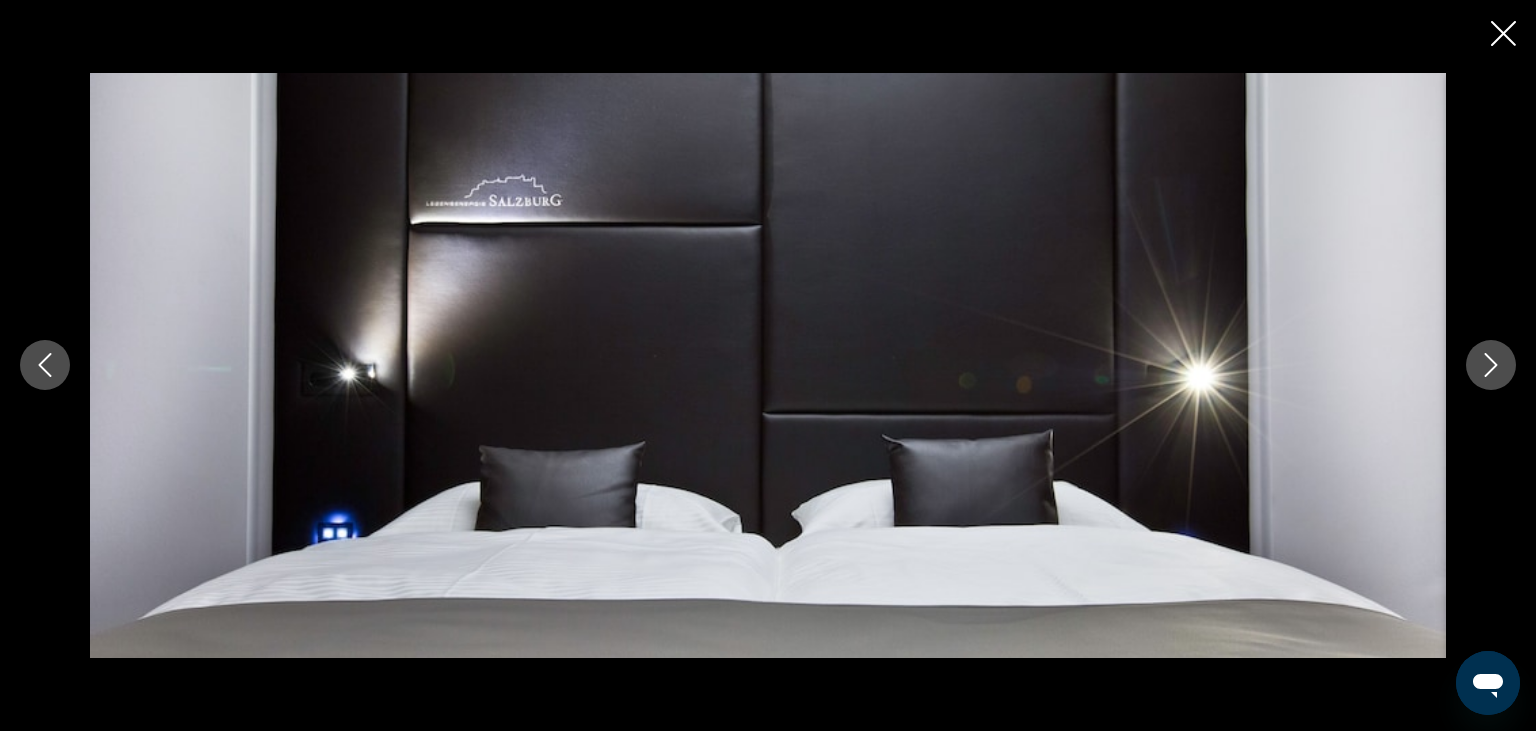 click 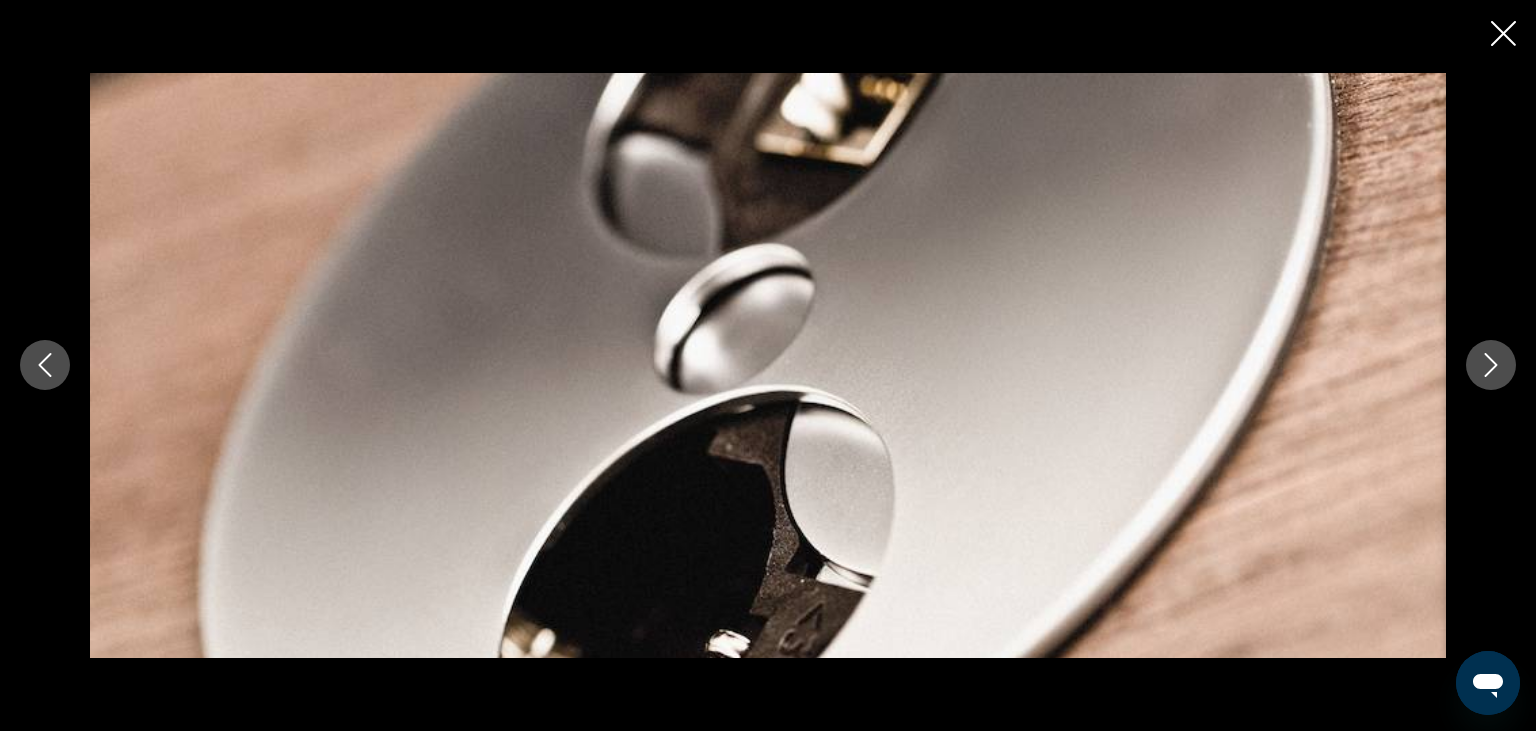 click 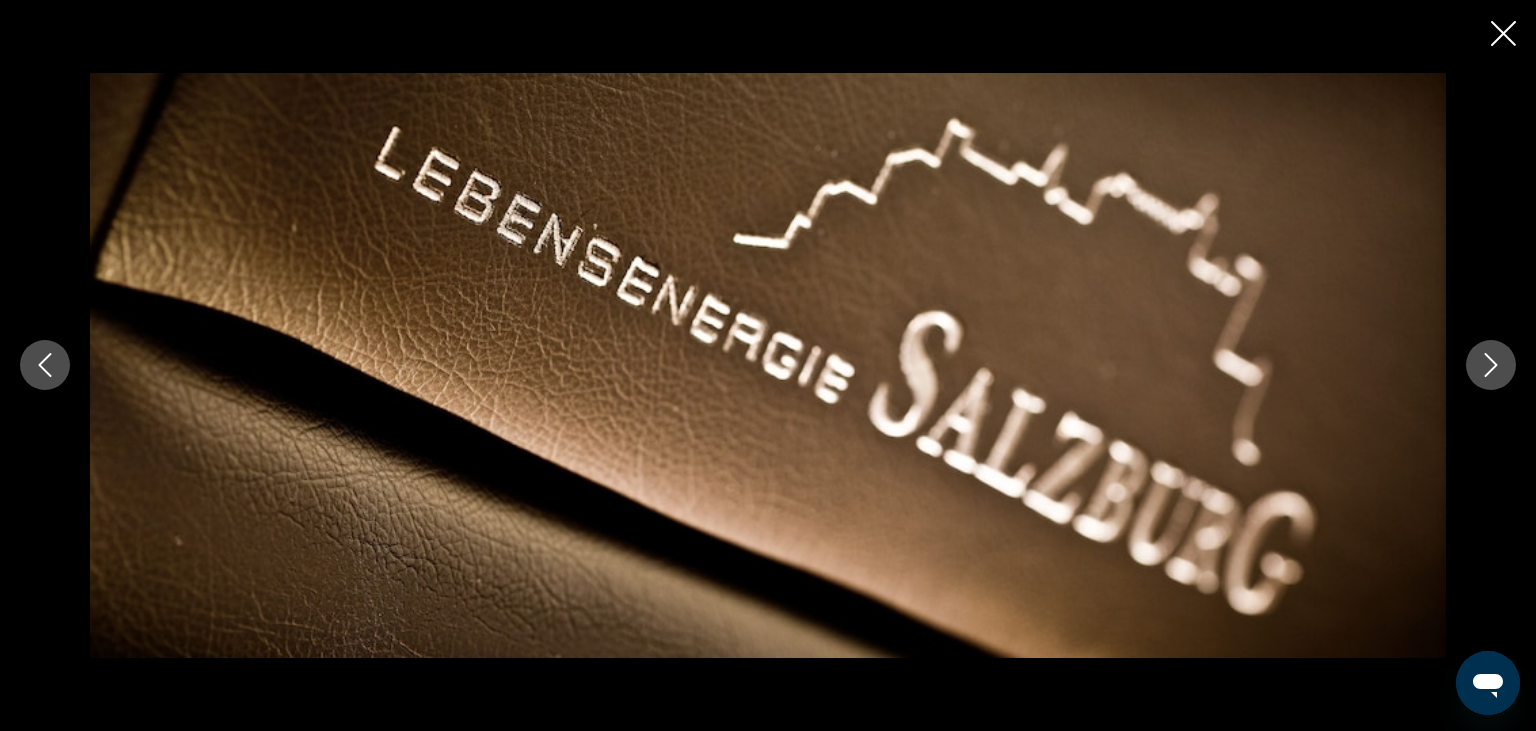 click 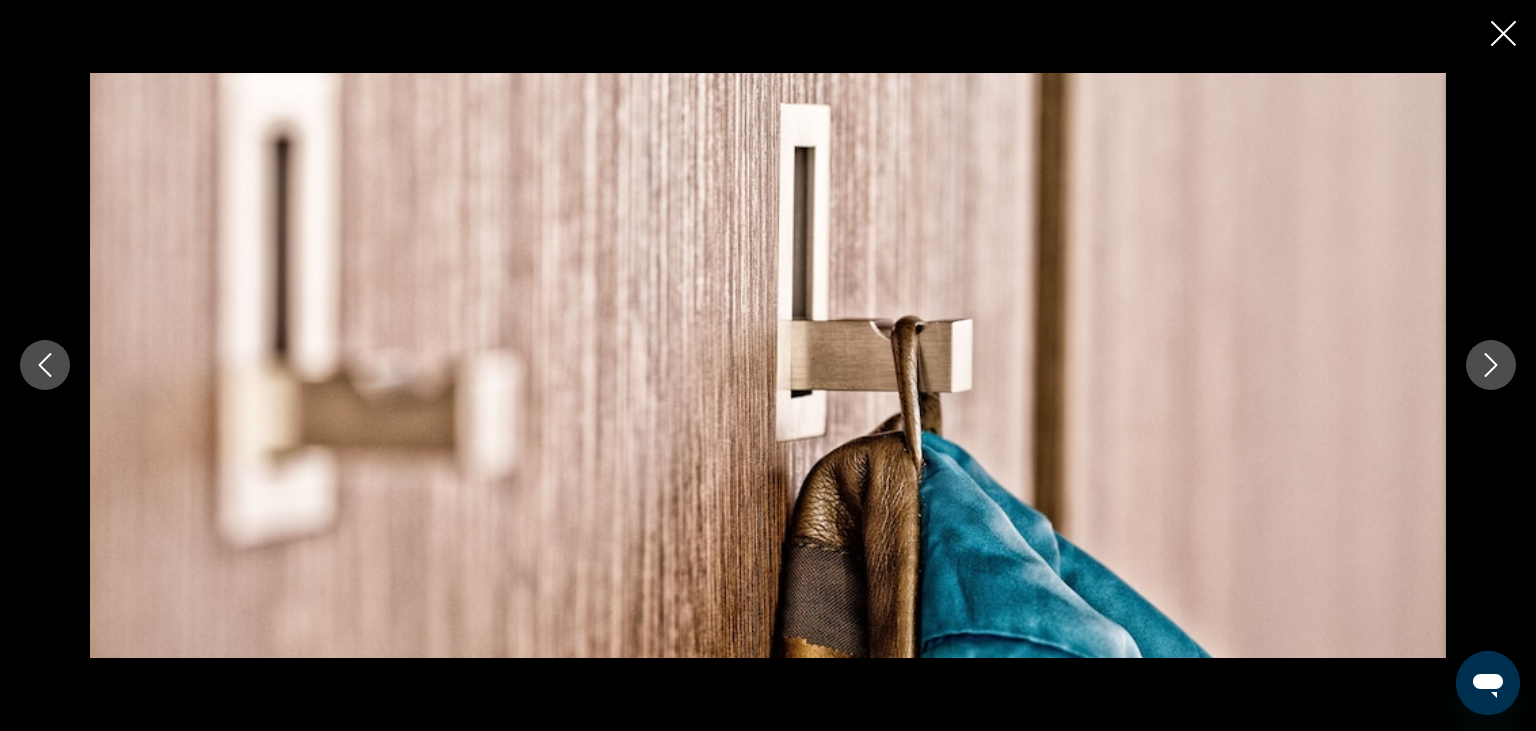 click 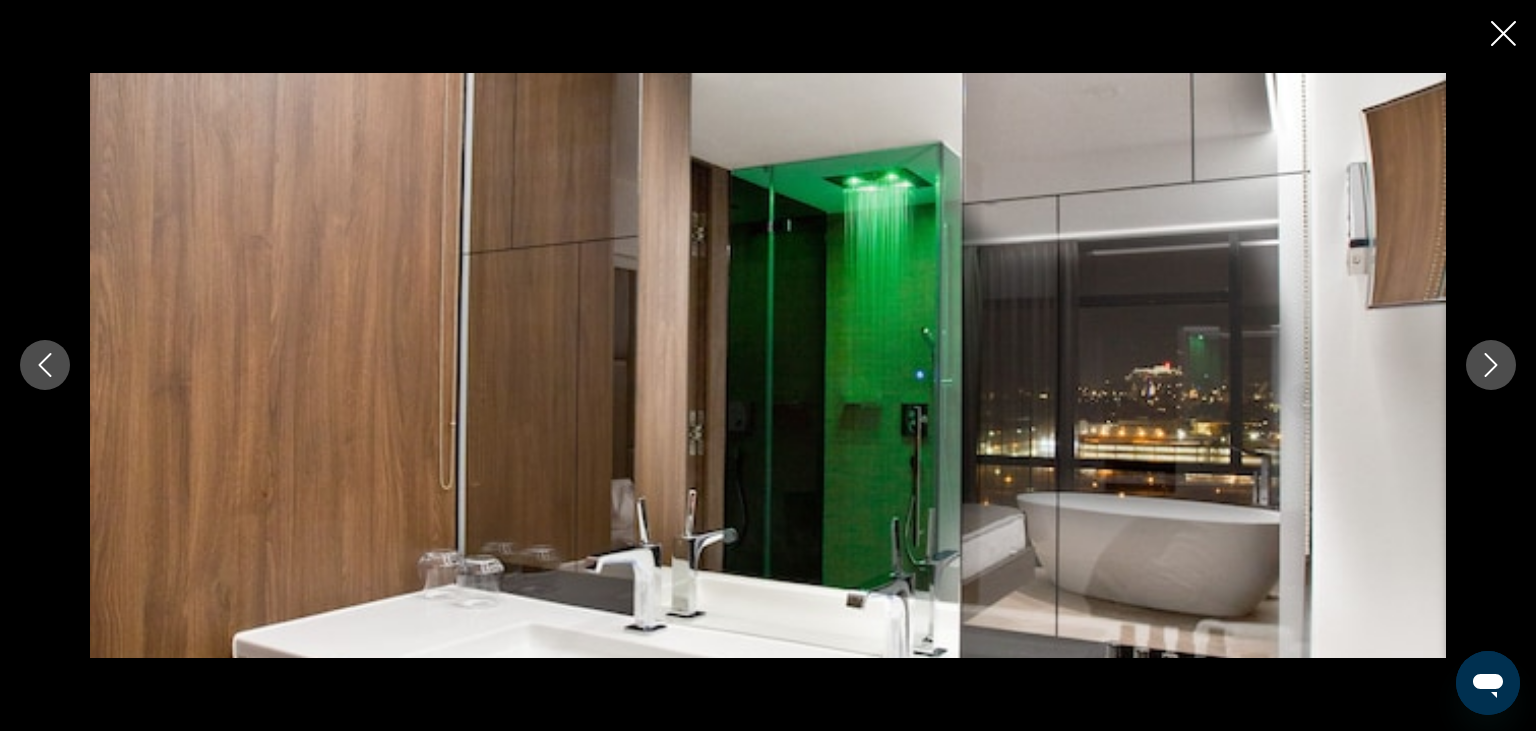 click 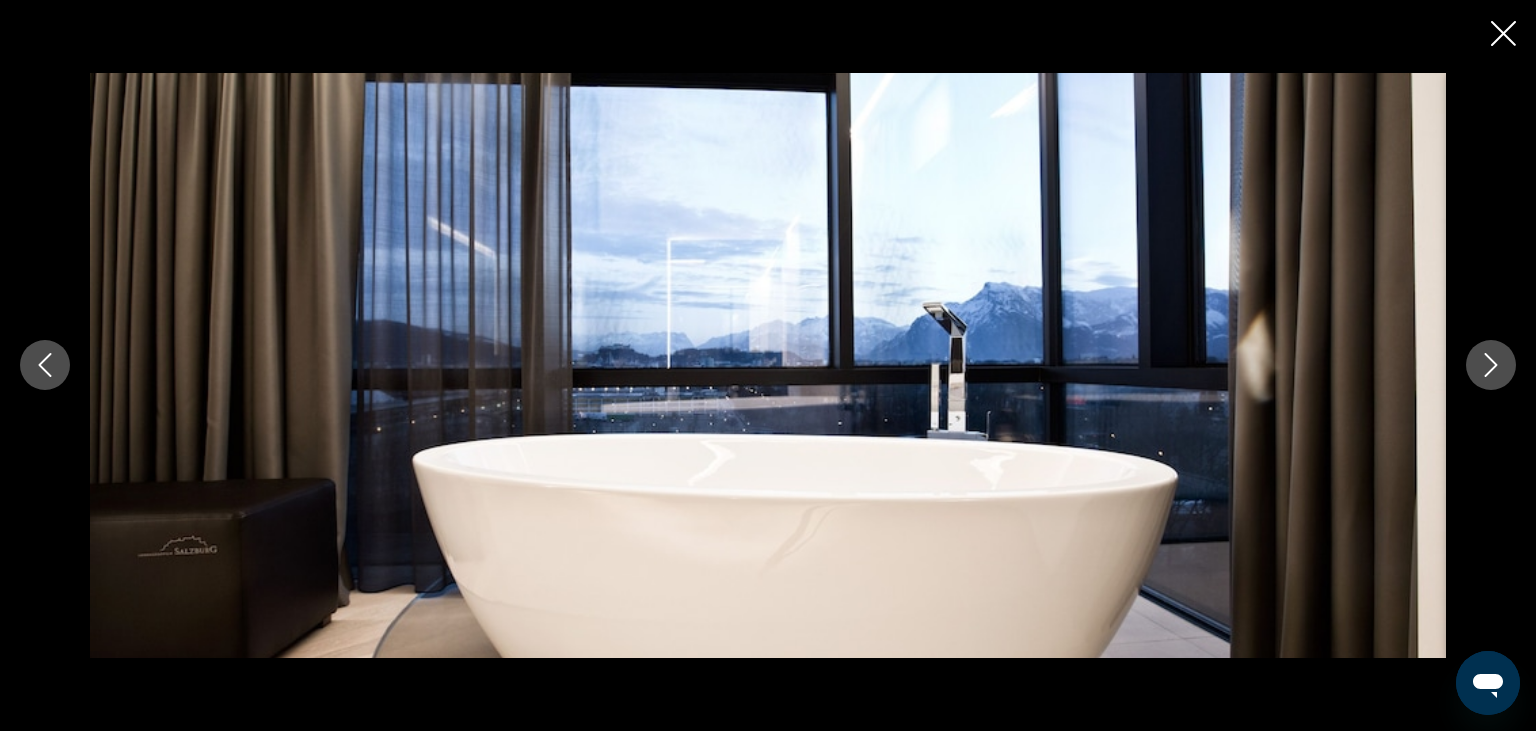 click 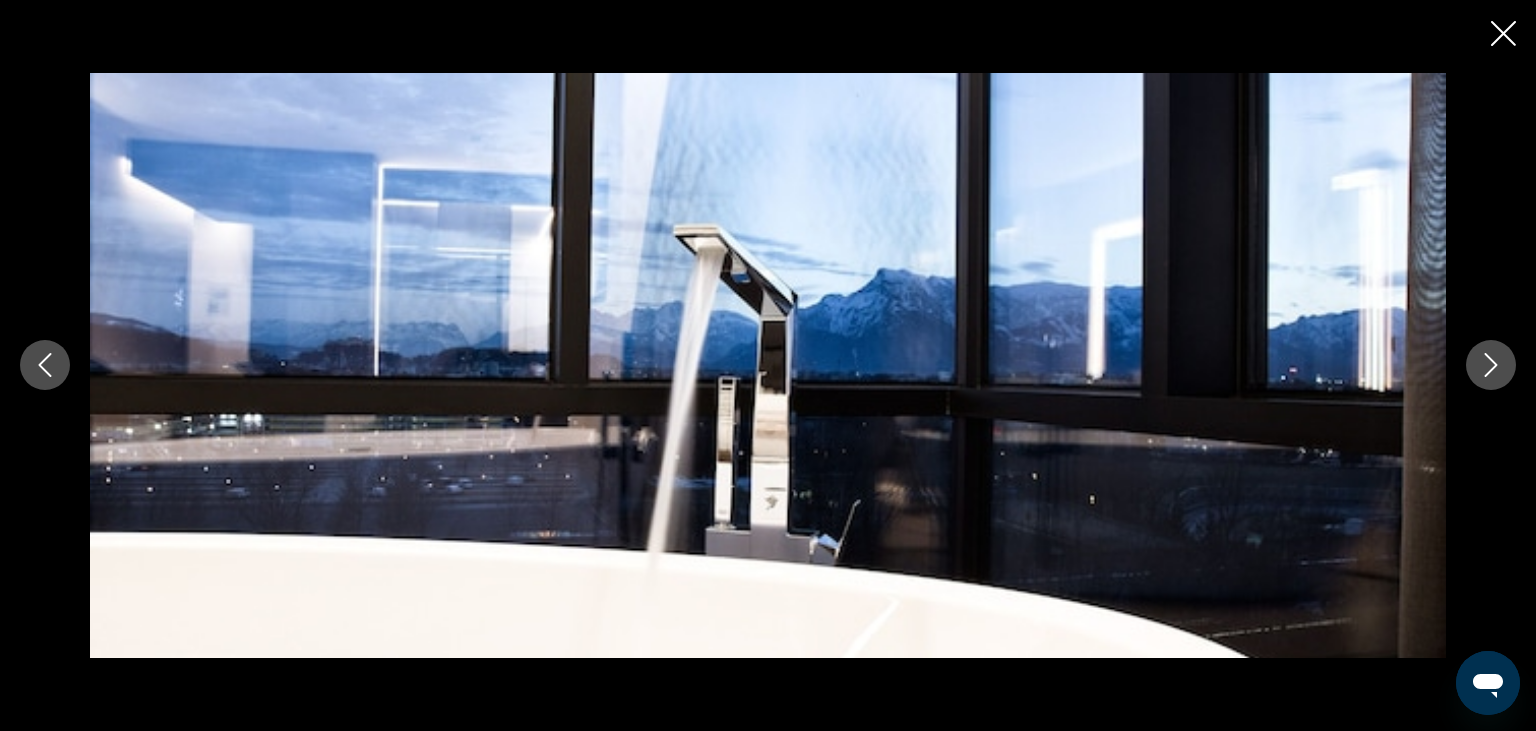 click 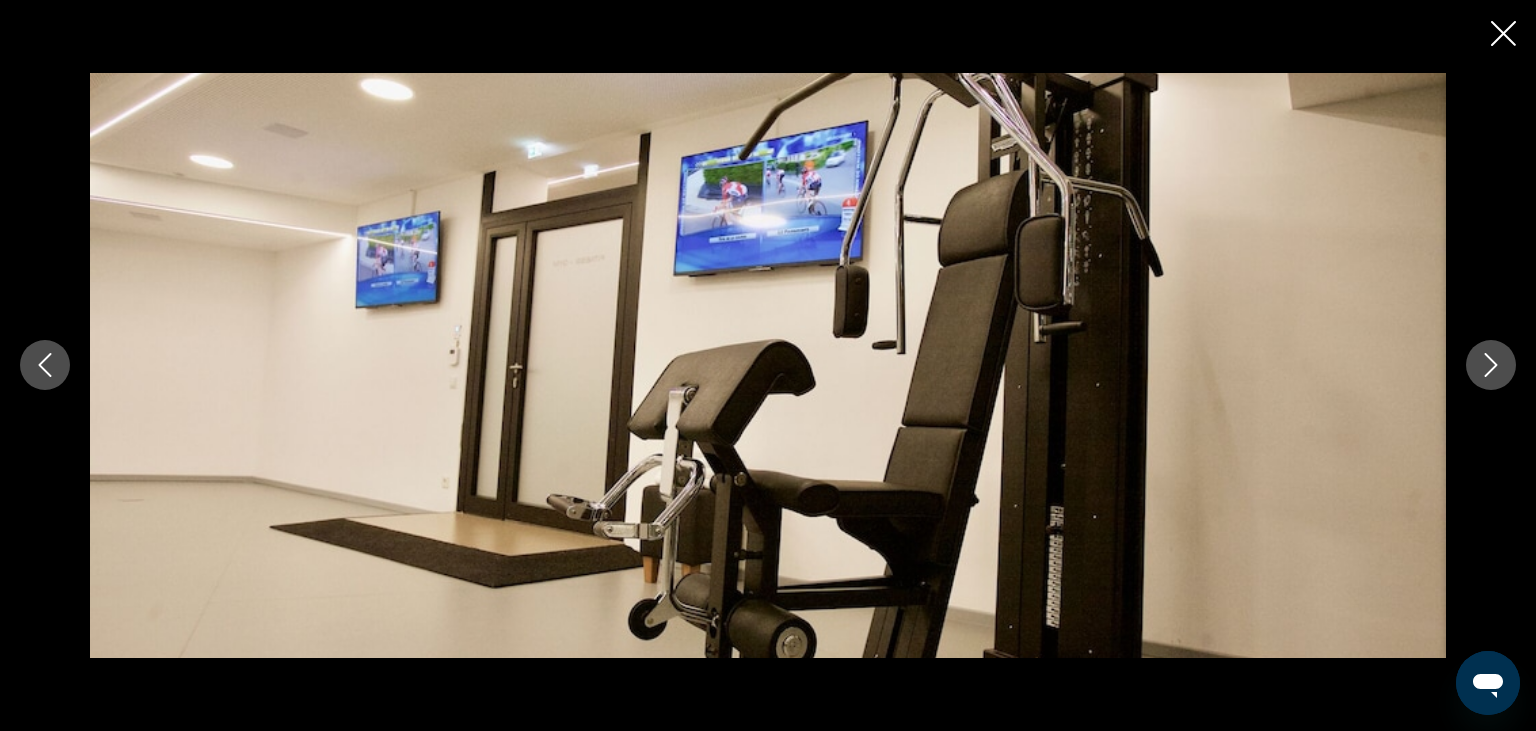 click 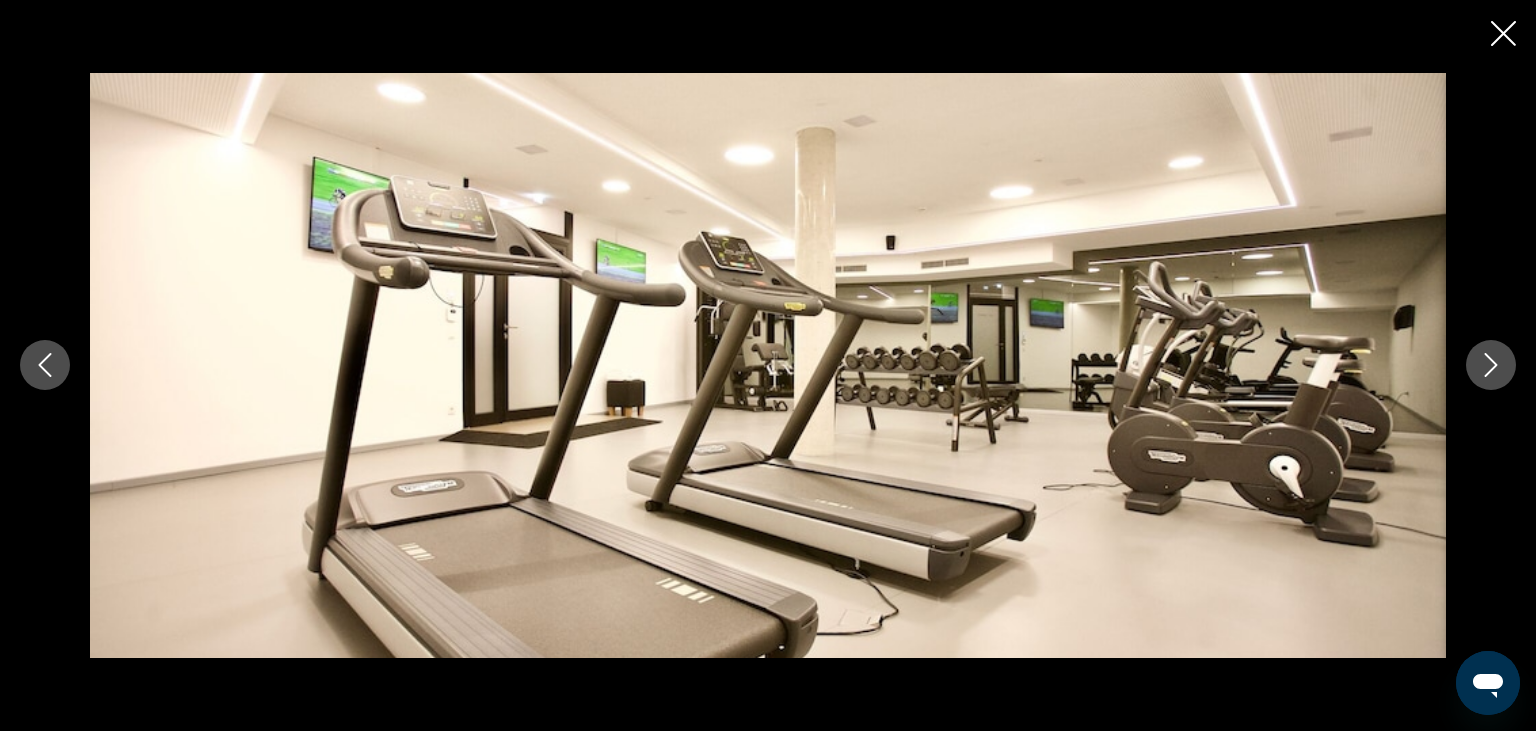 click 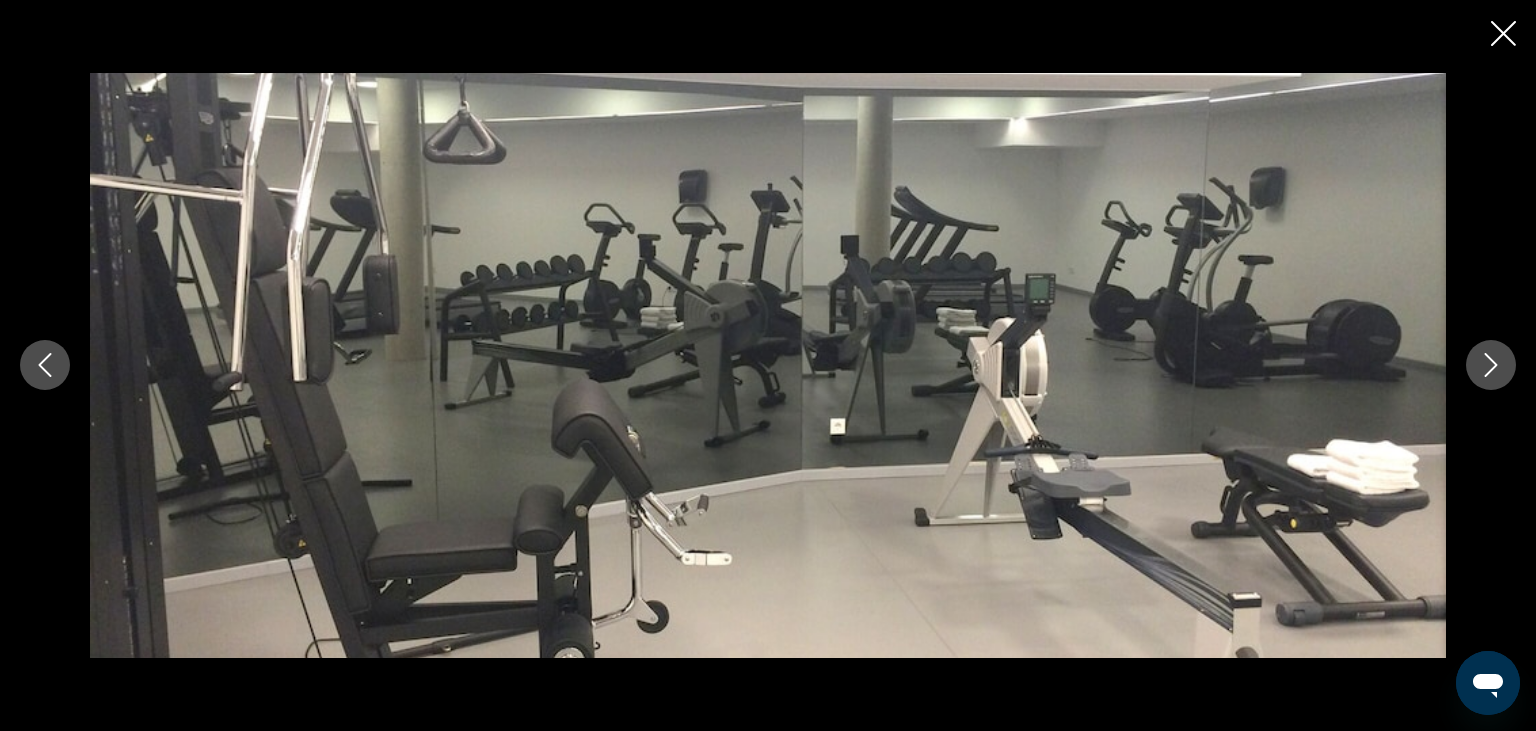 click 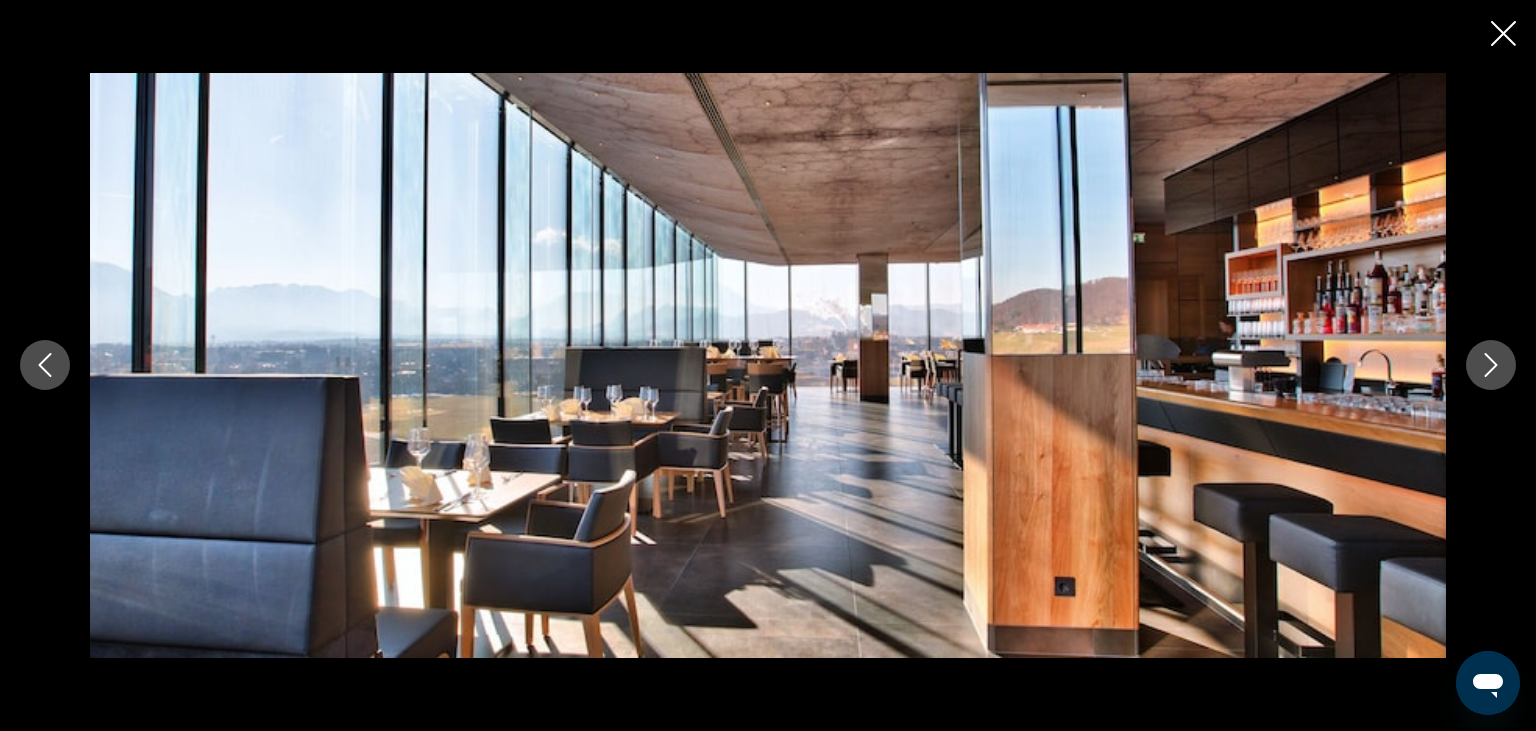 click 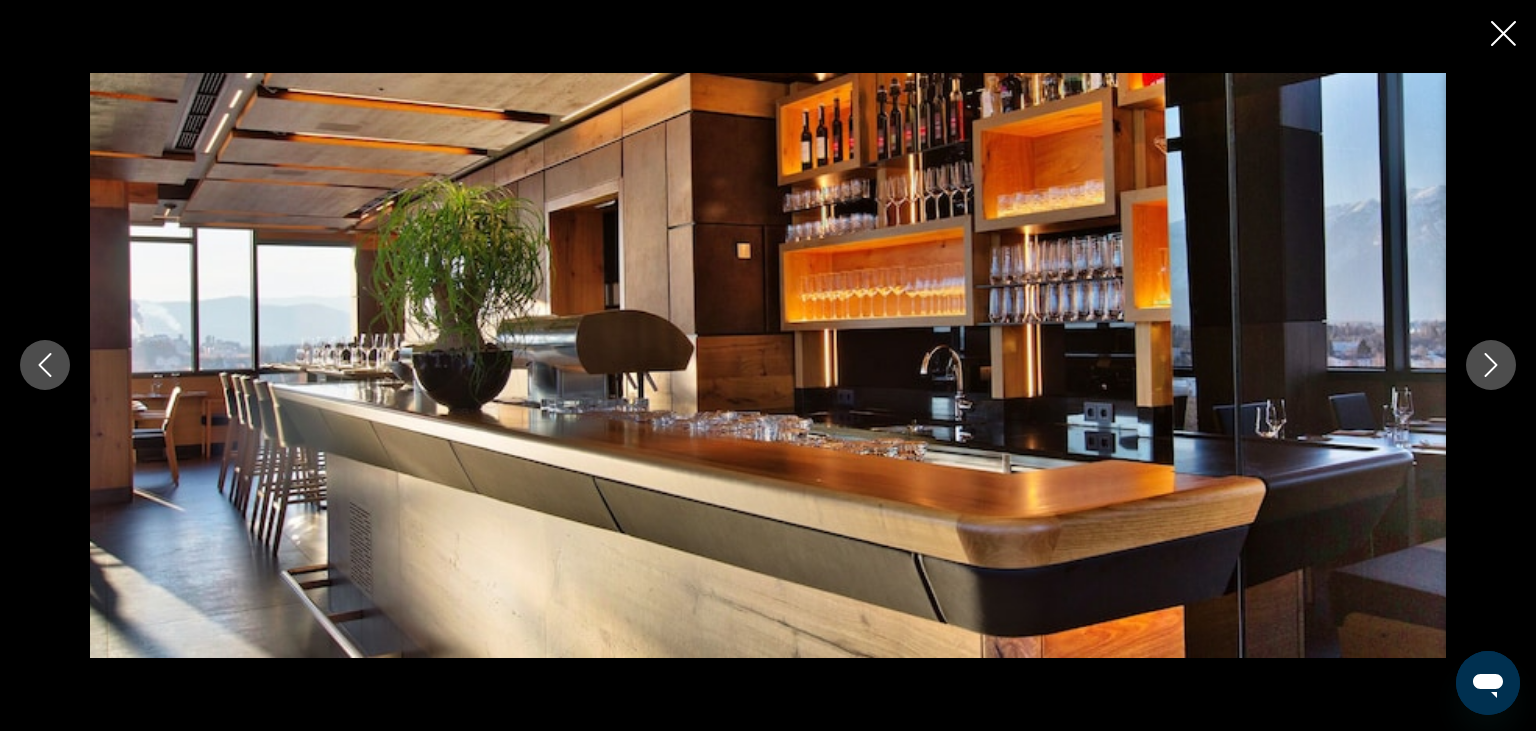 click 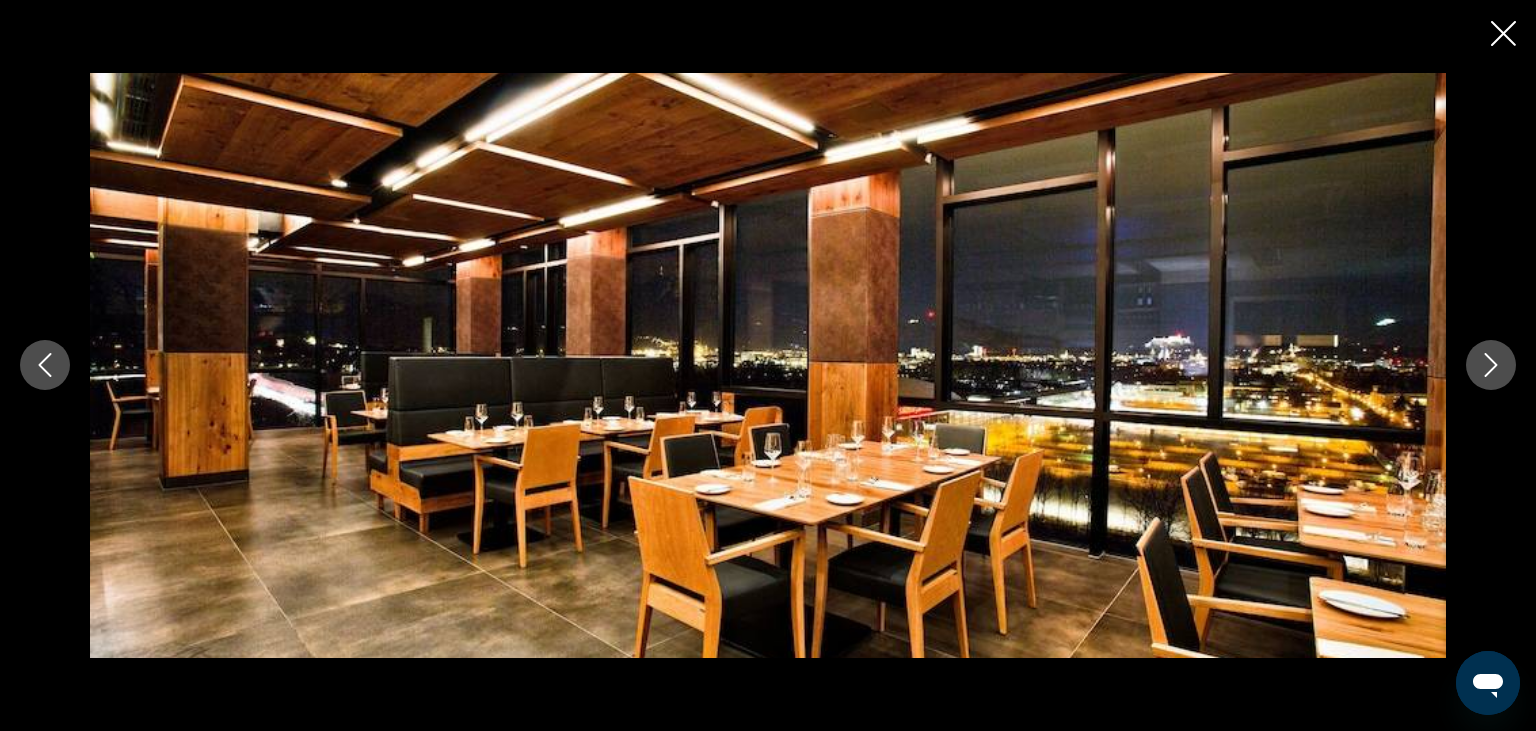 click 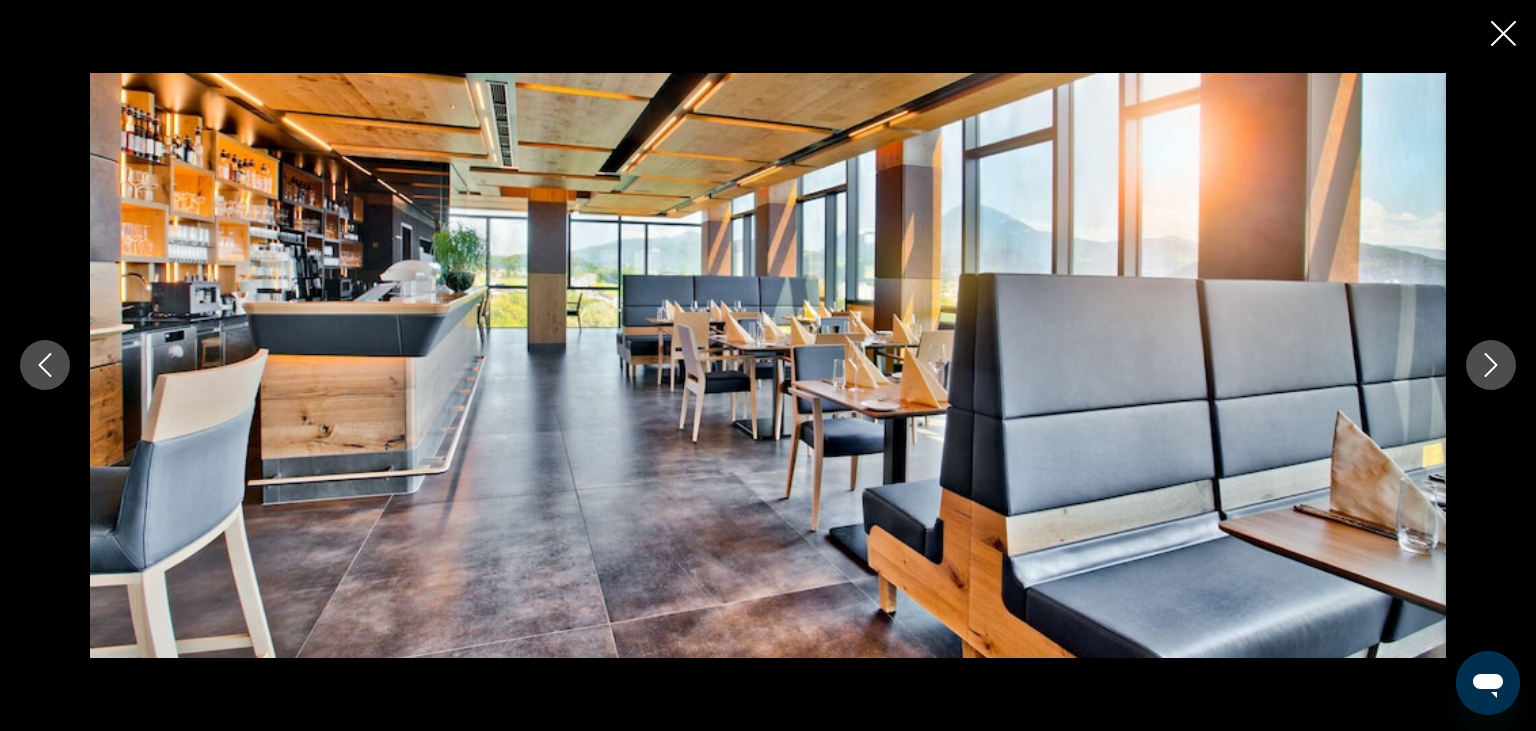 click 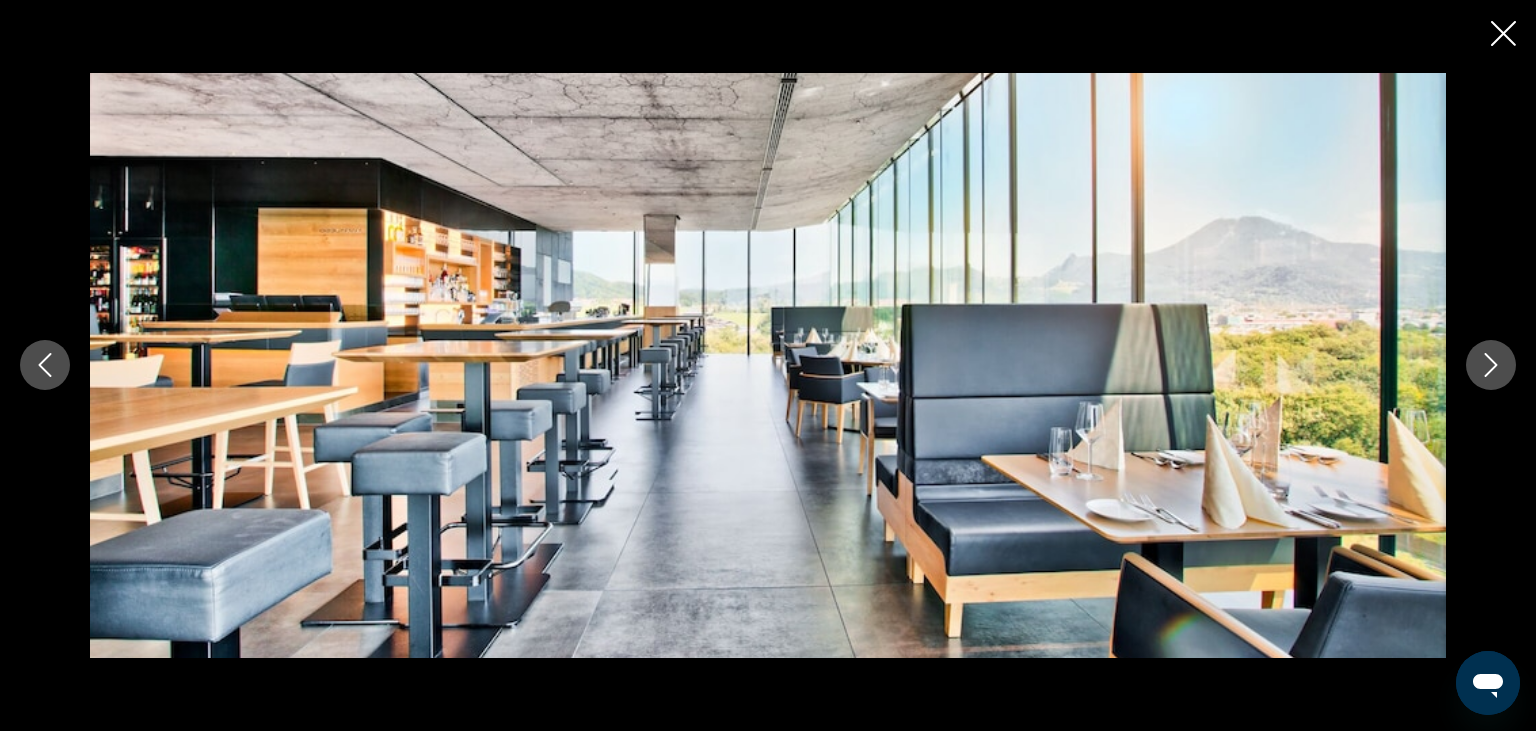 click 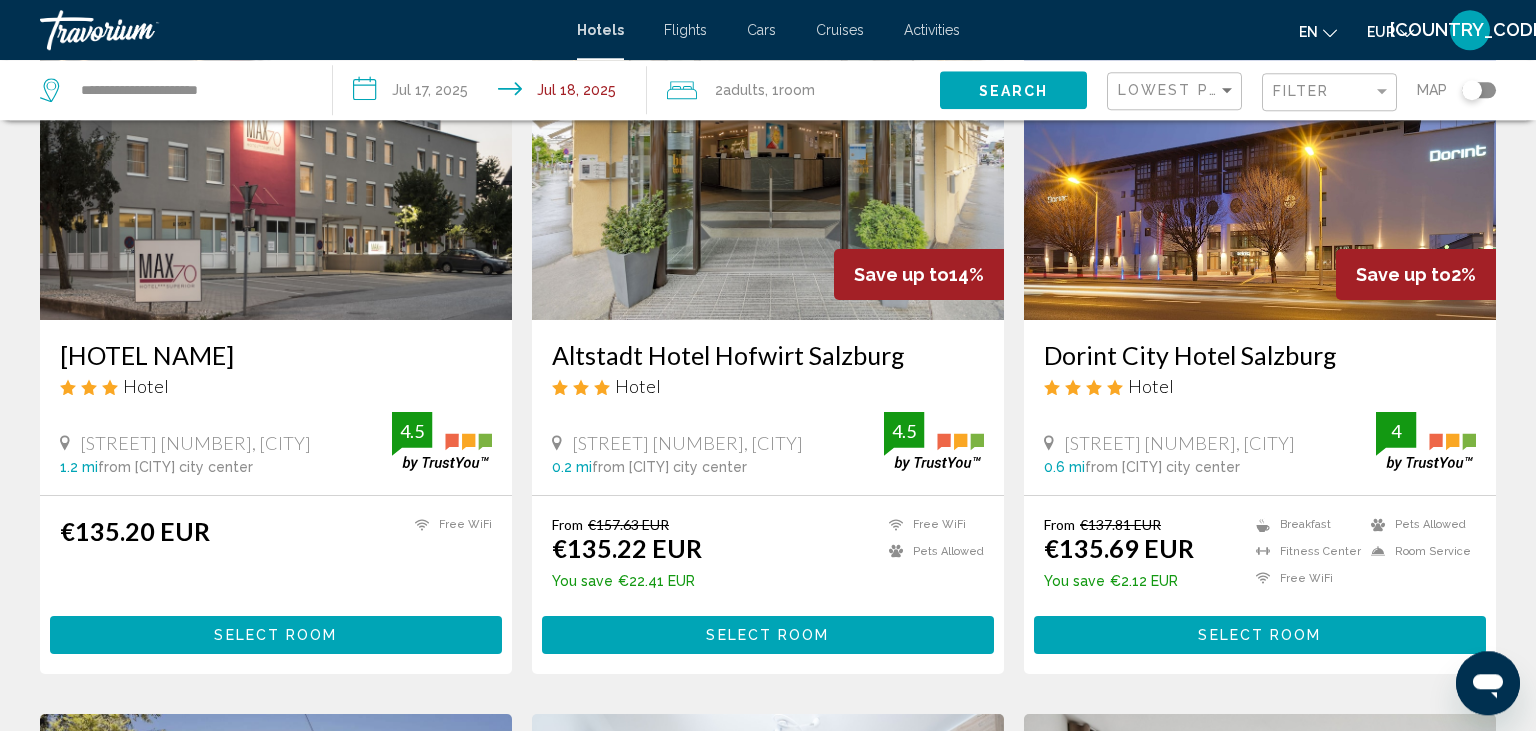 scroll, scrollTop: 211, scrollLeft: 0, axis: vertical 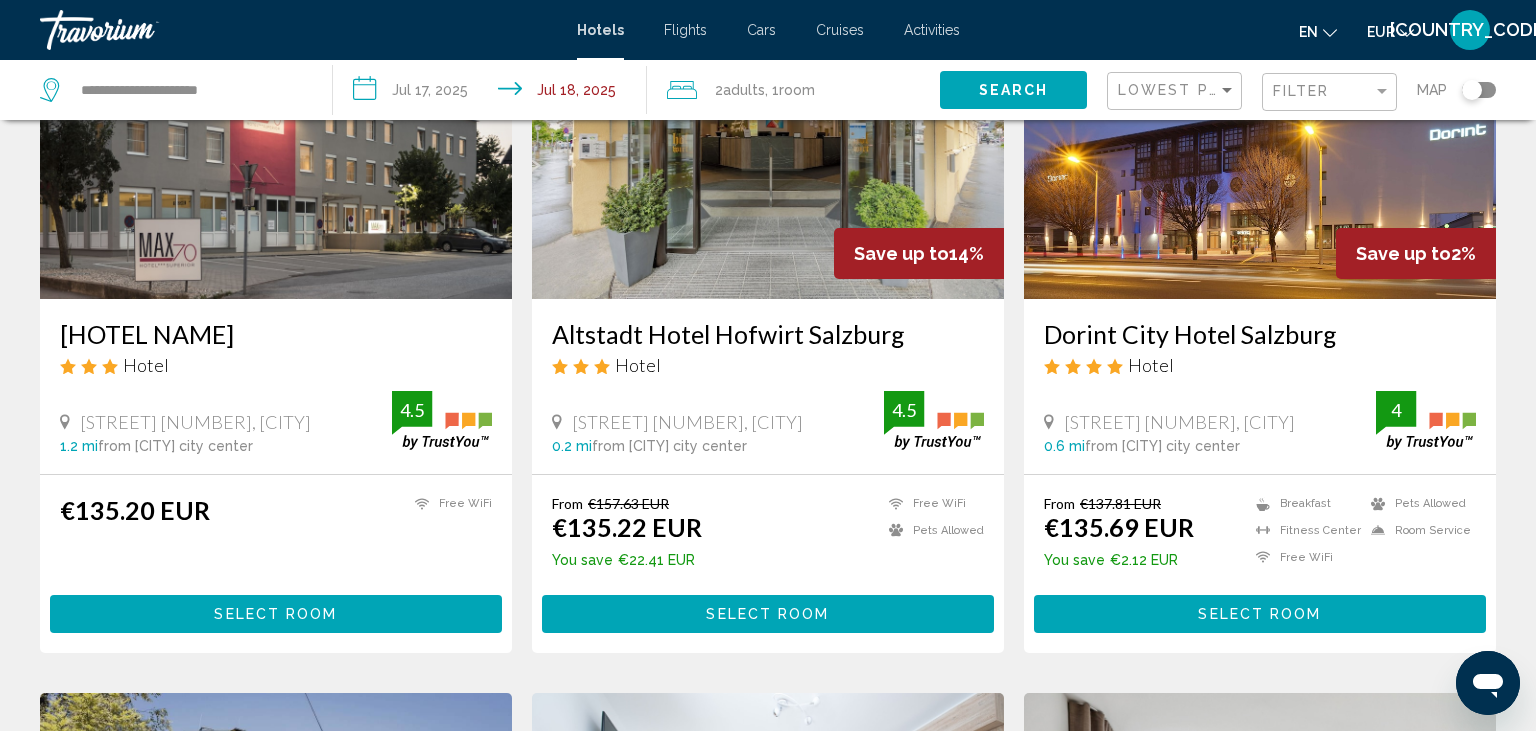 click at bounding box center [1260, 139] 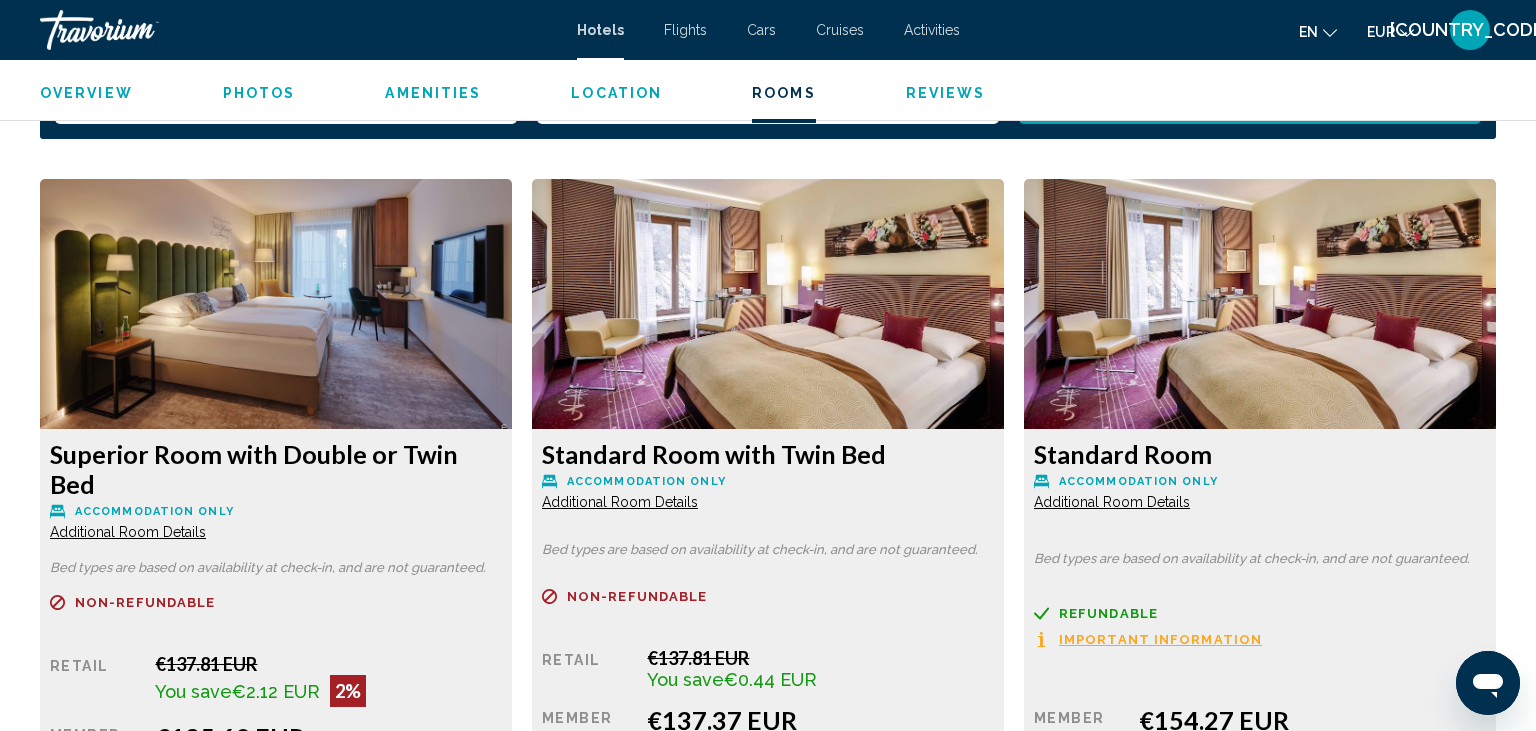 scroll, scrollTop: 2667, scrollLeft: 0, axis: vertical 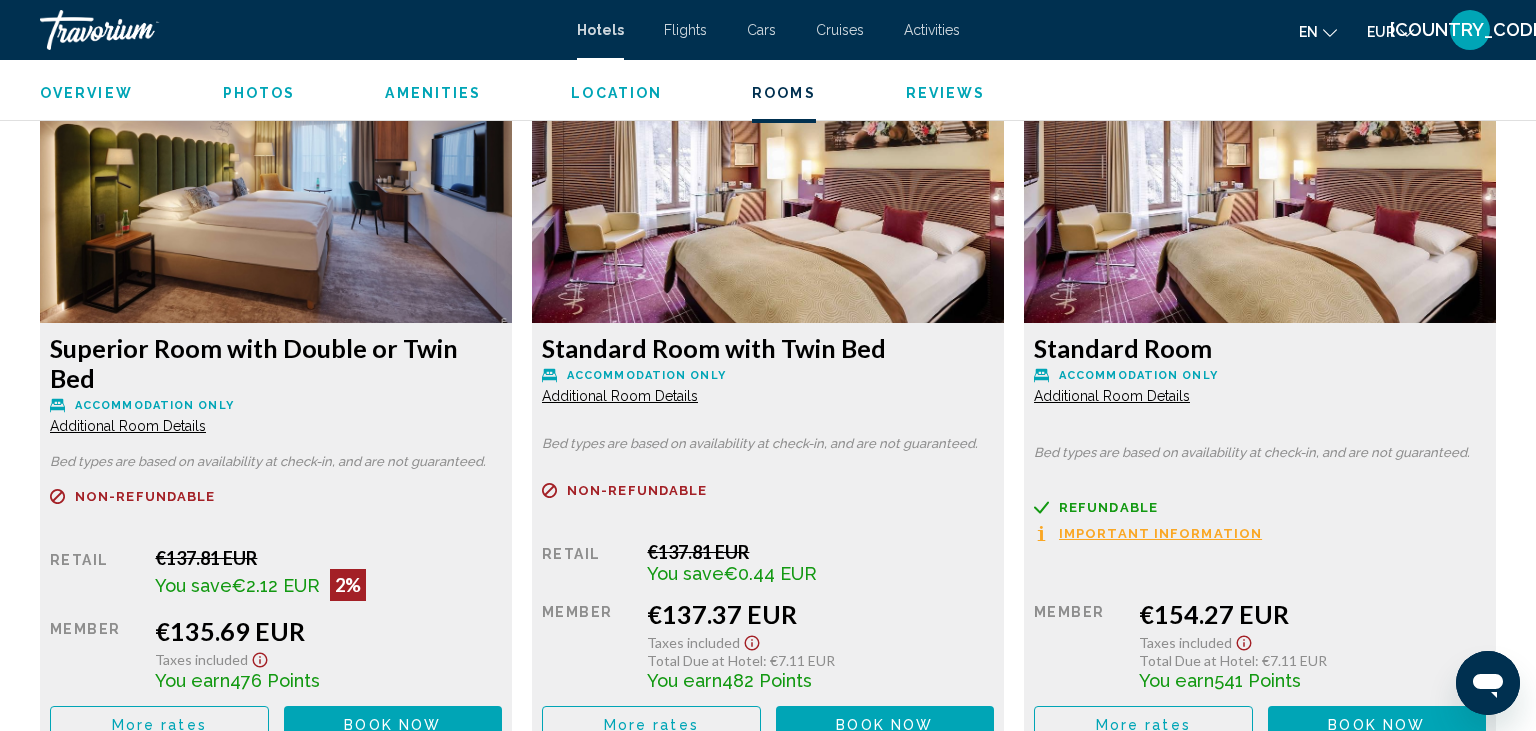 click at bounding box center [276, 198] 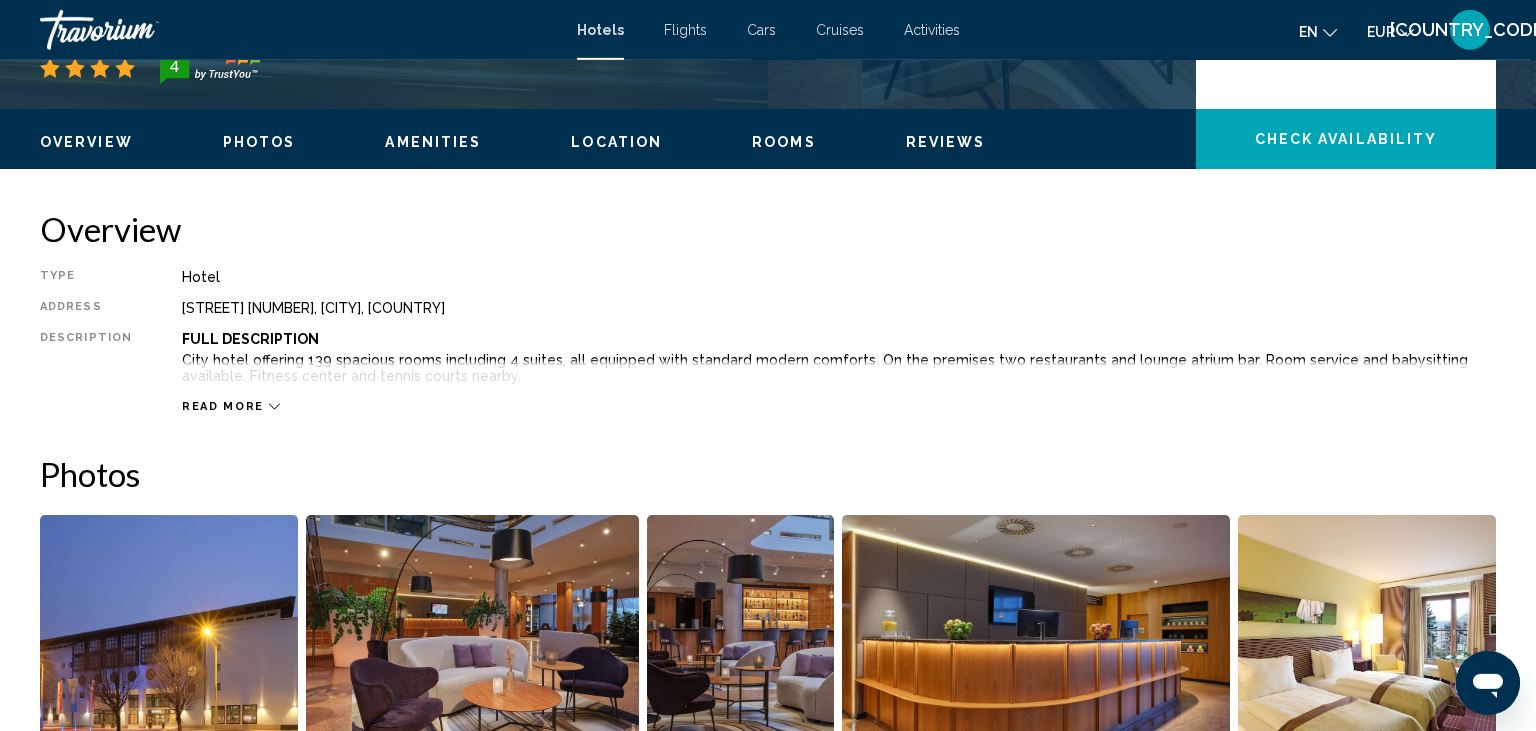 scroll, scrollTop: 766, scrollLeft: 0, axis: vertical 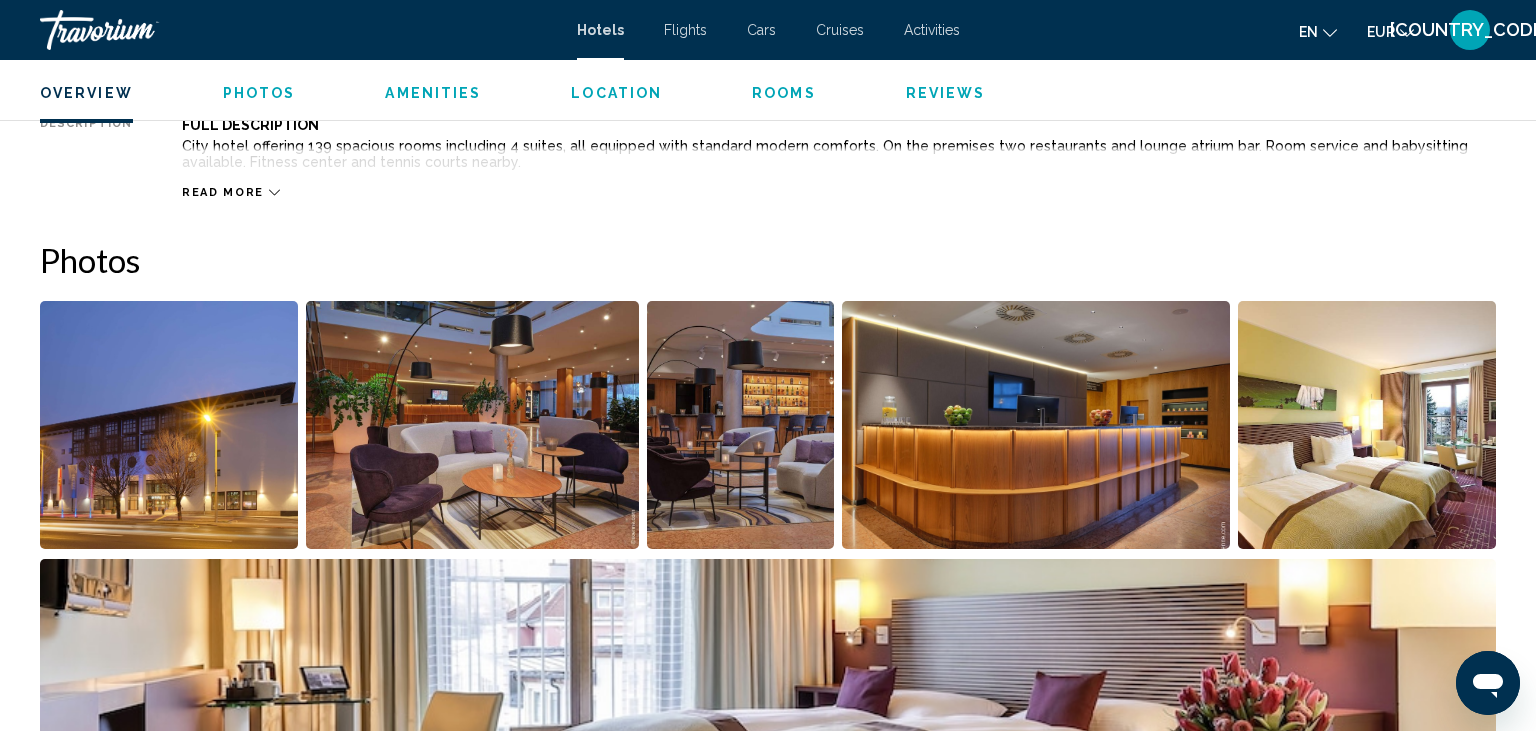 click at bounding box center (741, 425) 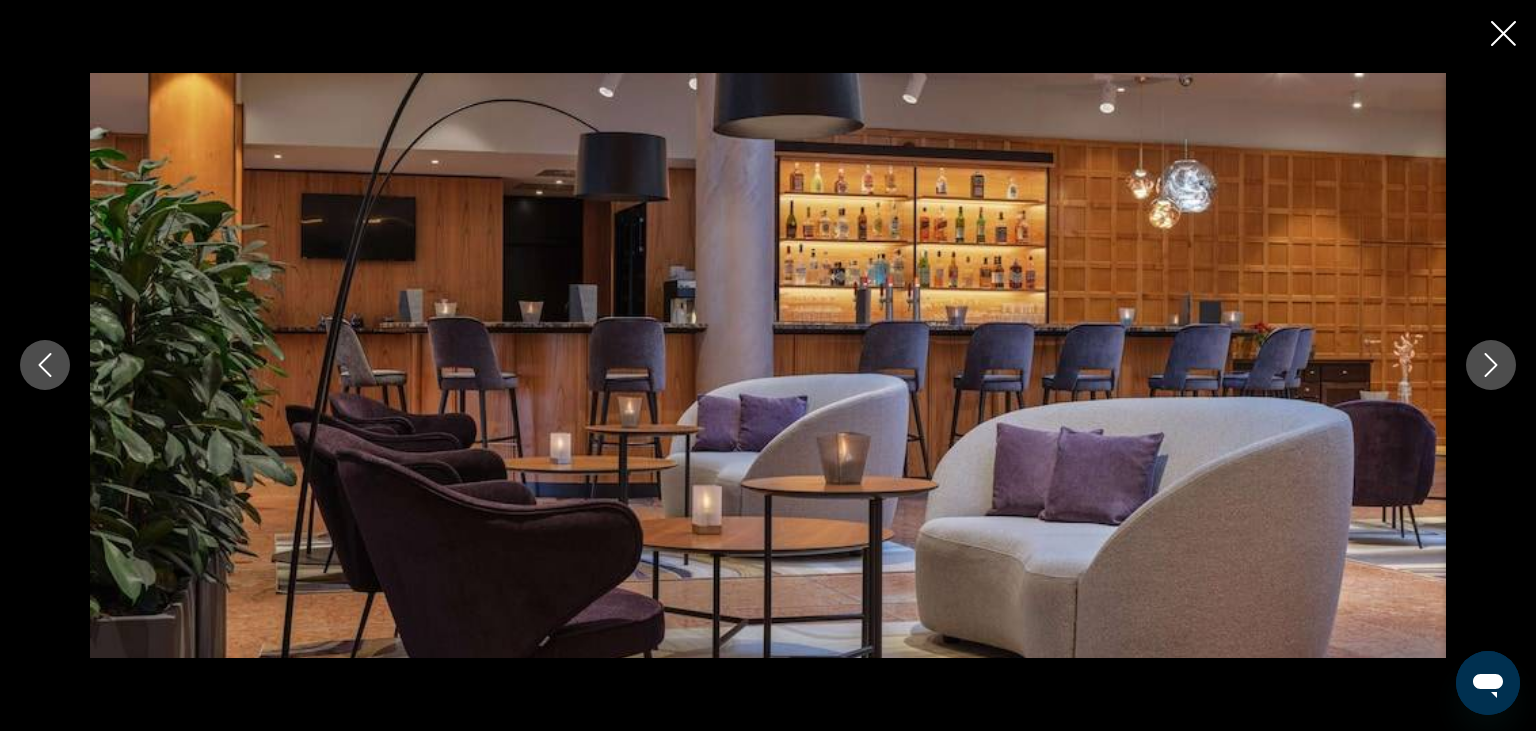 click 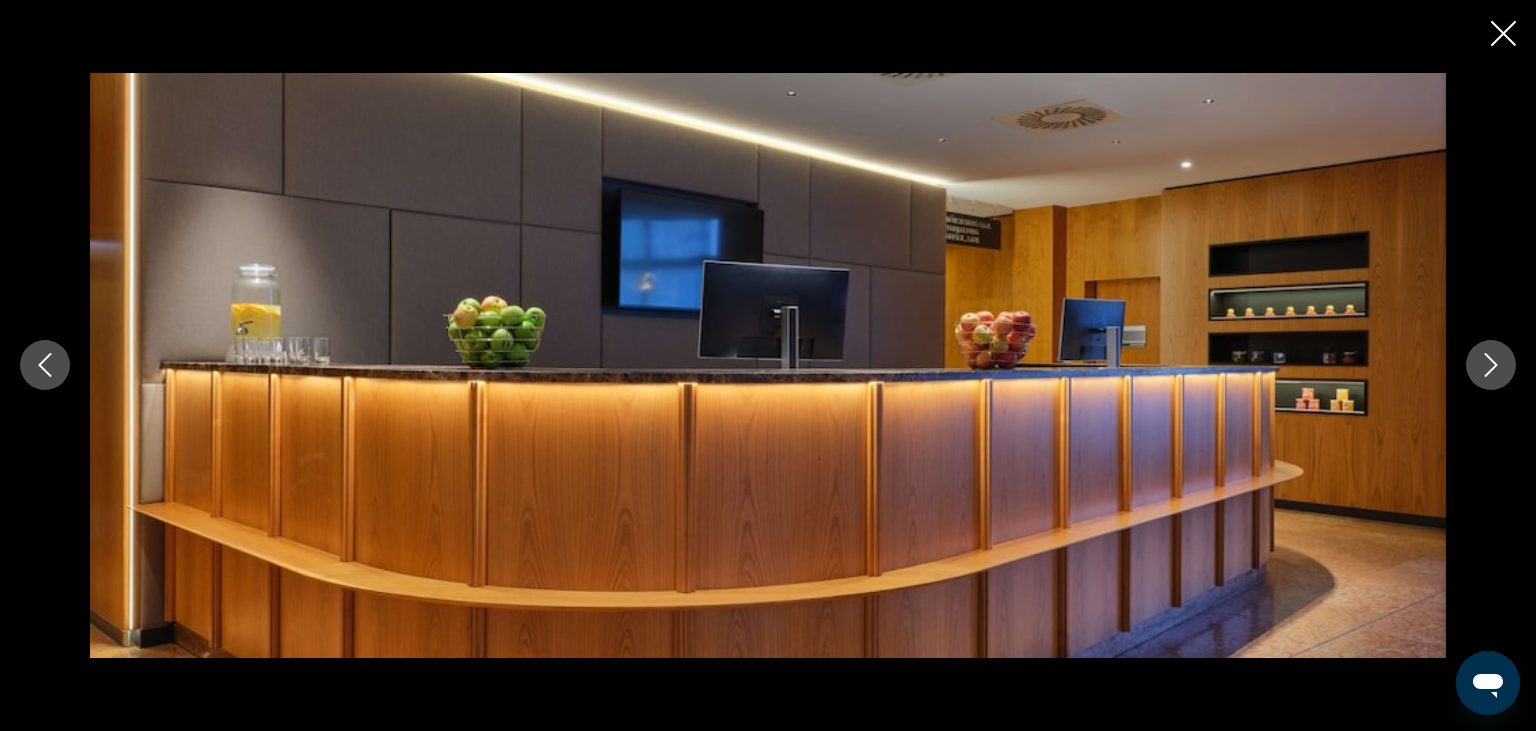 click 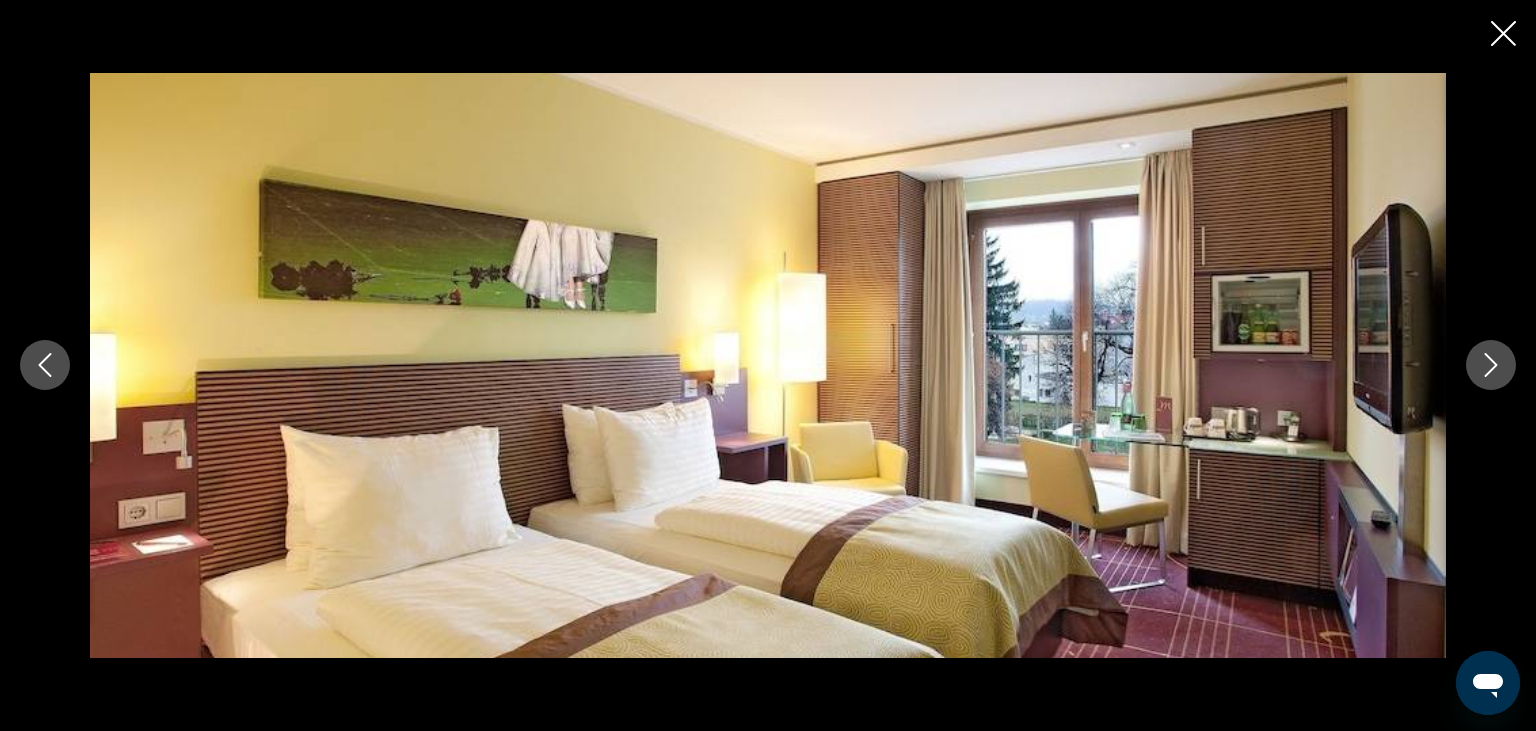click 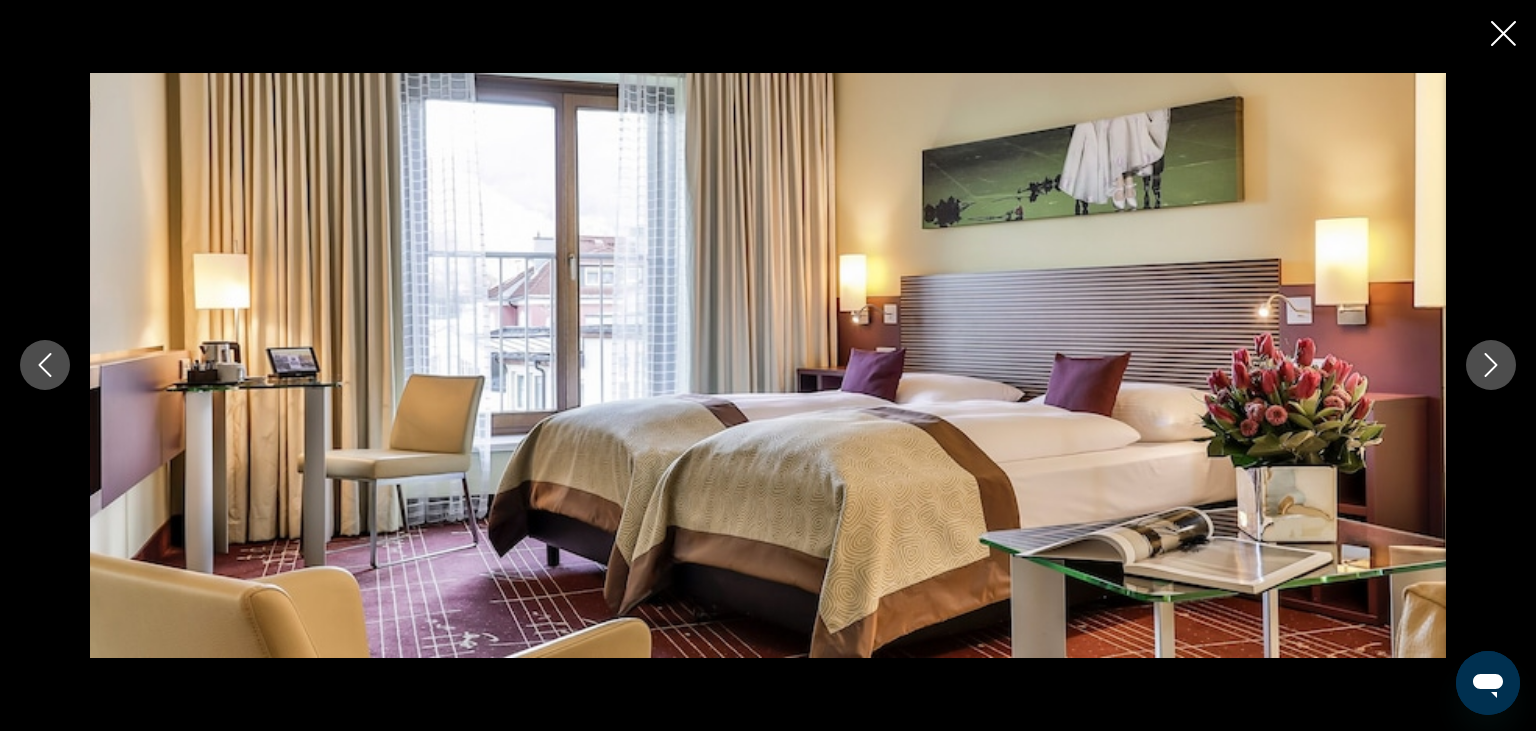 click 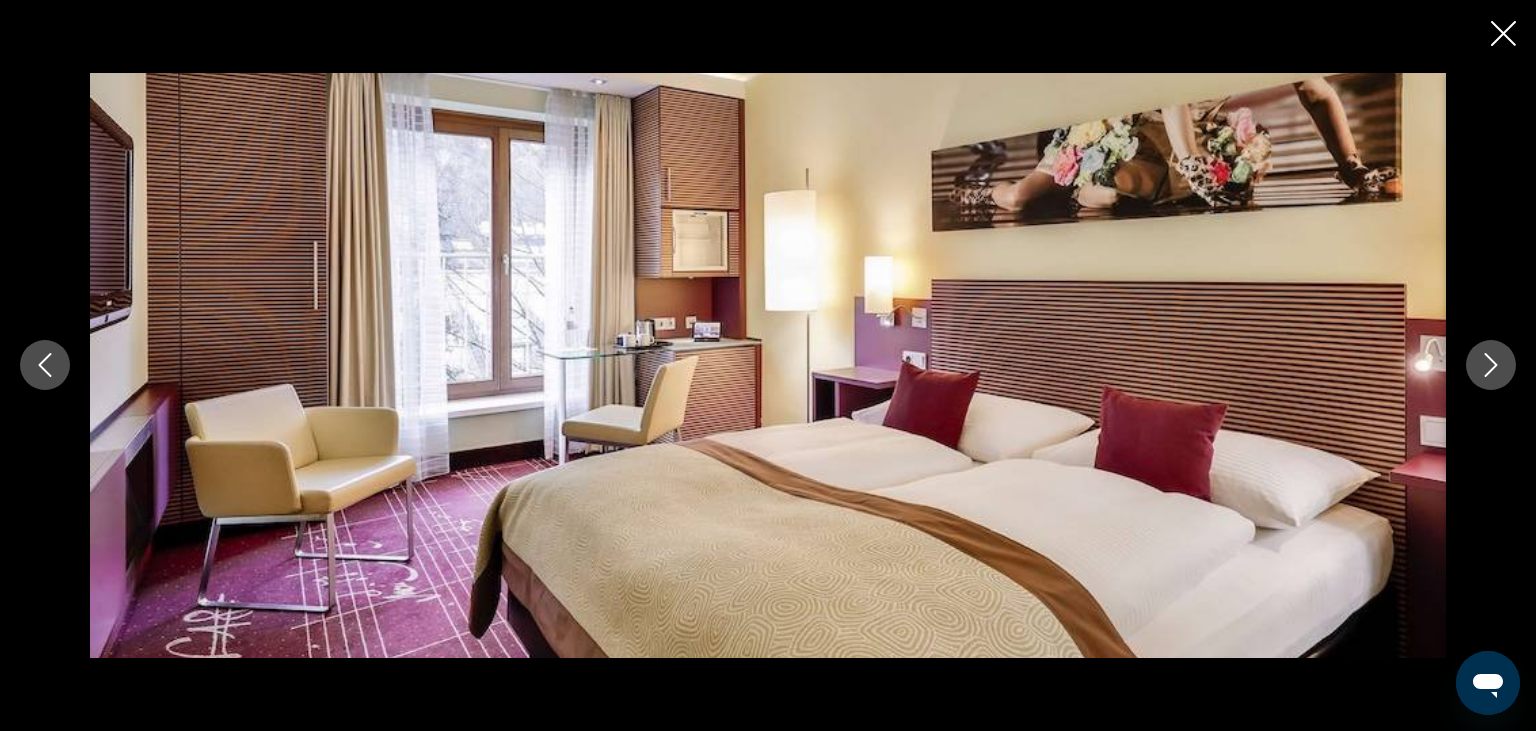 click 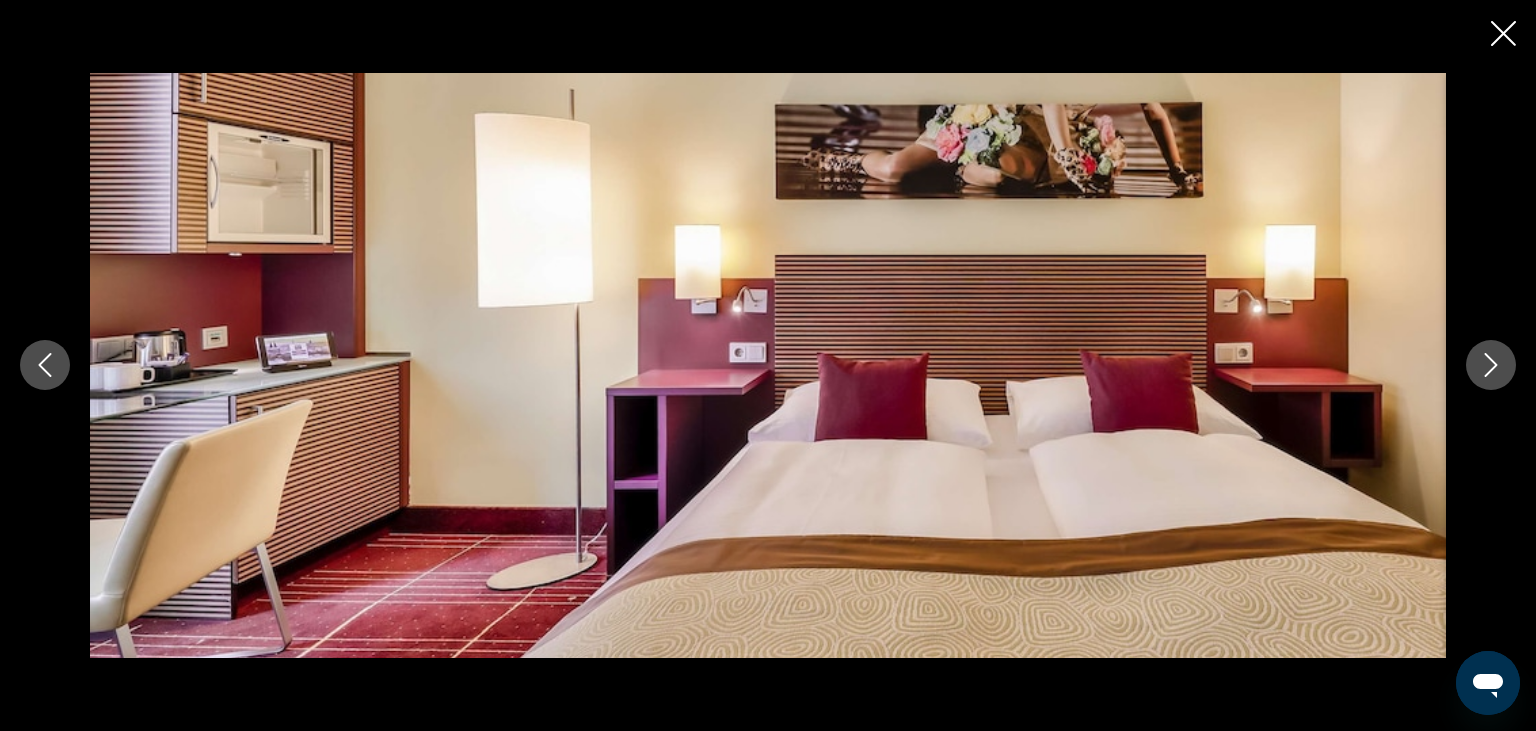 click 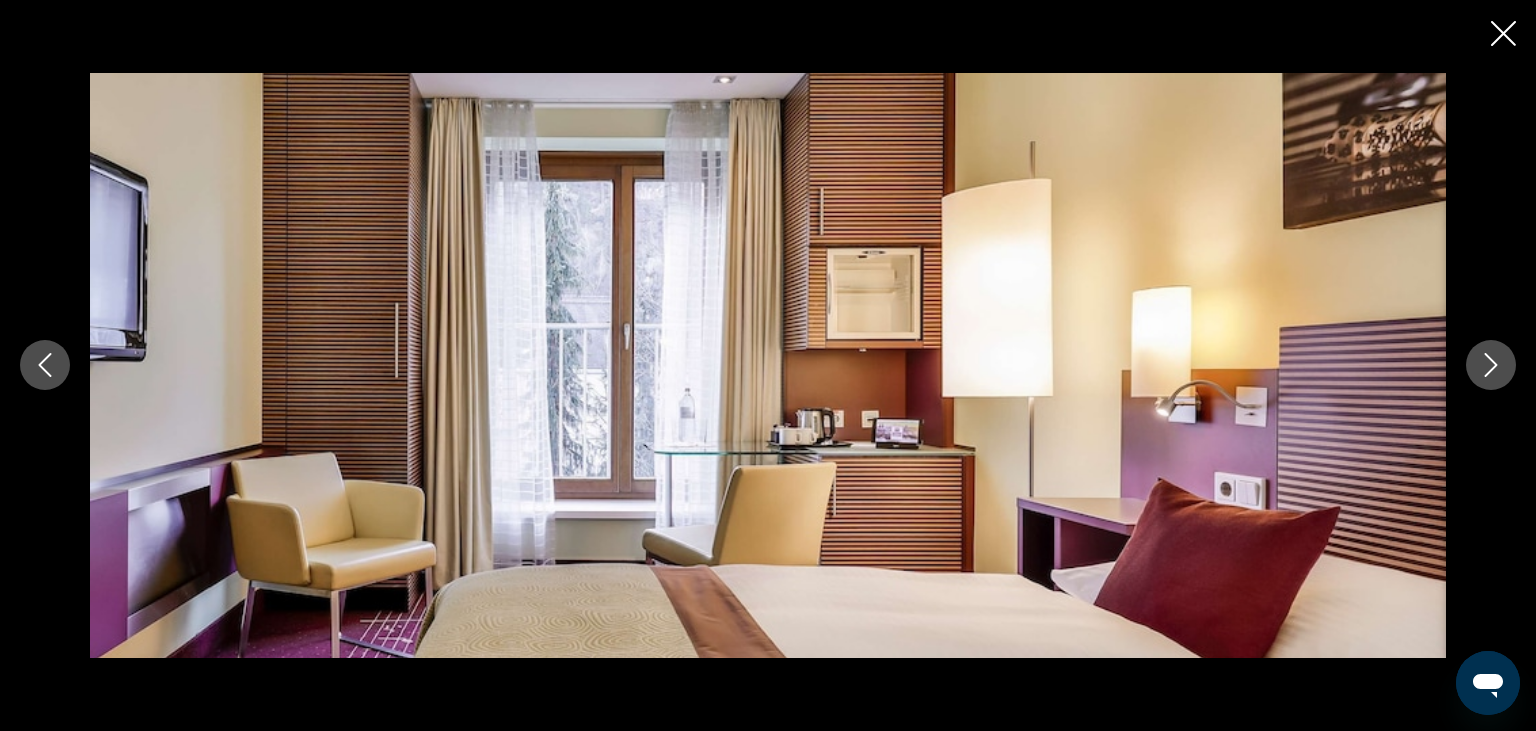 click 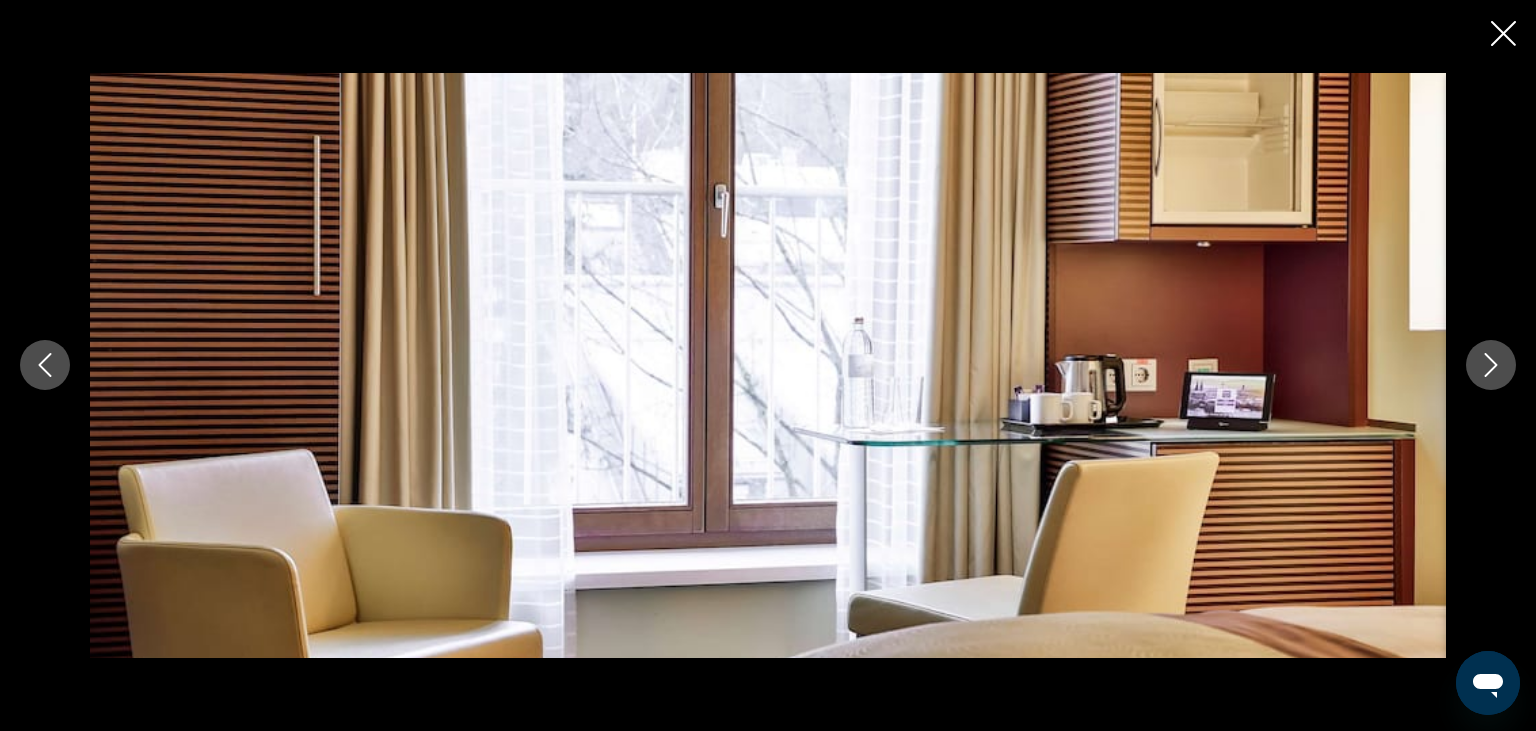 click 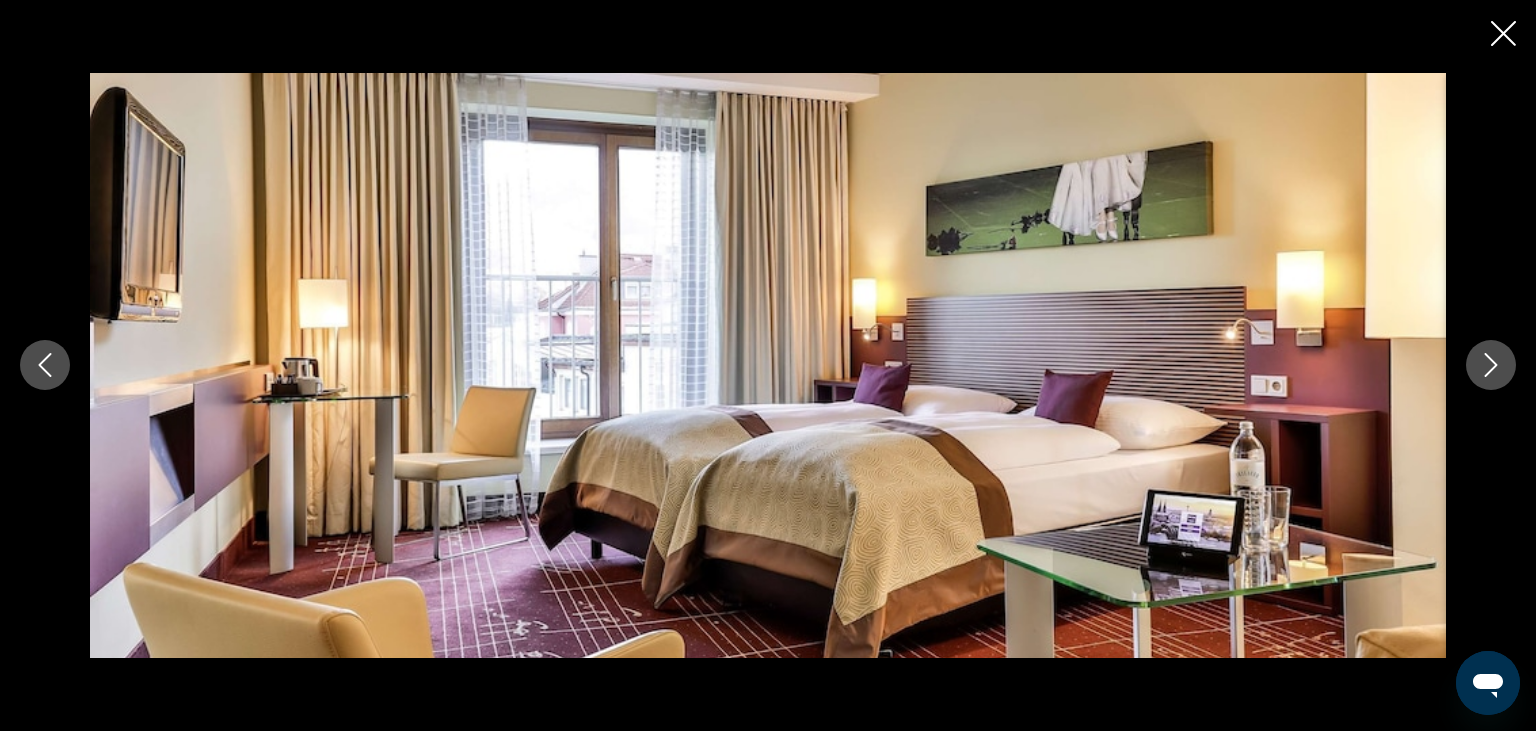 click 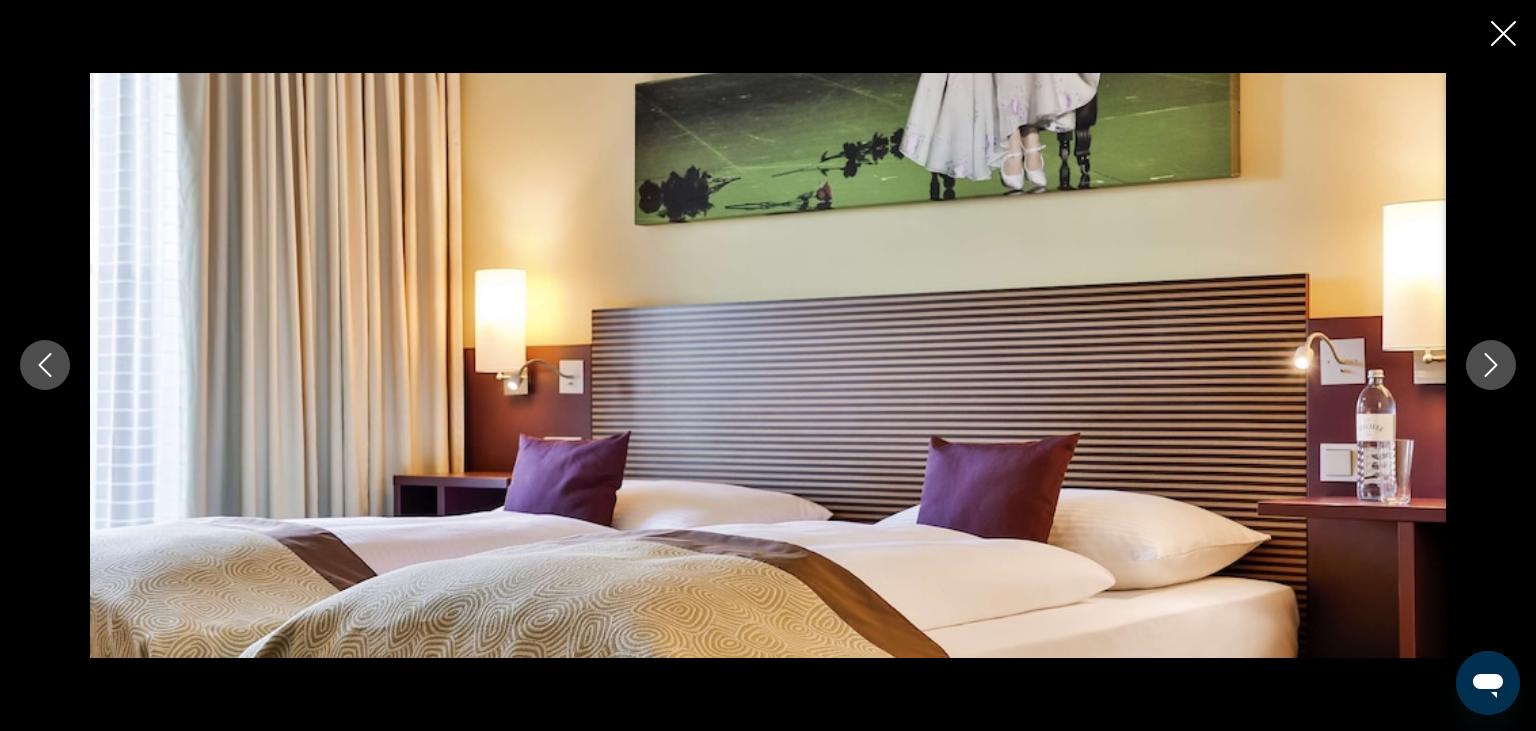 click 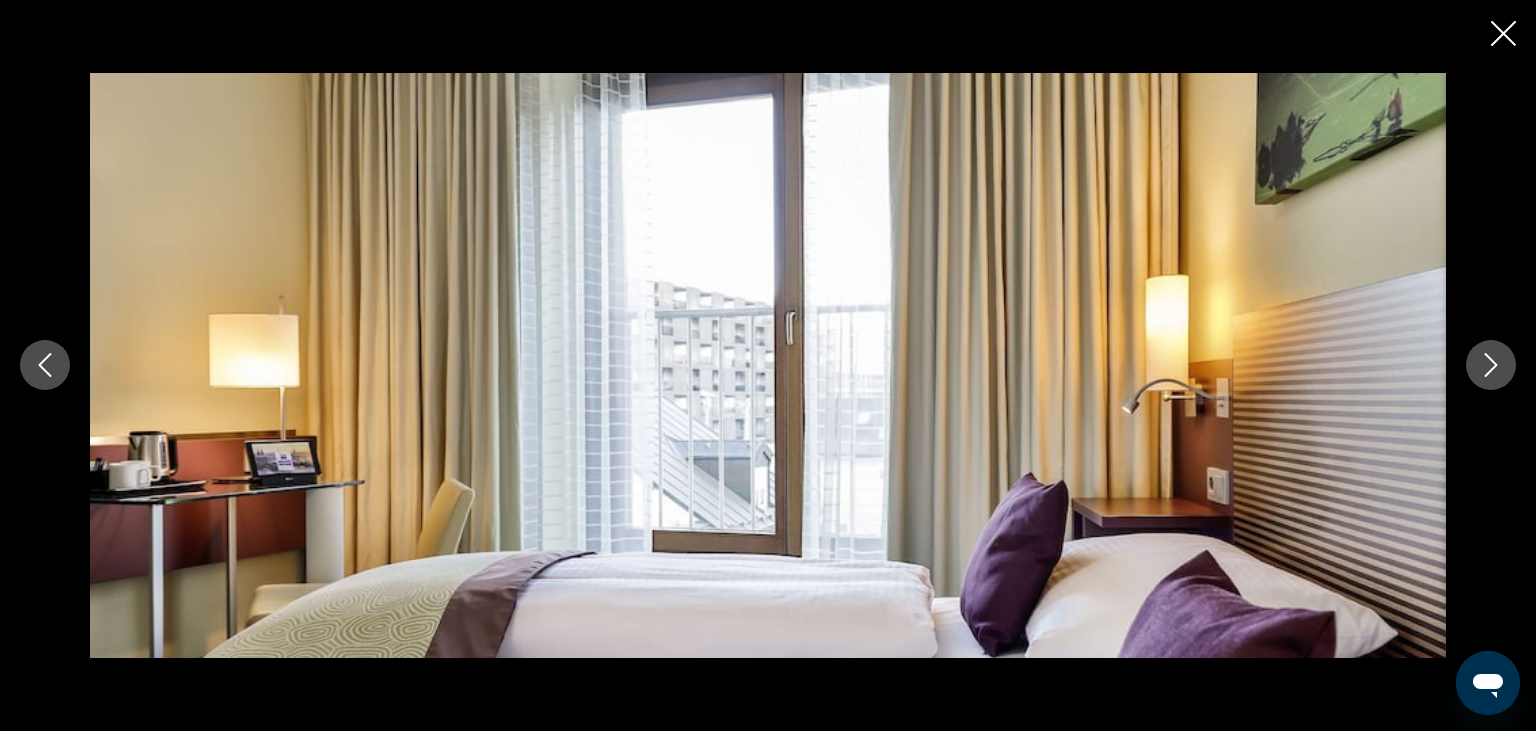 click 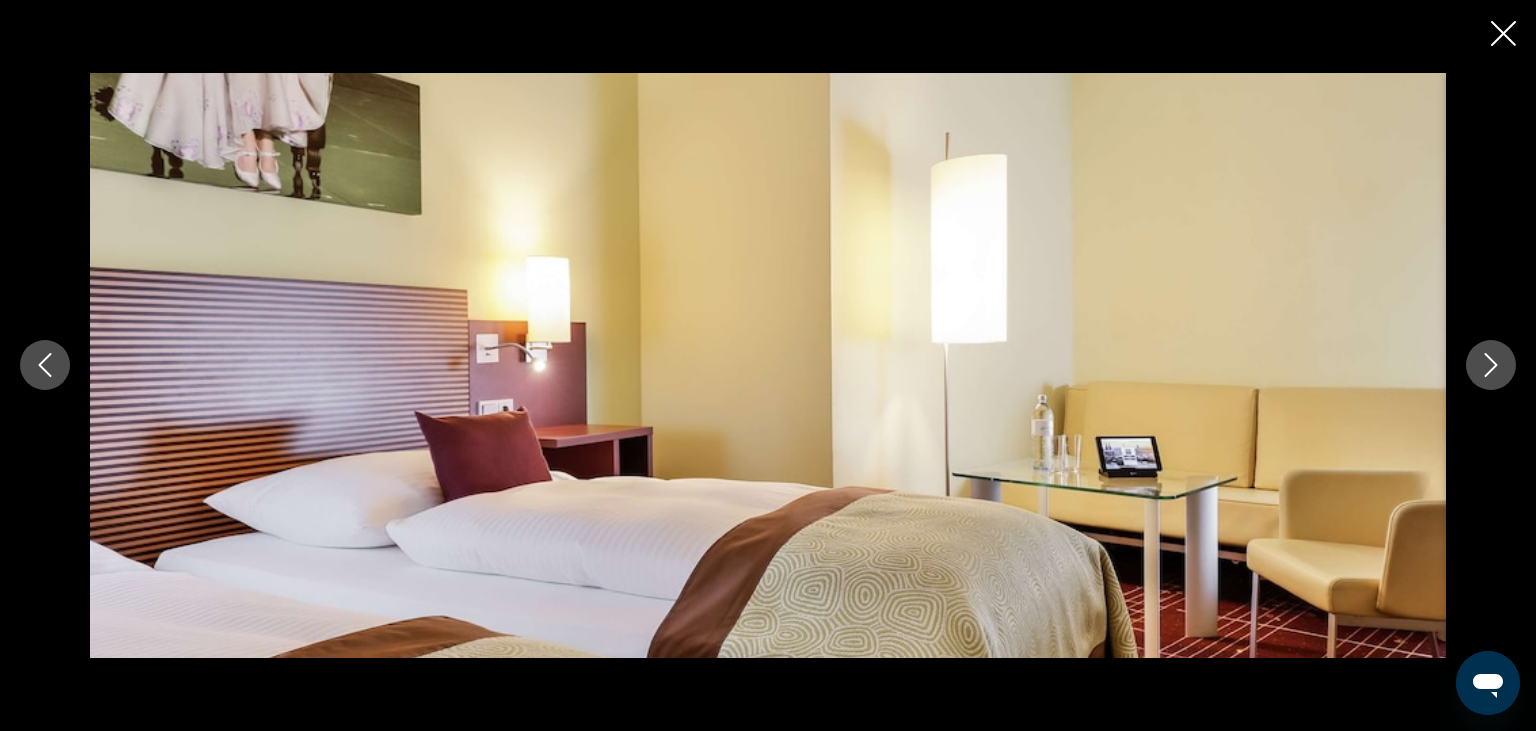 click 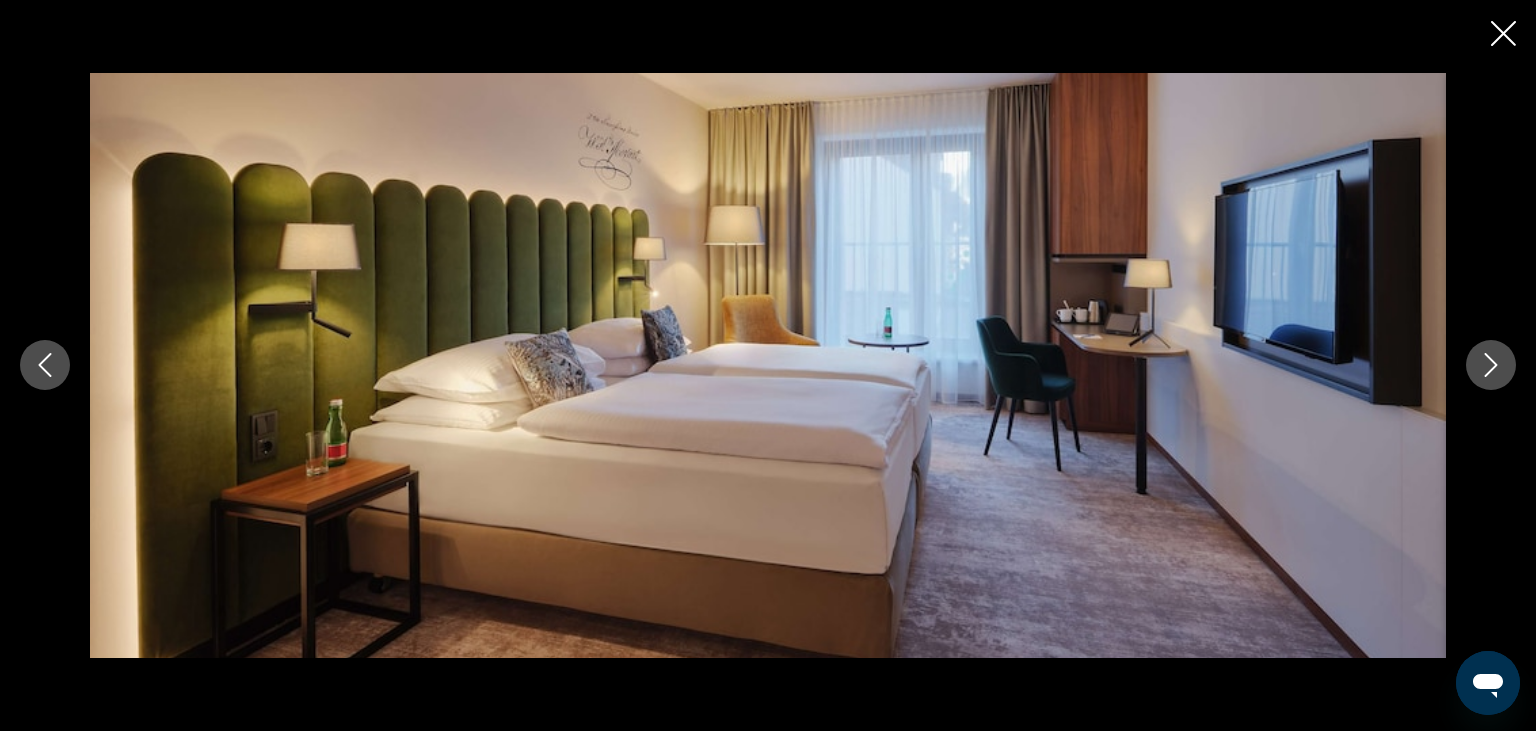click 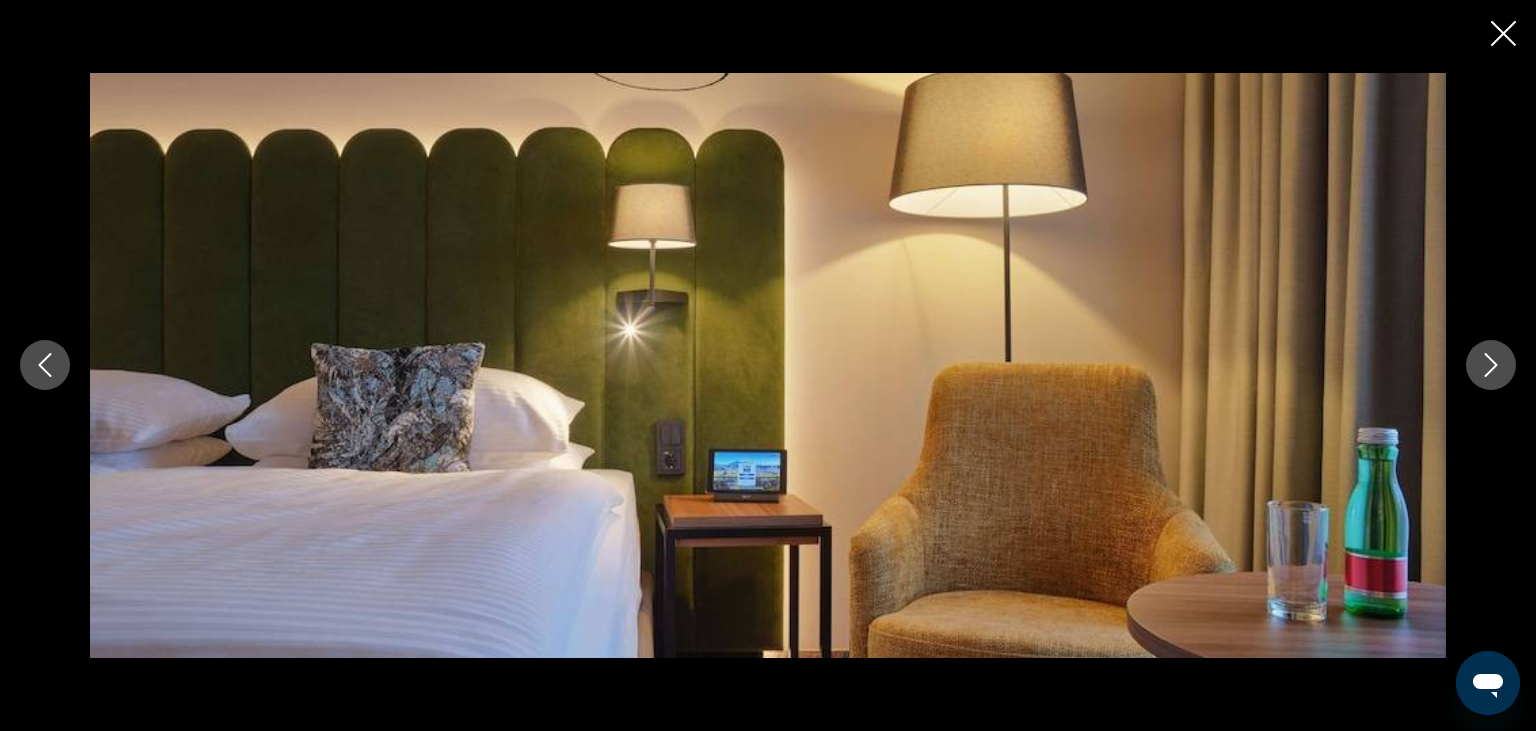 click 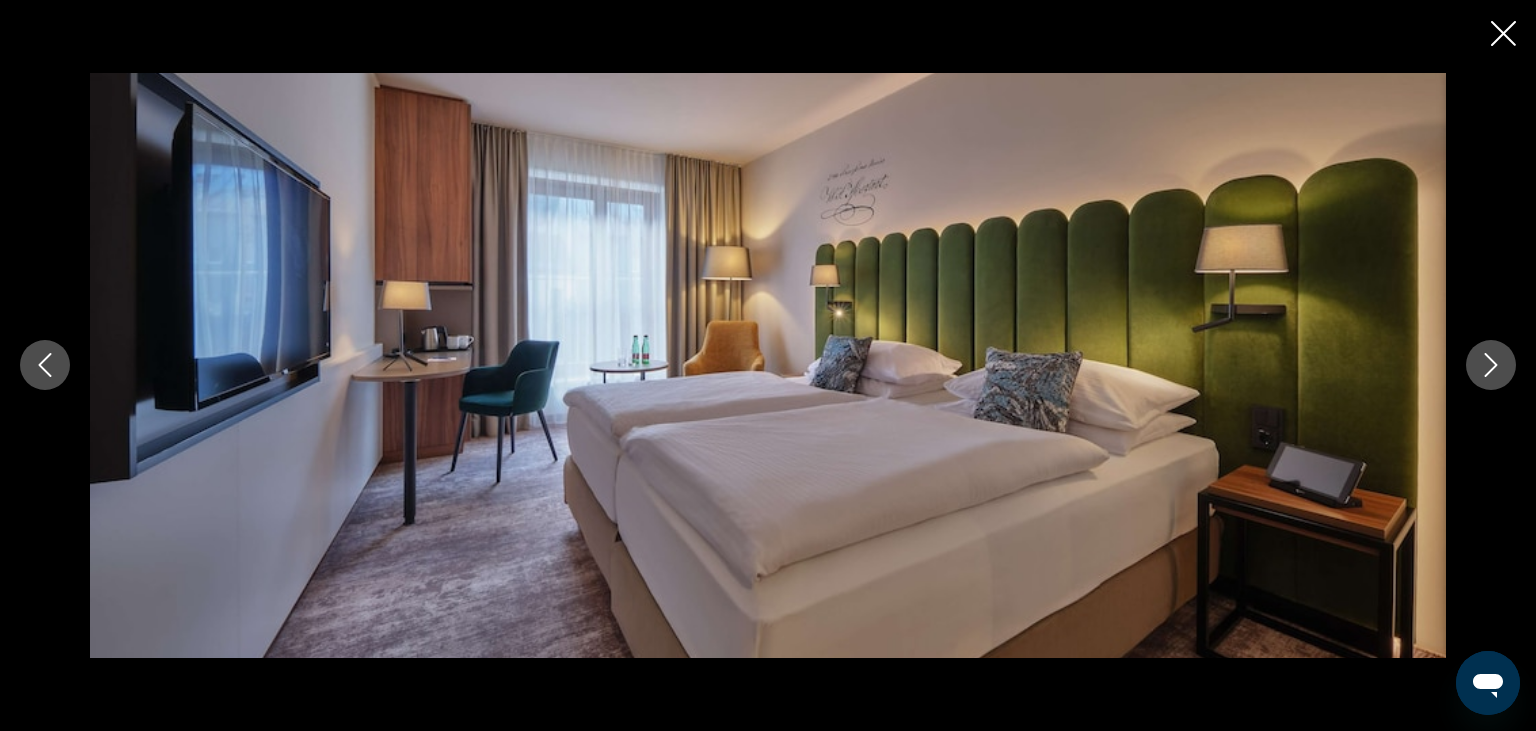 click 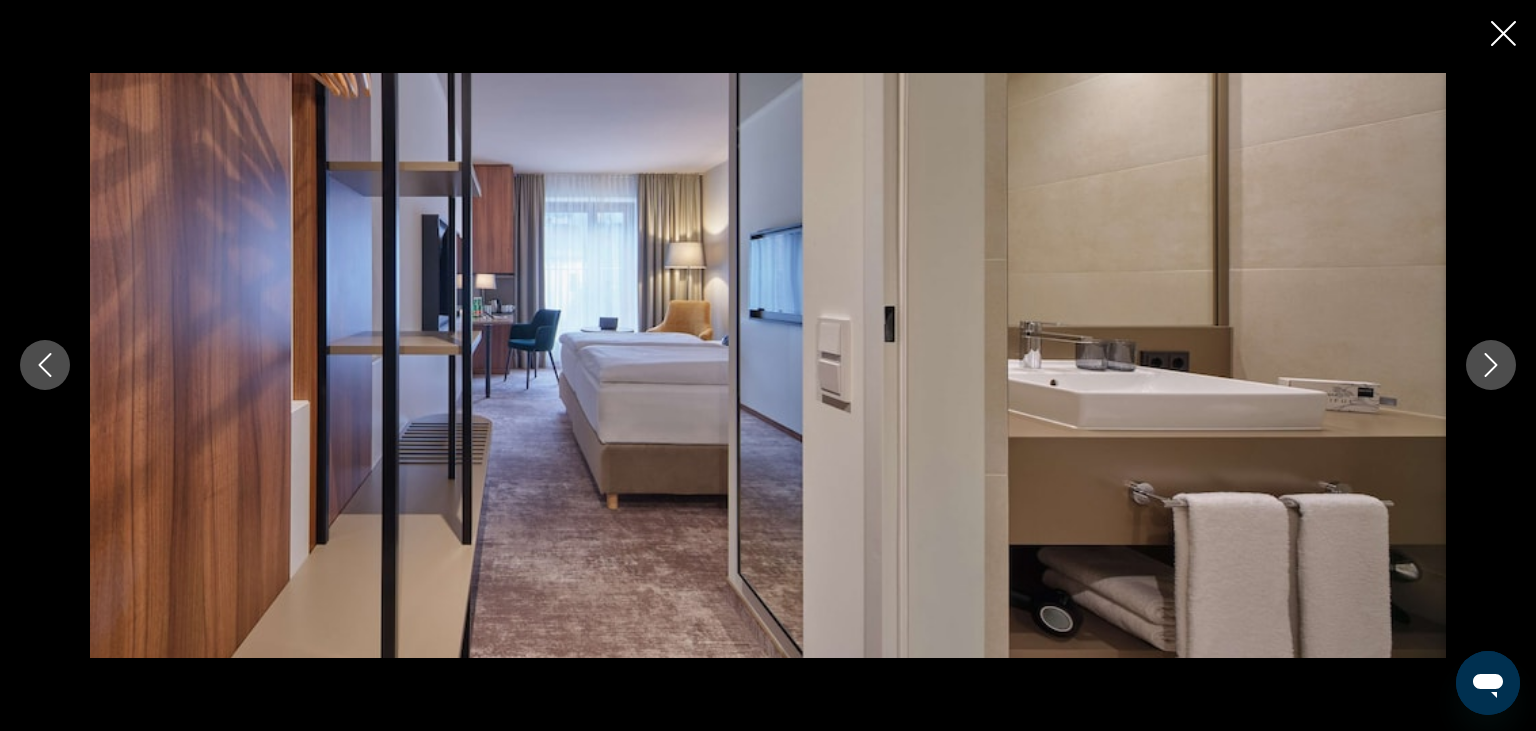 click 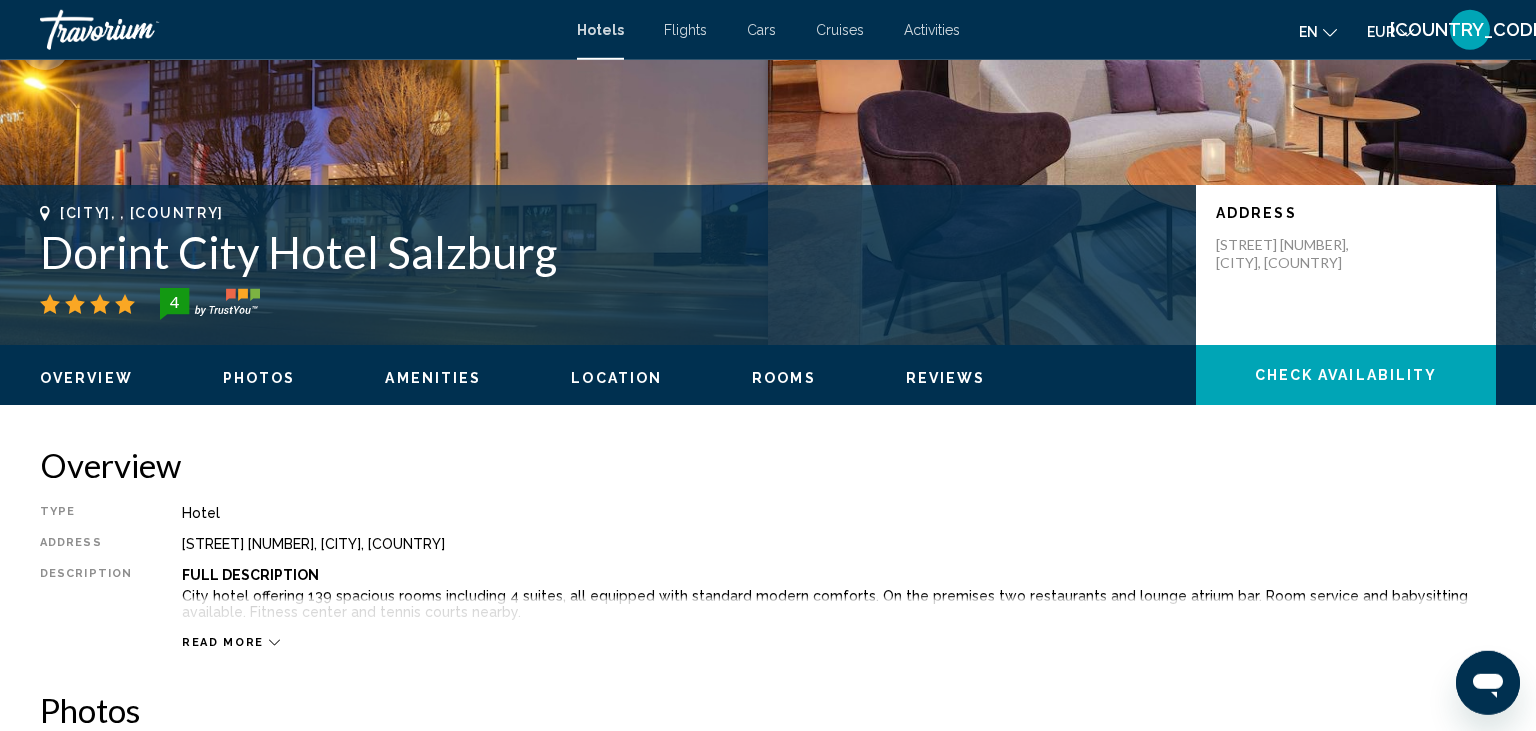 scroll, scrollTop: 0, scrollLeft: 0, axis: both 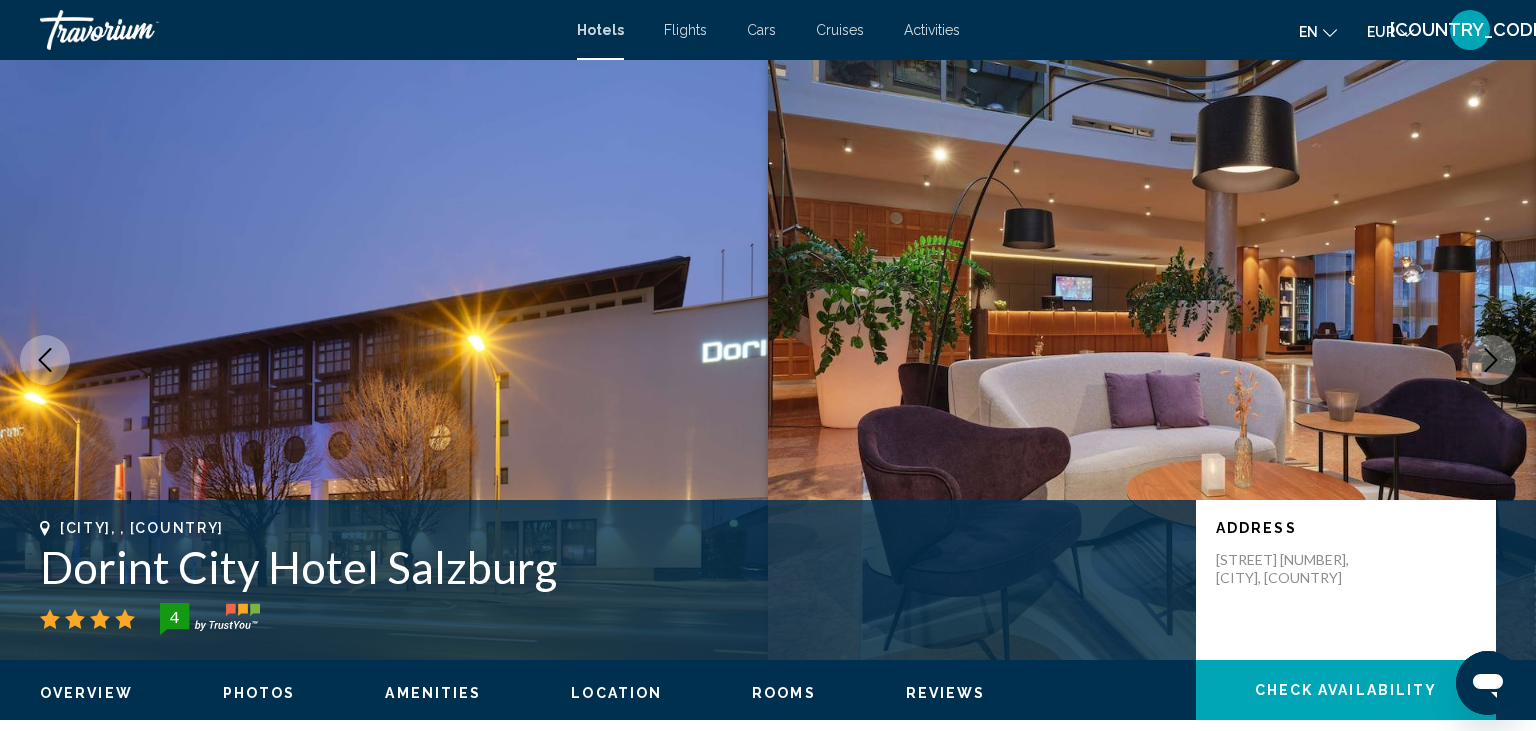 drag, startPoint x: 42, startPoint y: 562, endPoint x: 566, endPoint y: 579, distance: 524.2757 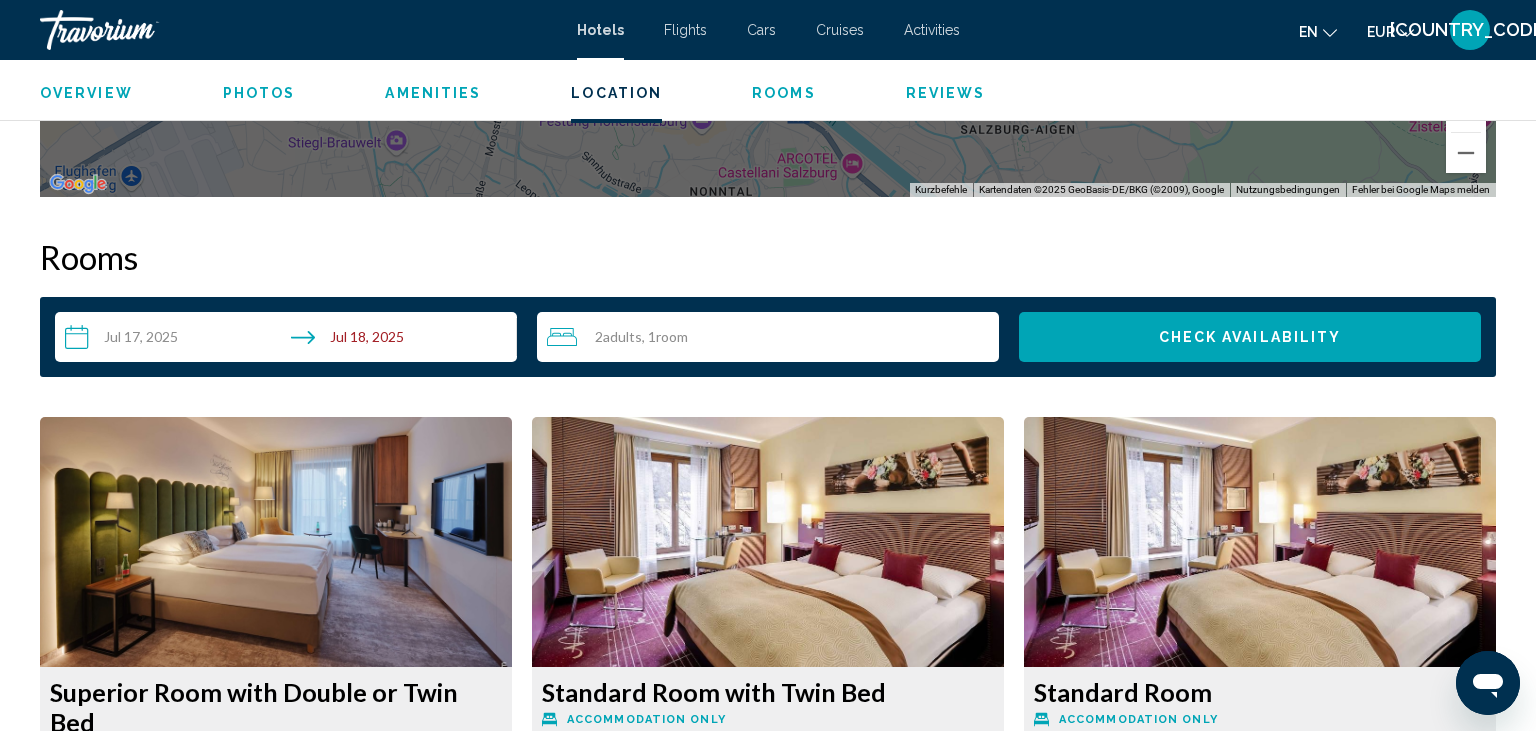 scroll, scrollTop: 2745, scrollLeft: 0, axis: vertical 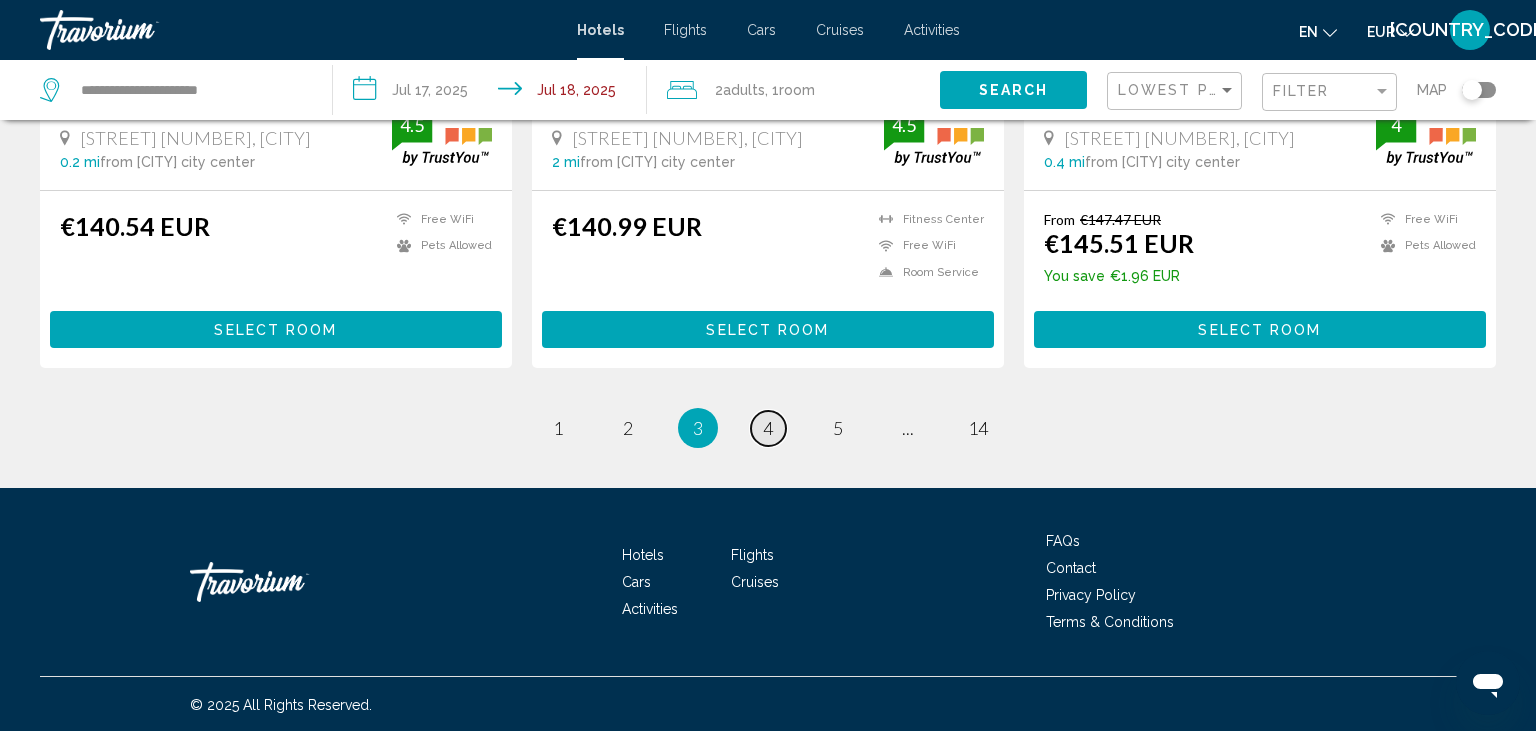click on "4" at bounding box center (768, 428) 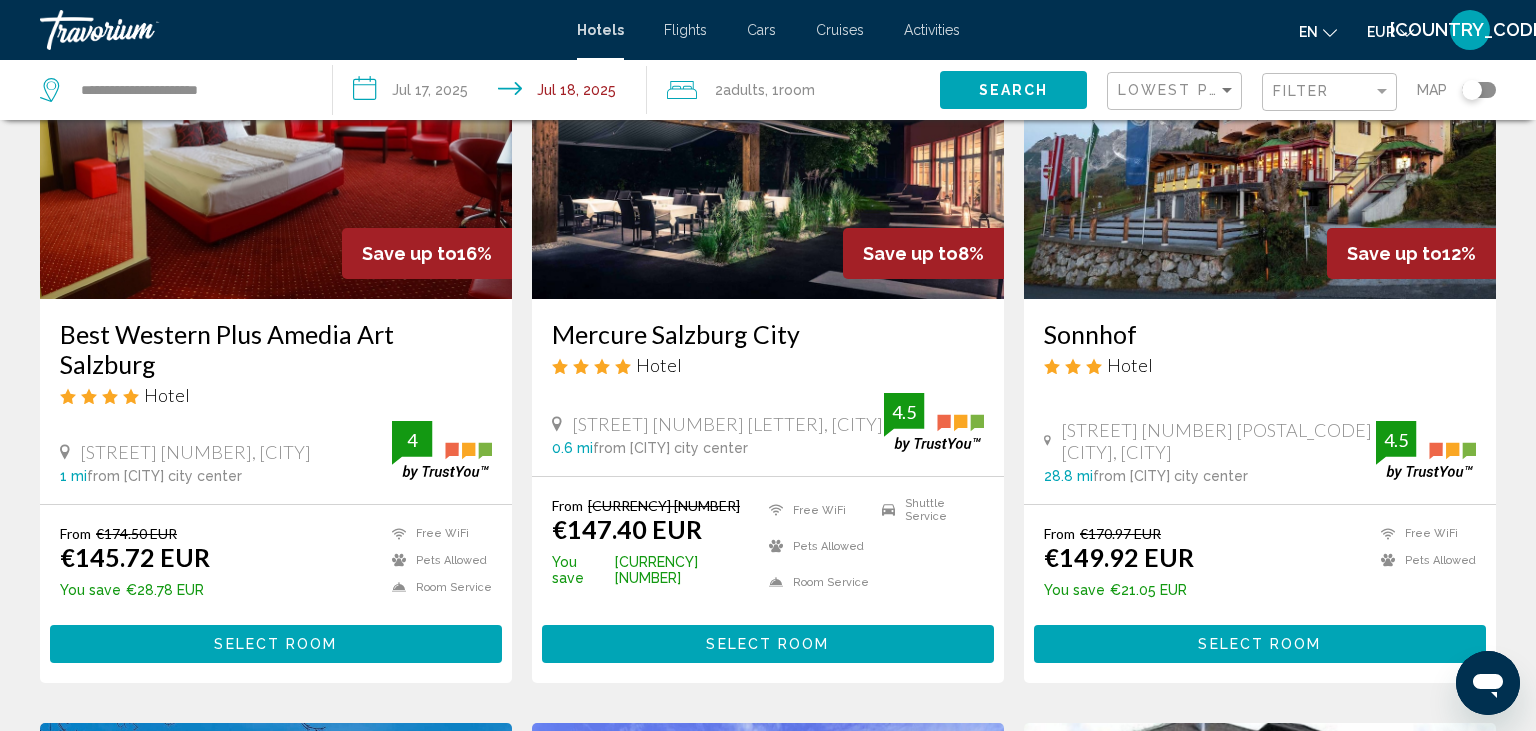 scroll, scrollTop: 0, scrollLeft: 0, axis: both 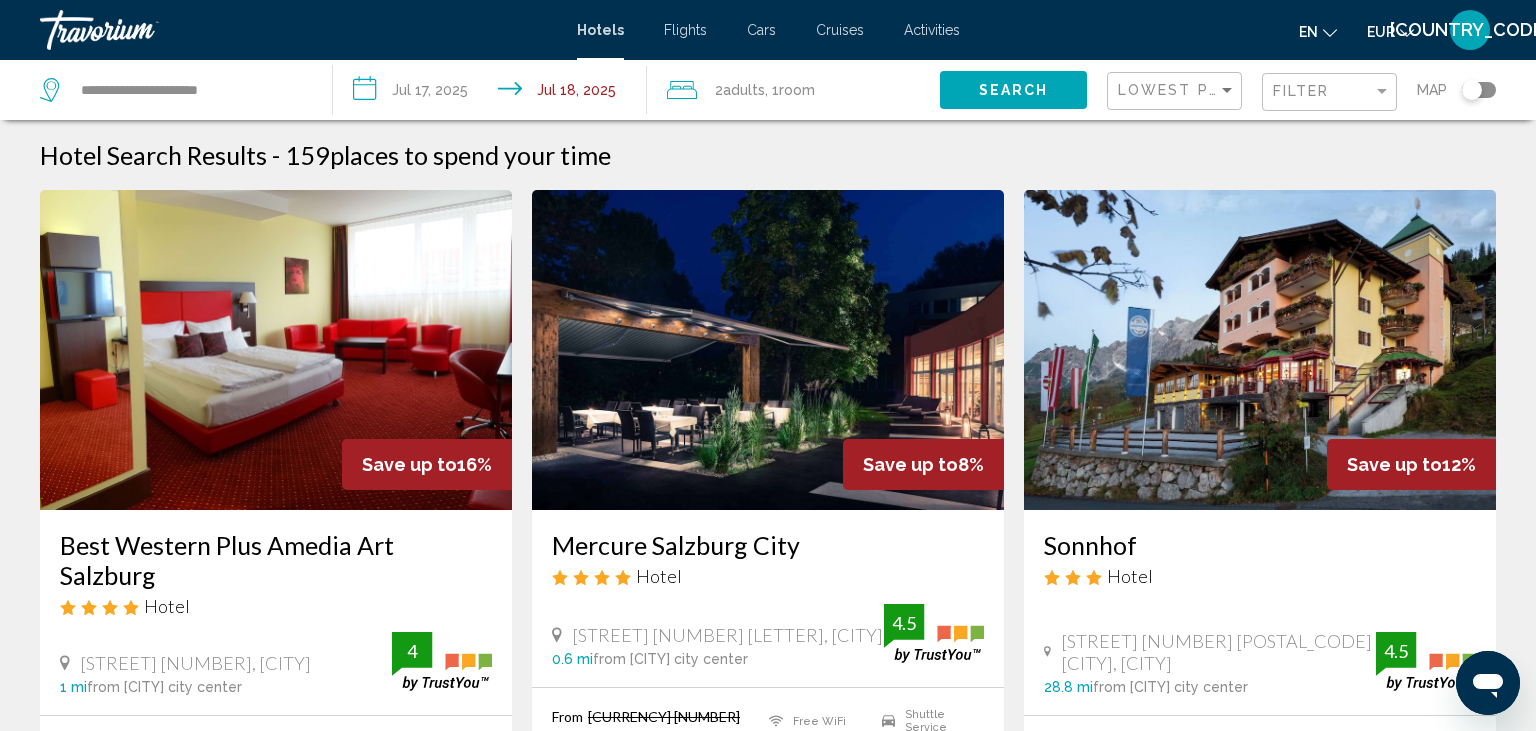click at bounding box center [1260, 350] 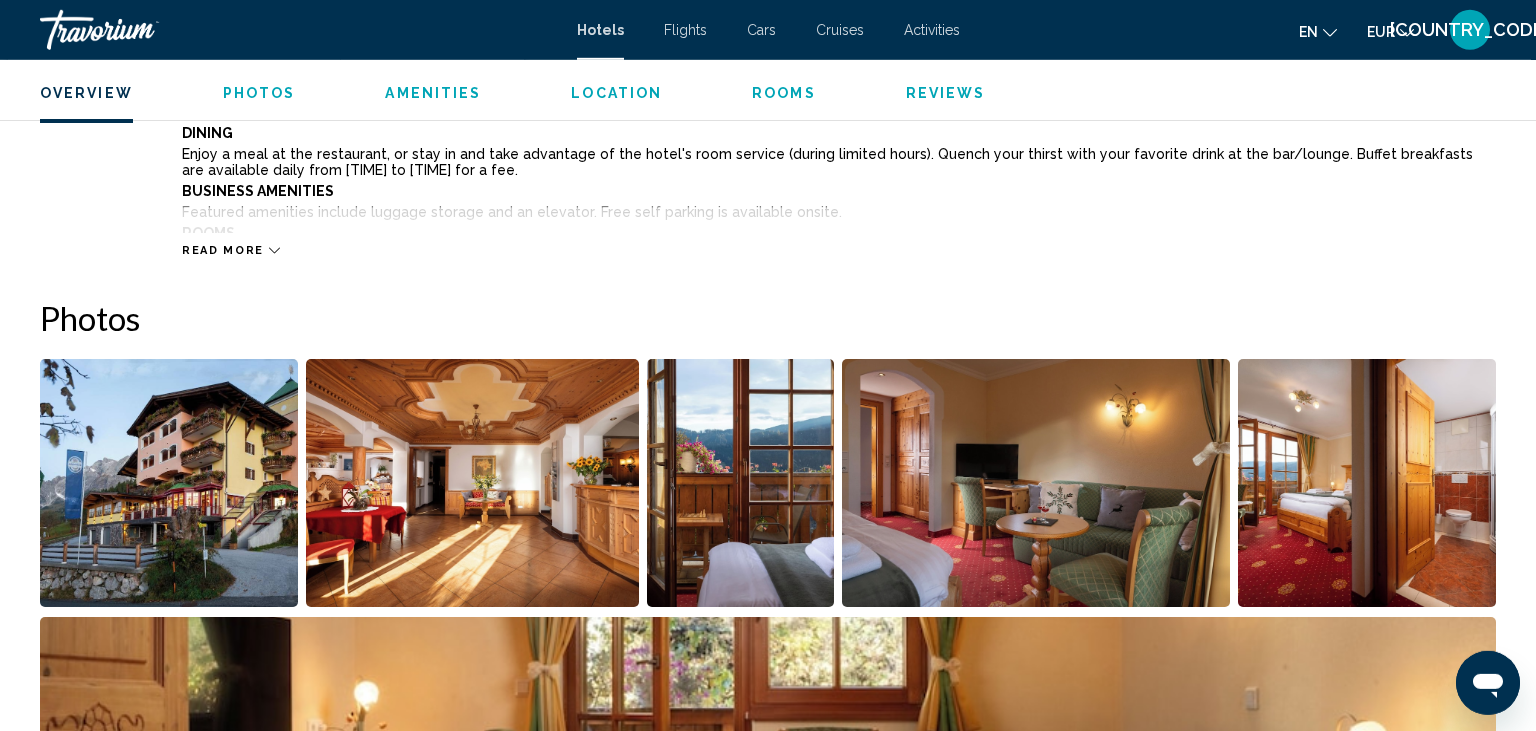 scroll, scrollTop: 786, scrollLeft: 0, axis: vertical 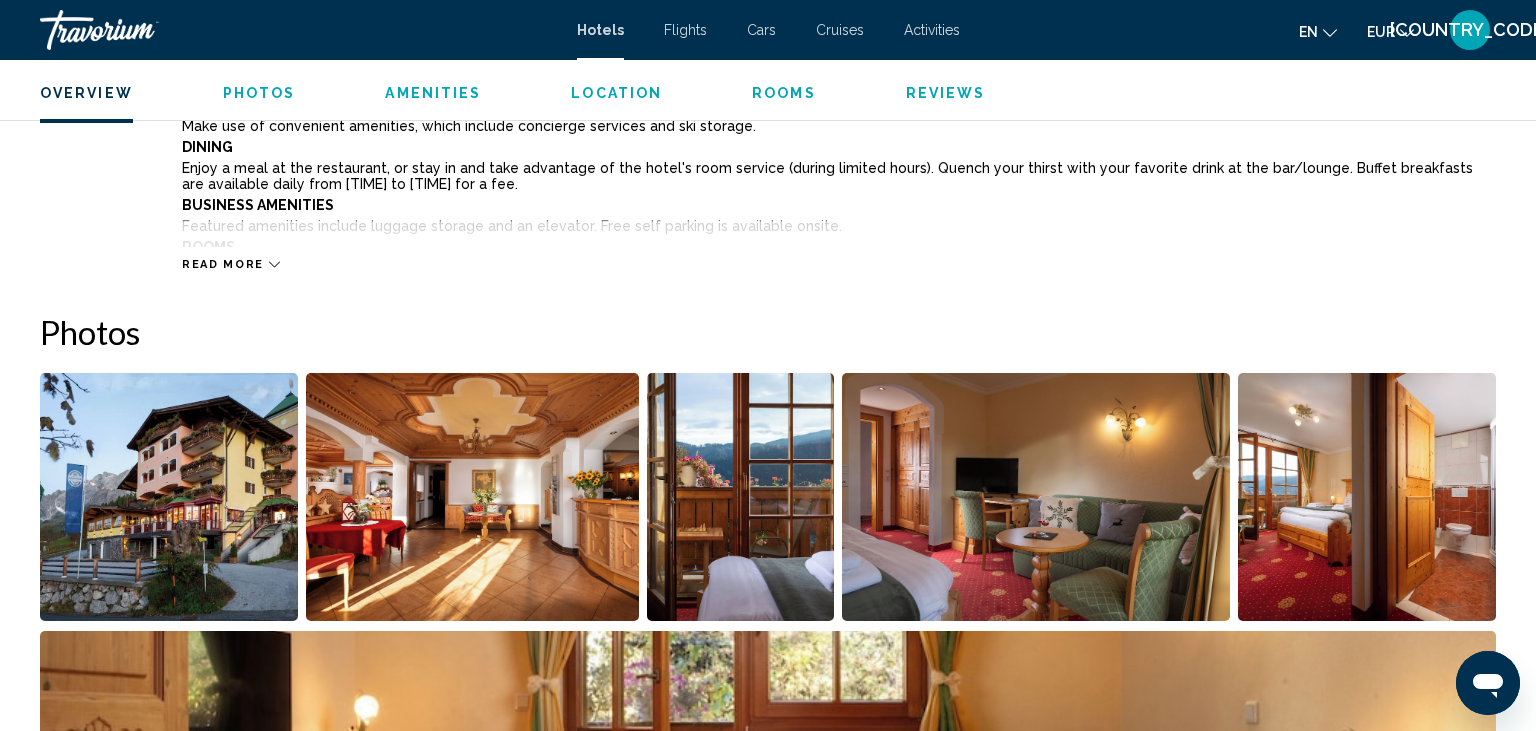 click at bounding box center [741, 497] 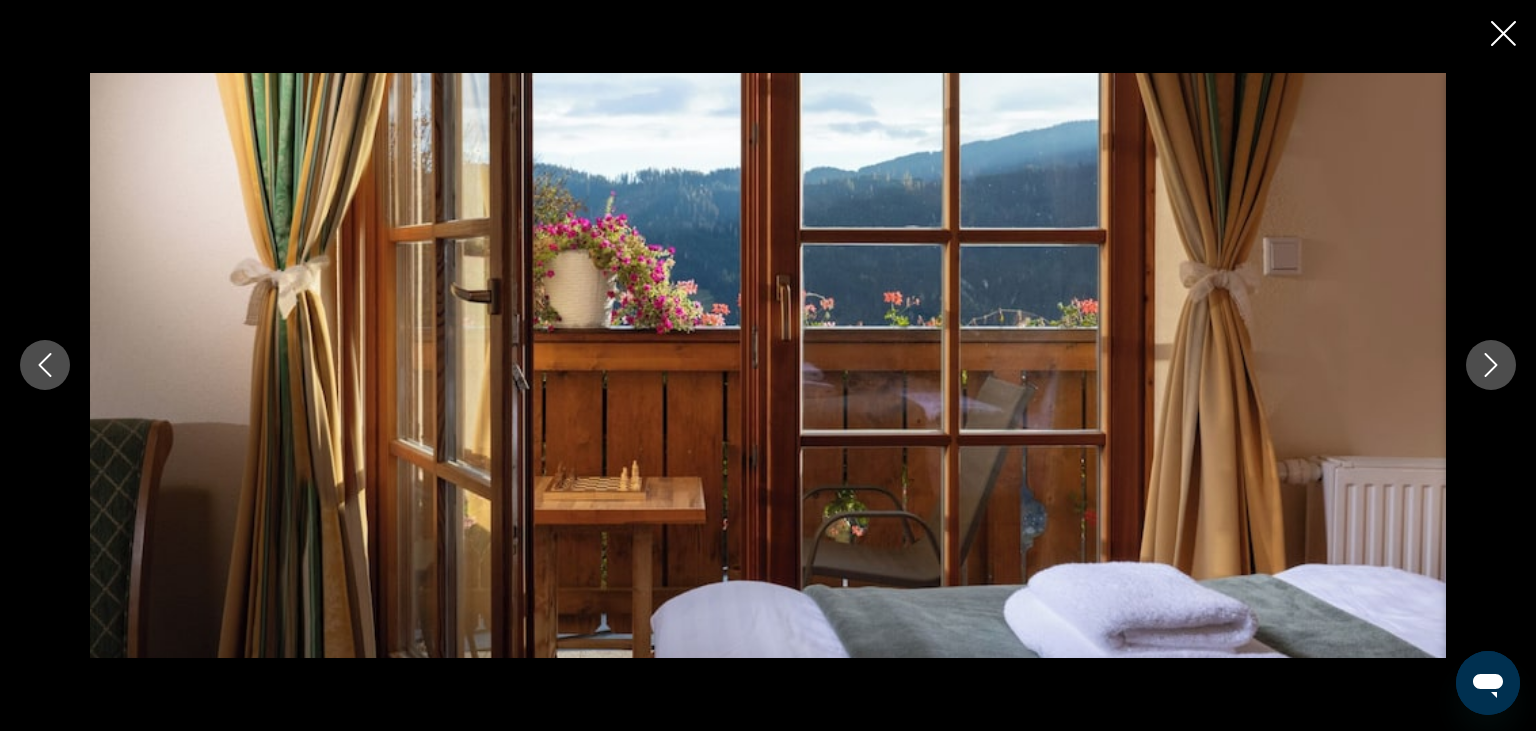 click 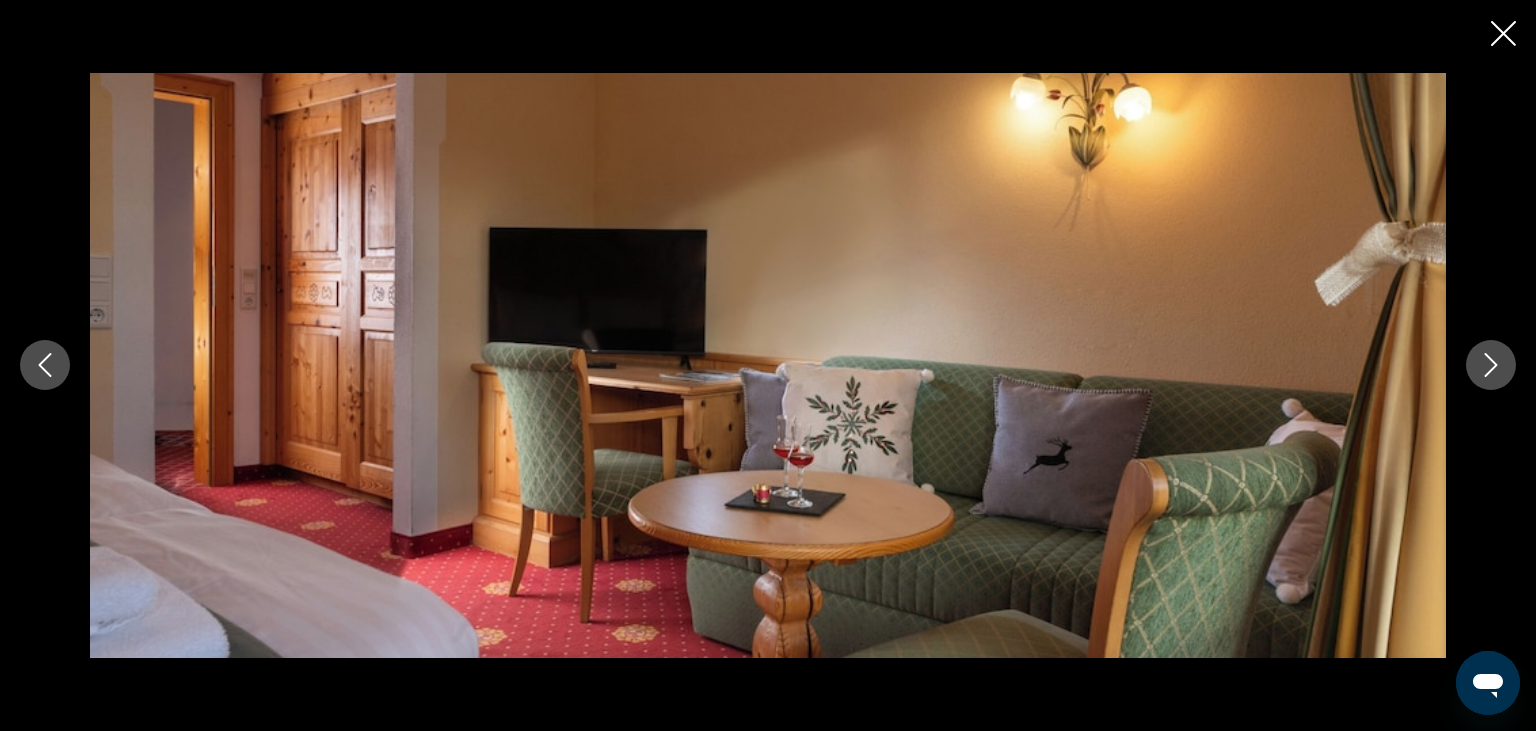 click 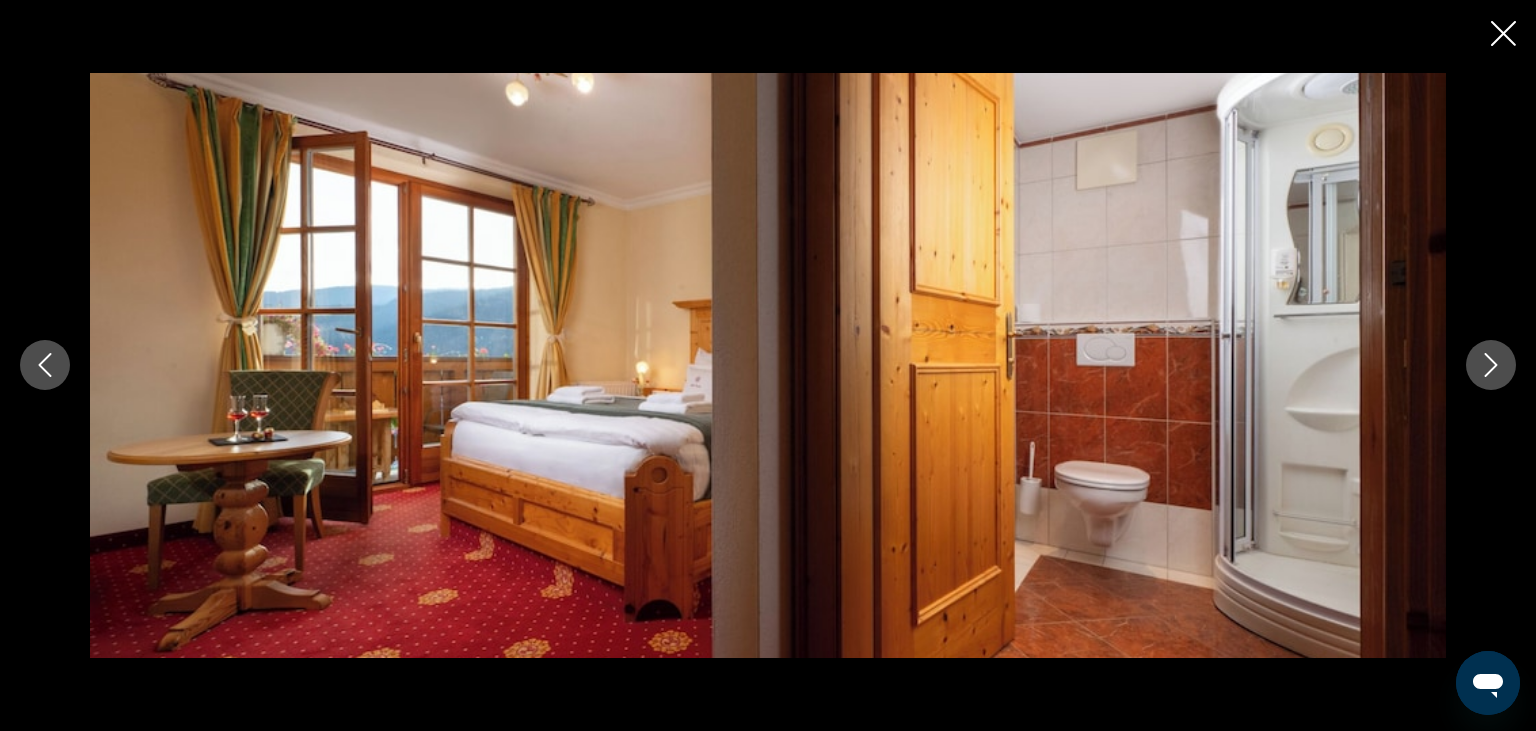 click 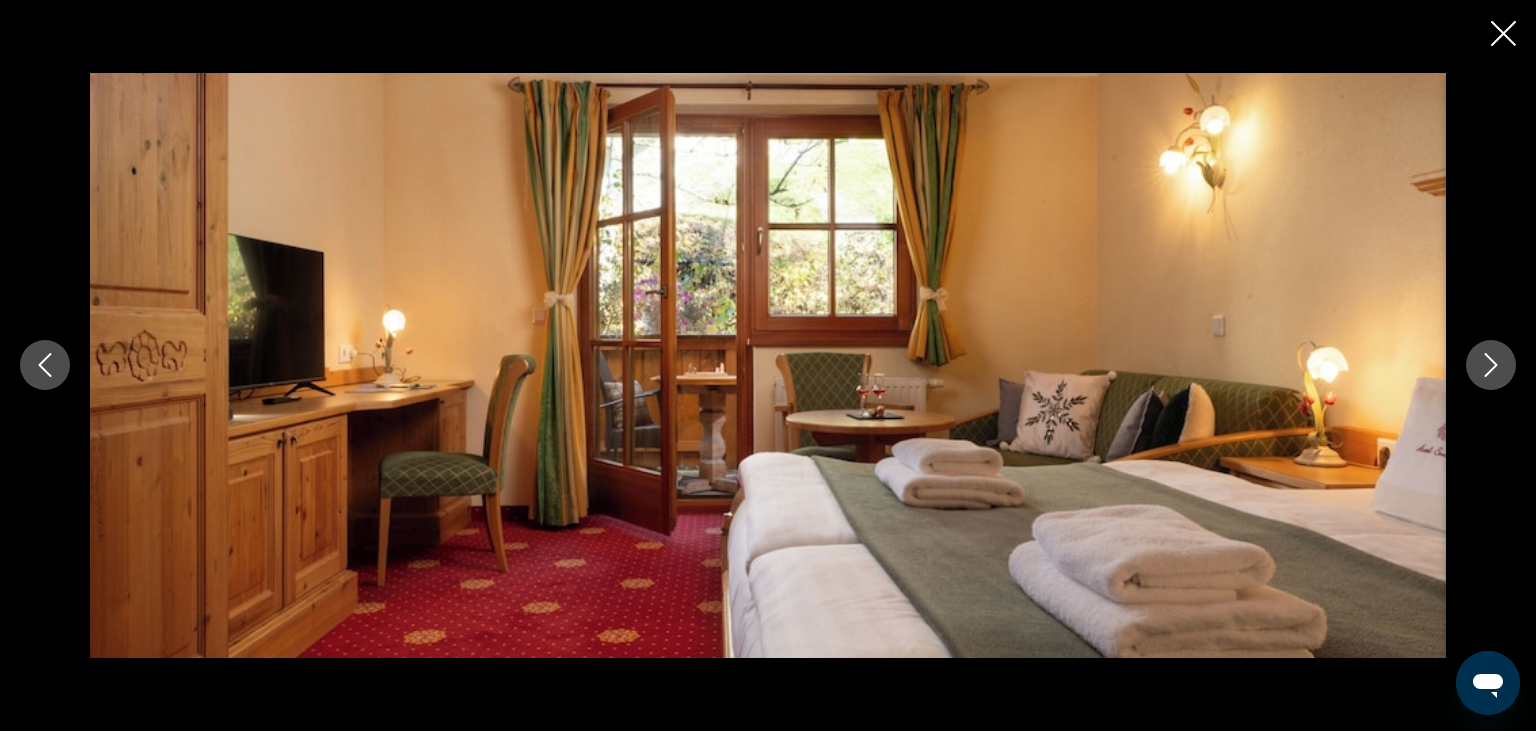 click 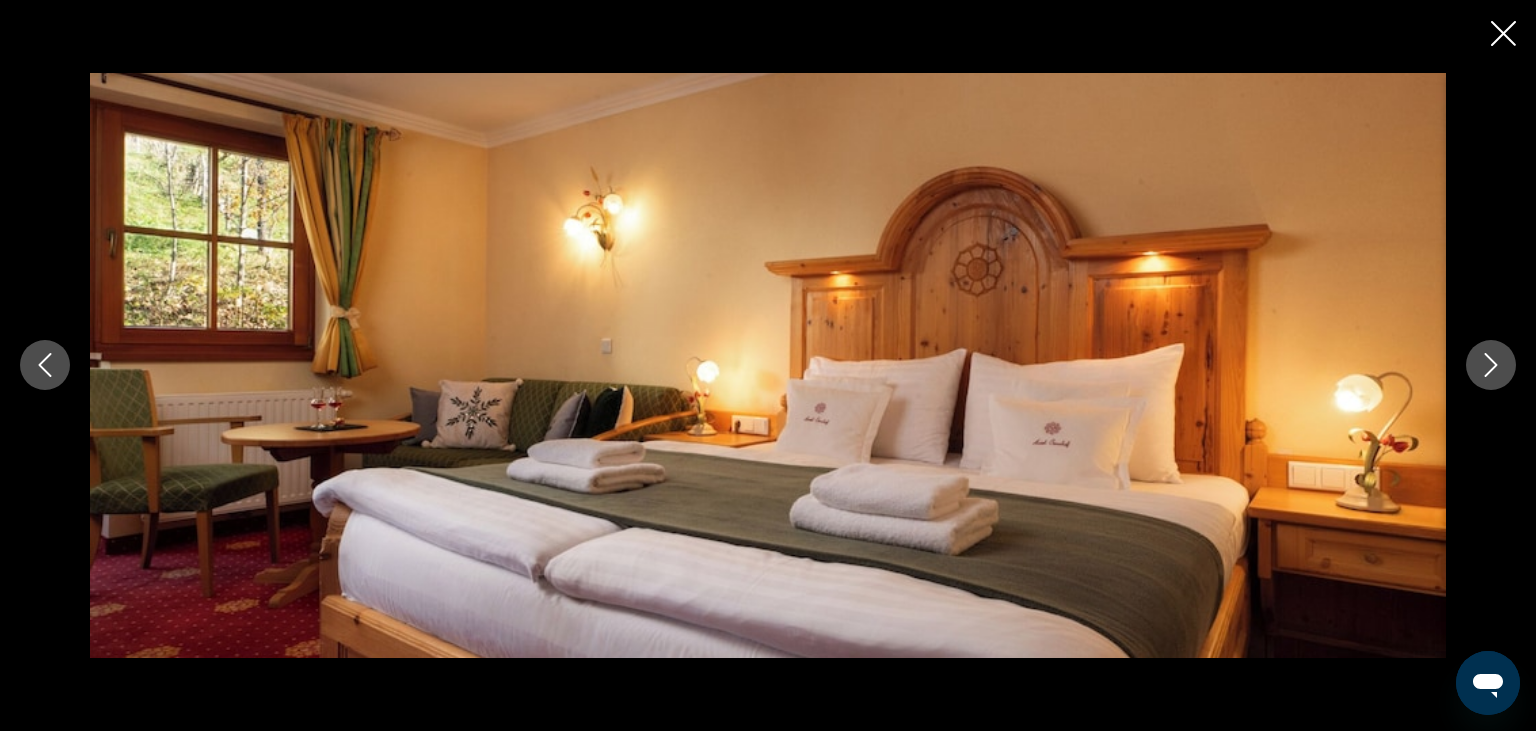 click 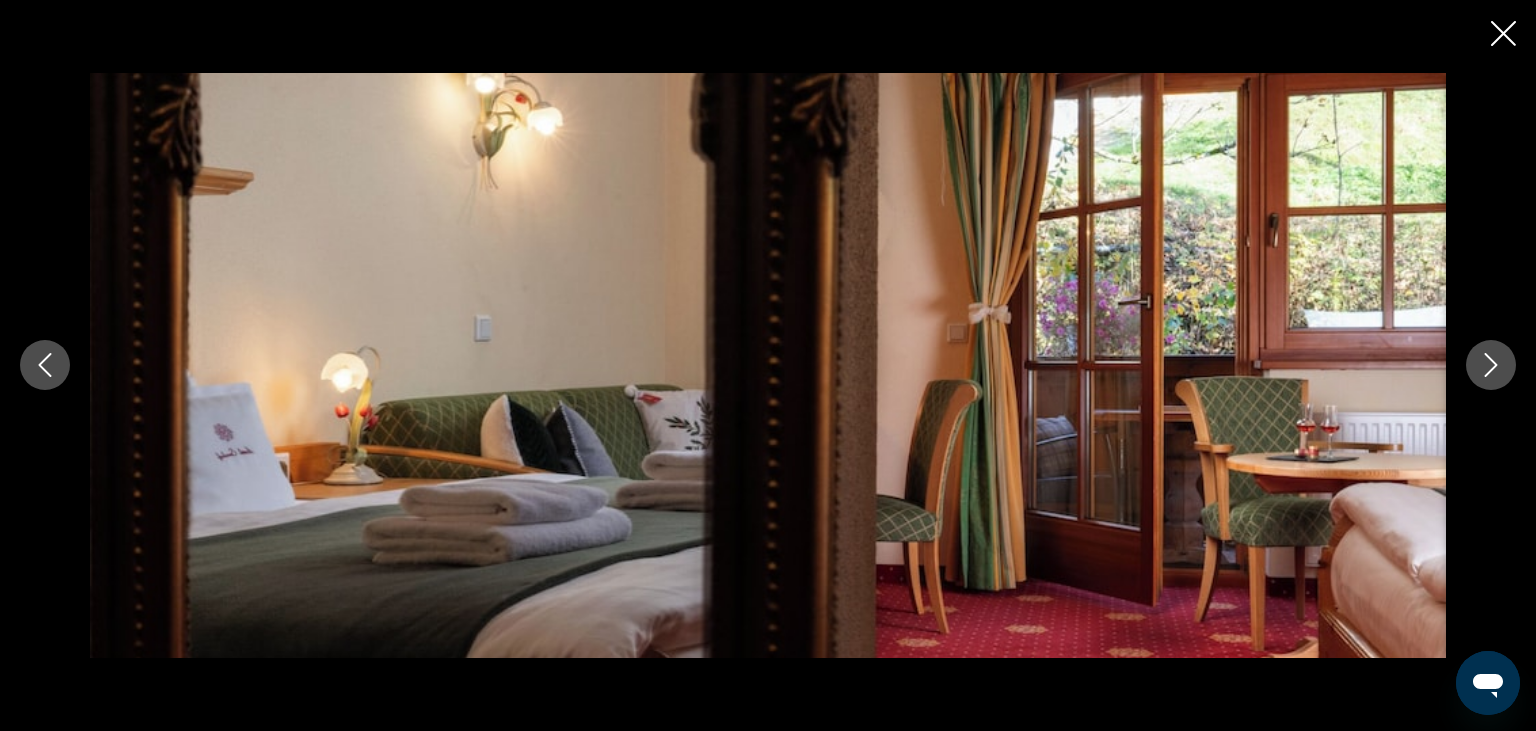 click 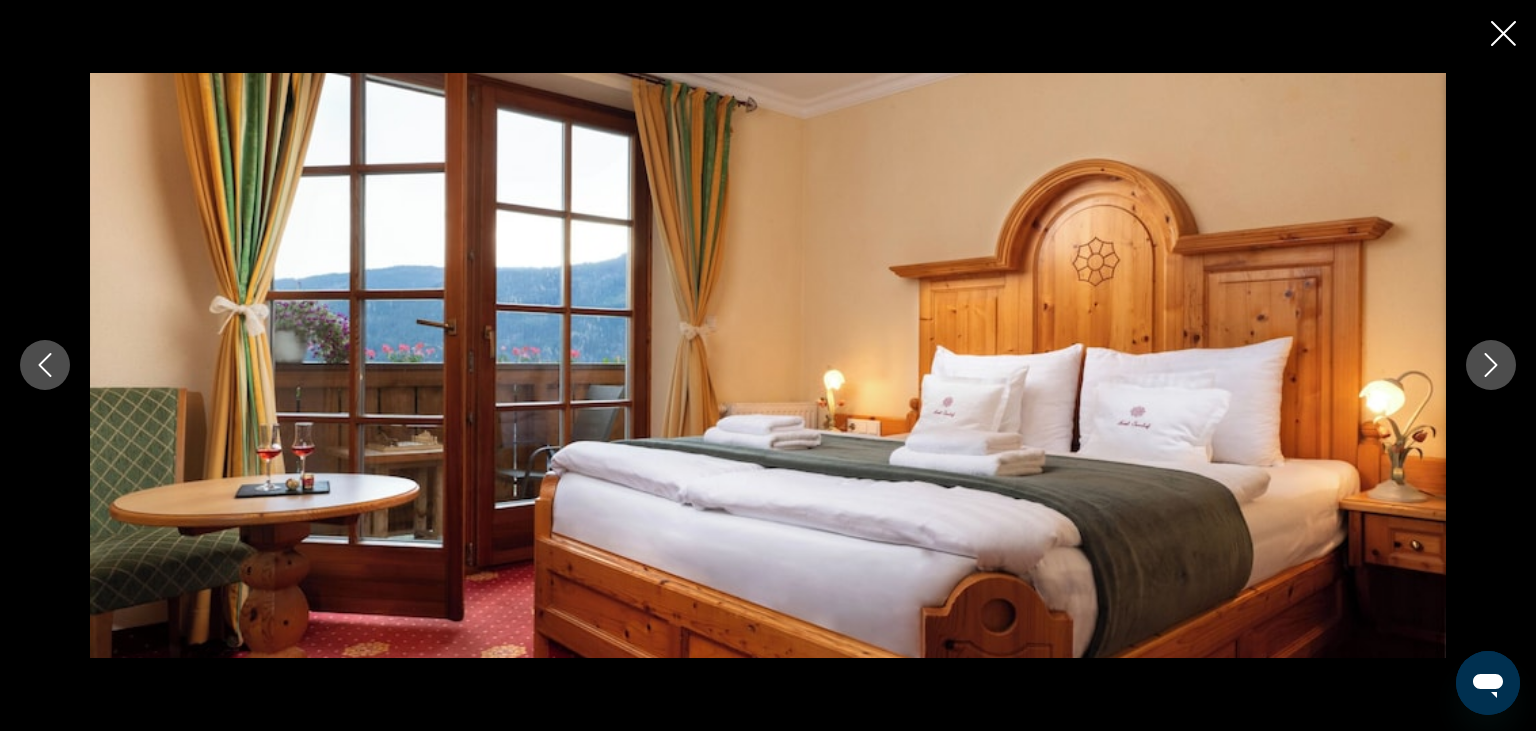 click 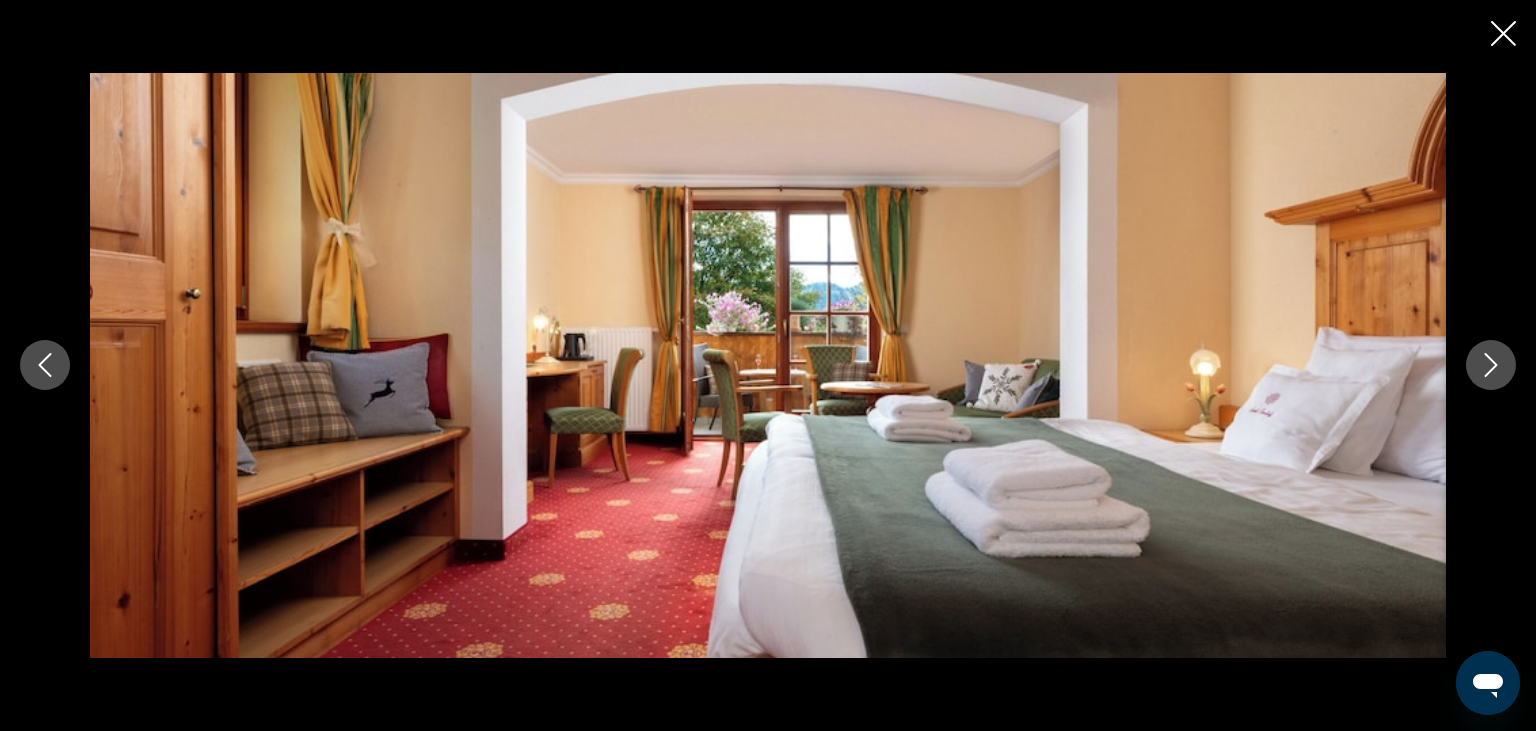 click 